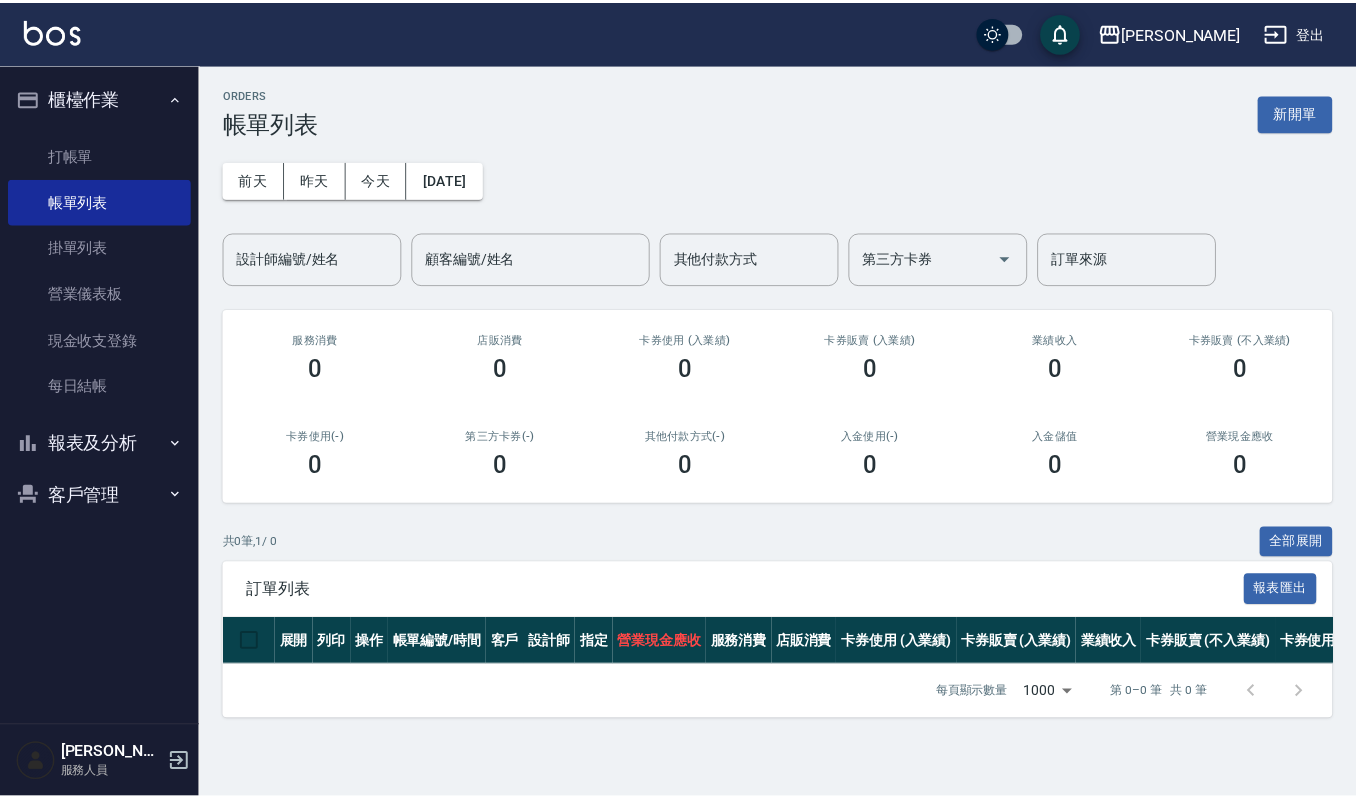 scroll, scrollTop: 0, scrollLeft: 0, axis: both 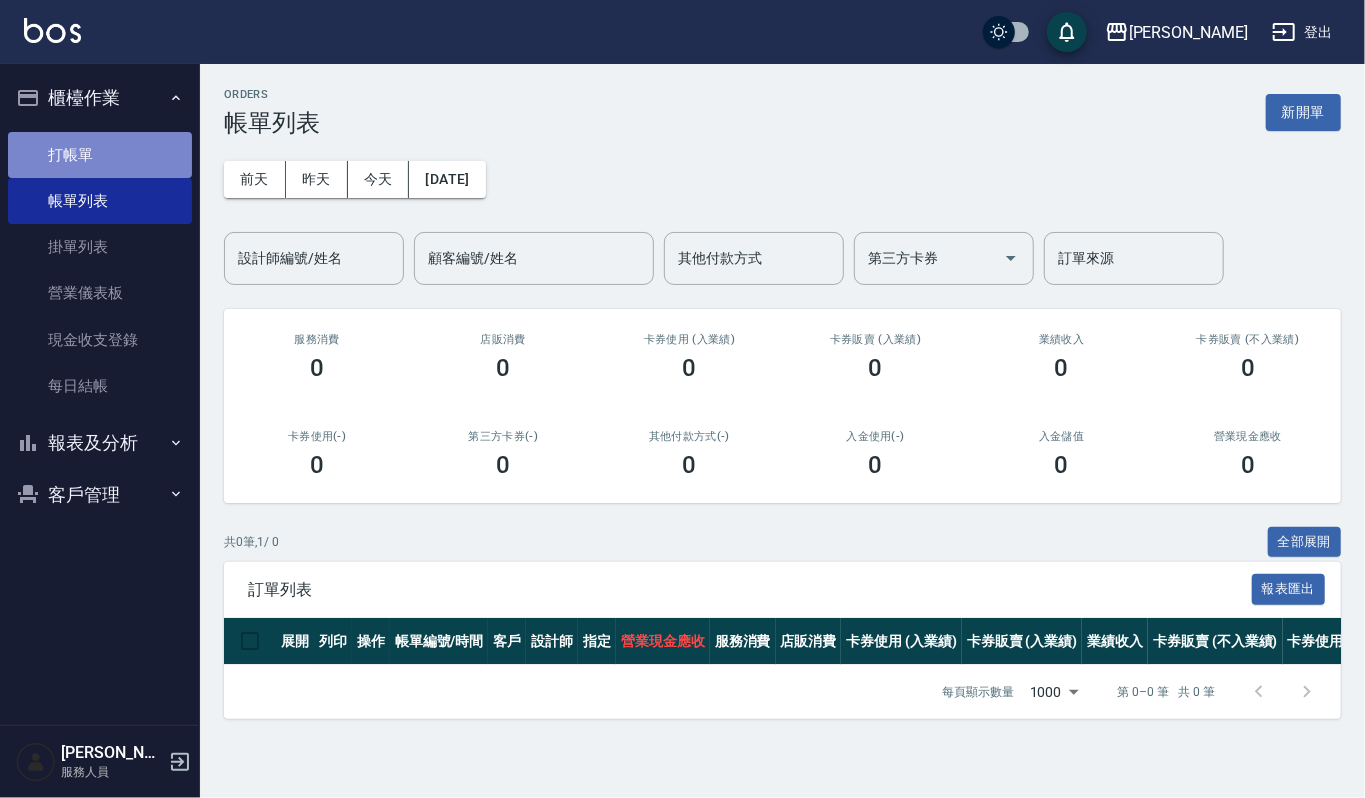 click on "打帳單" at bounding box center [100, 155] 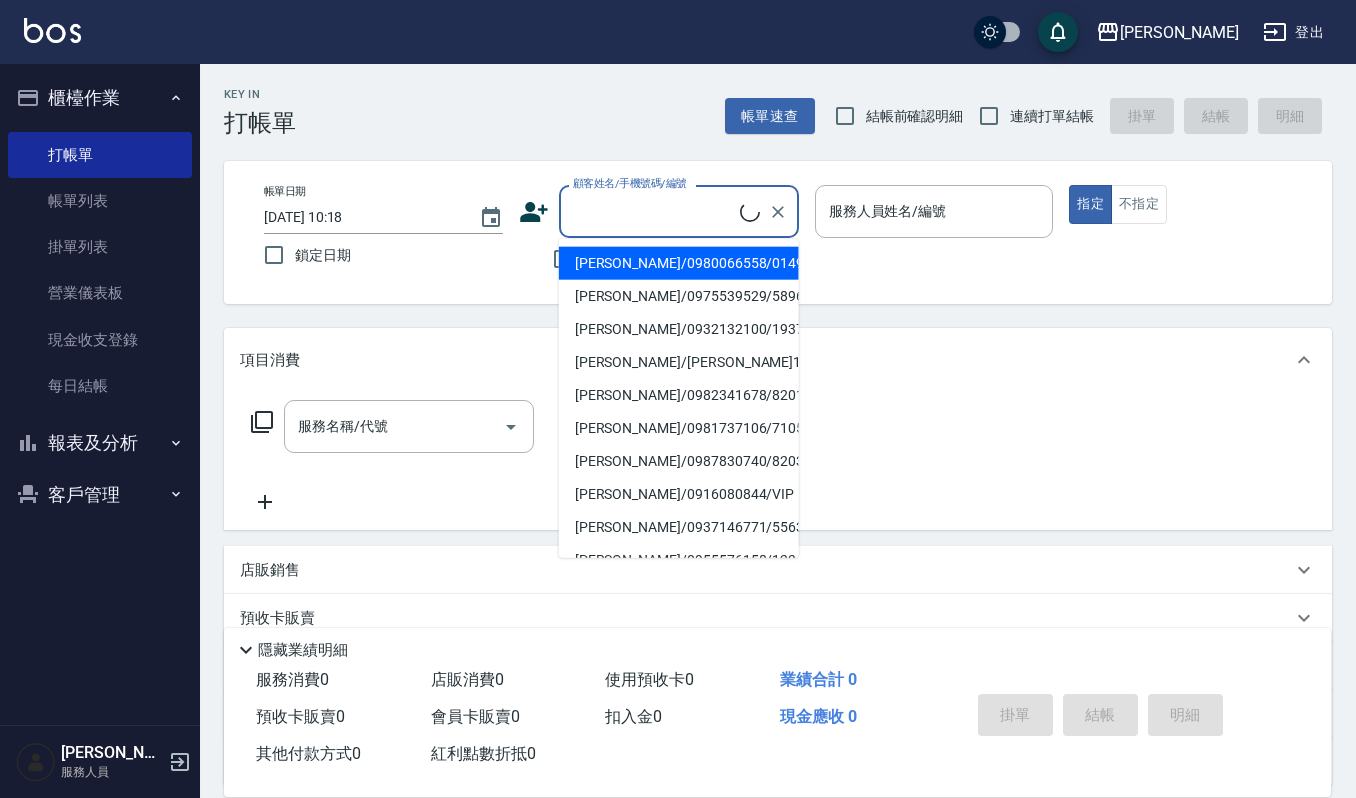 click on "顧客姓名/手機號碼/編號" at bounding box center [654, 211] 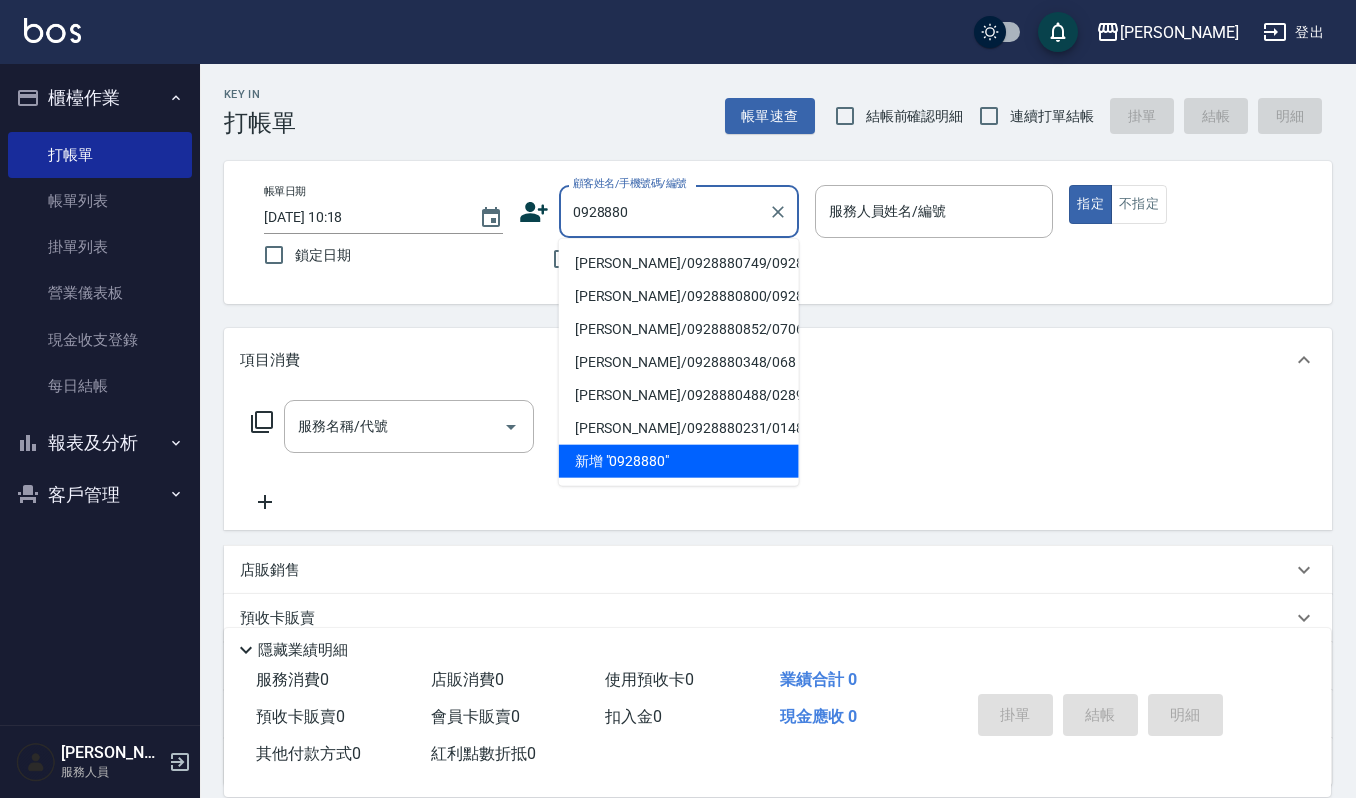 click on "王善芬/0928880749/0928880749" at bounding box center (679, 263) 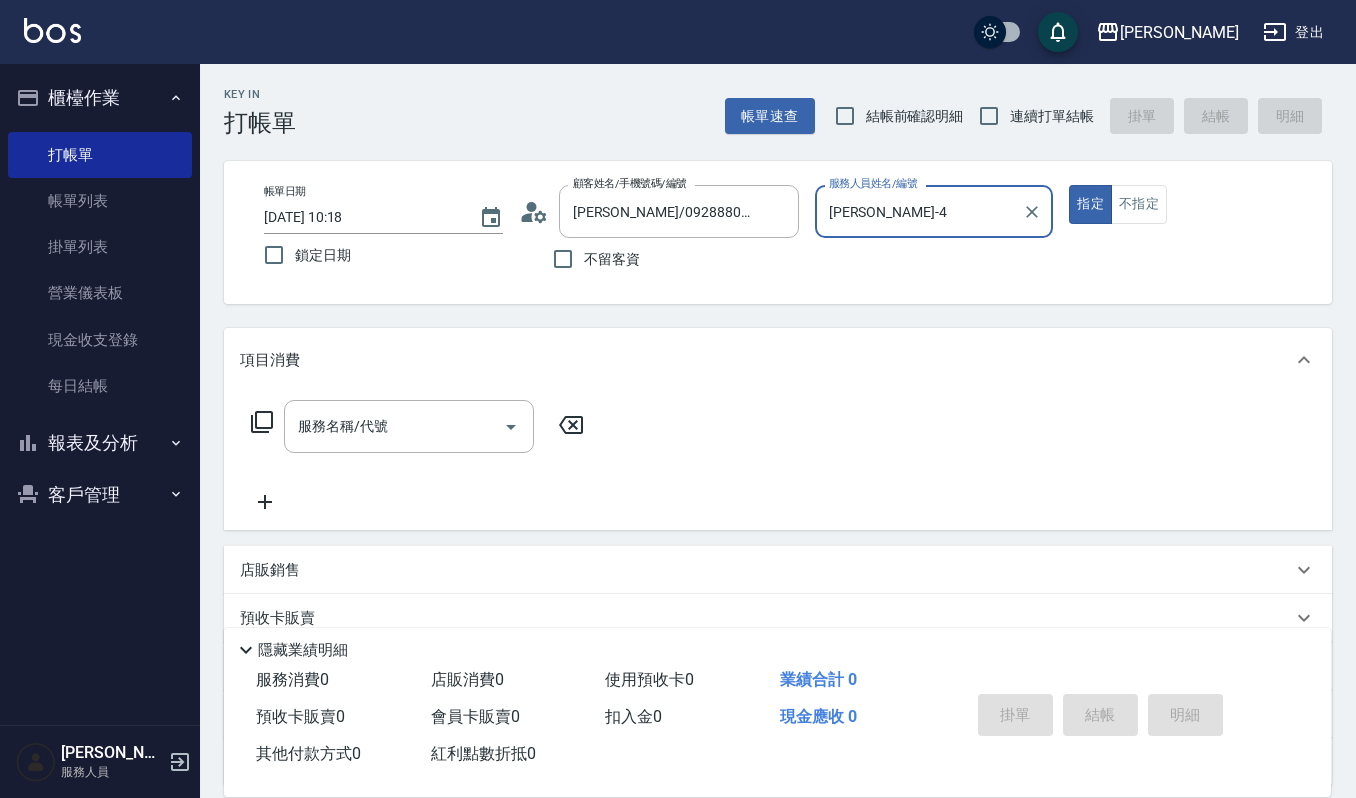 type on "[PERSON_NAME]-4" 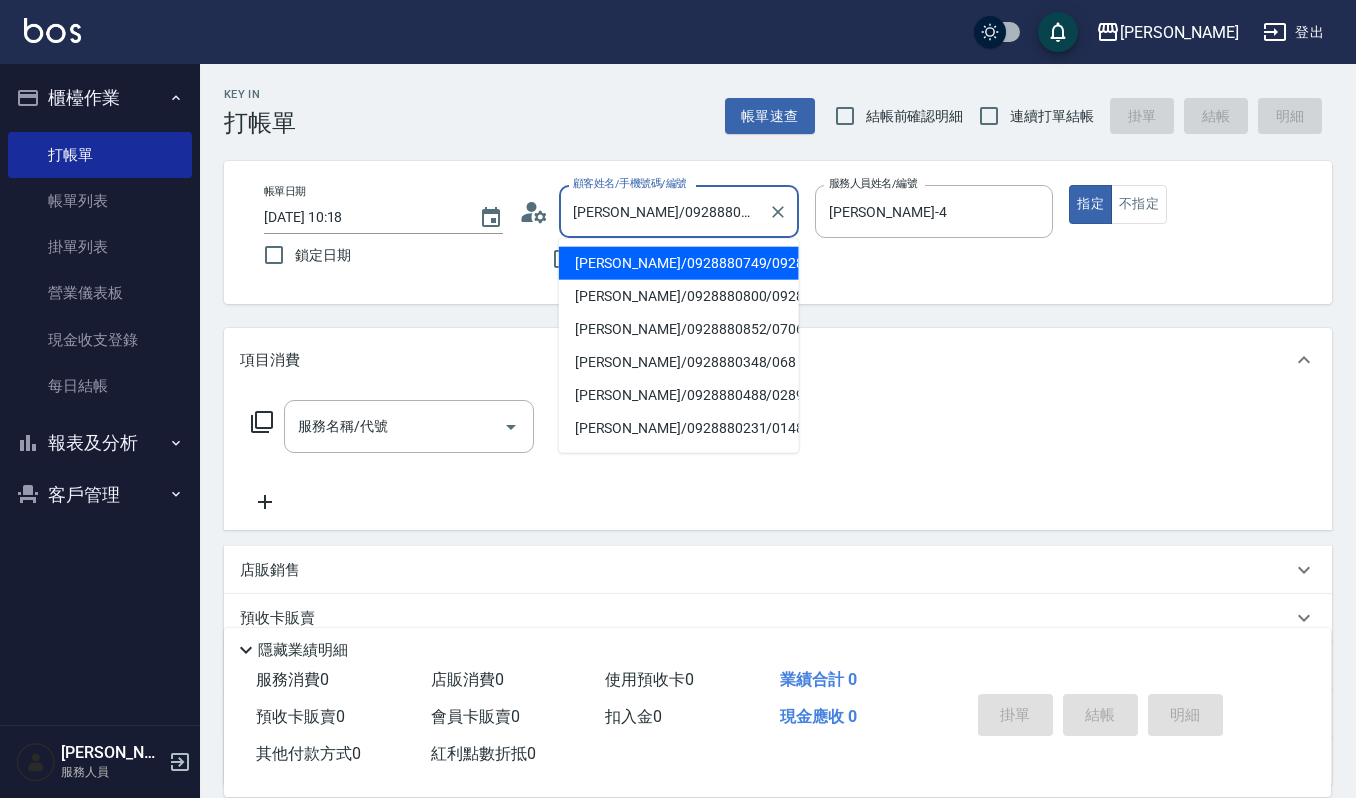 drag, startPoint x: 608, startPoint y: 209, endPoint x: 566, endPoint y: 214, distance: 42.296574 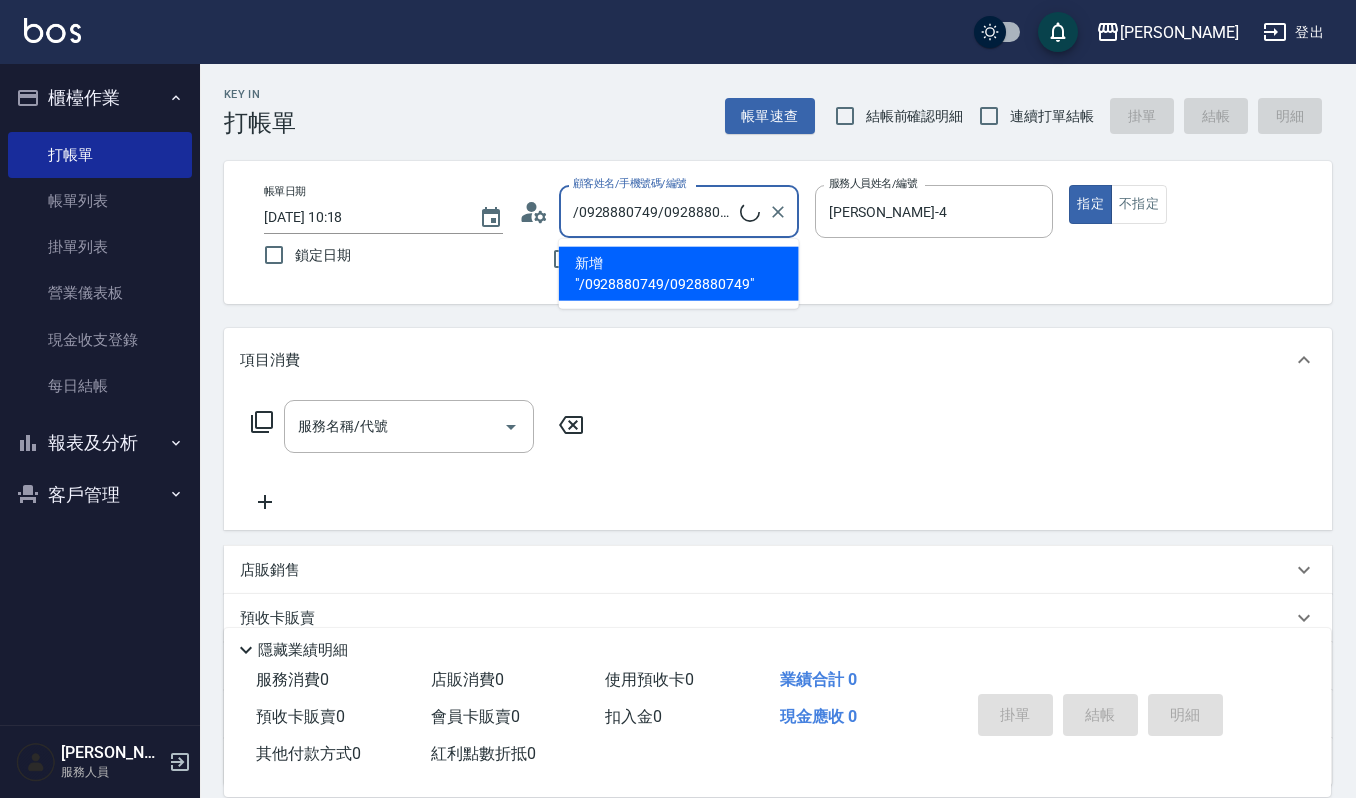 type on "王善芬/0928880749/0928880749" 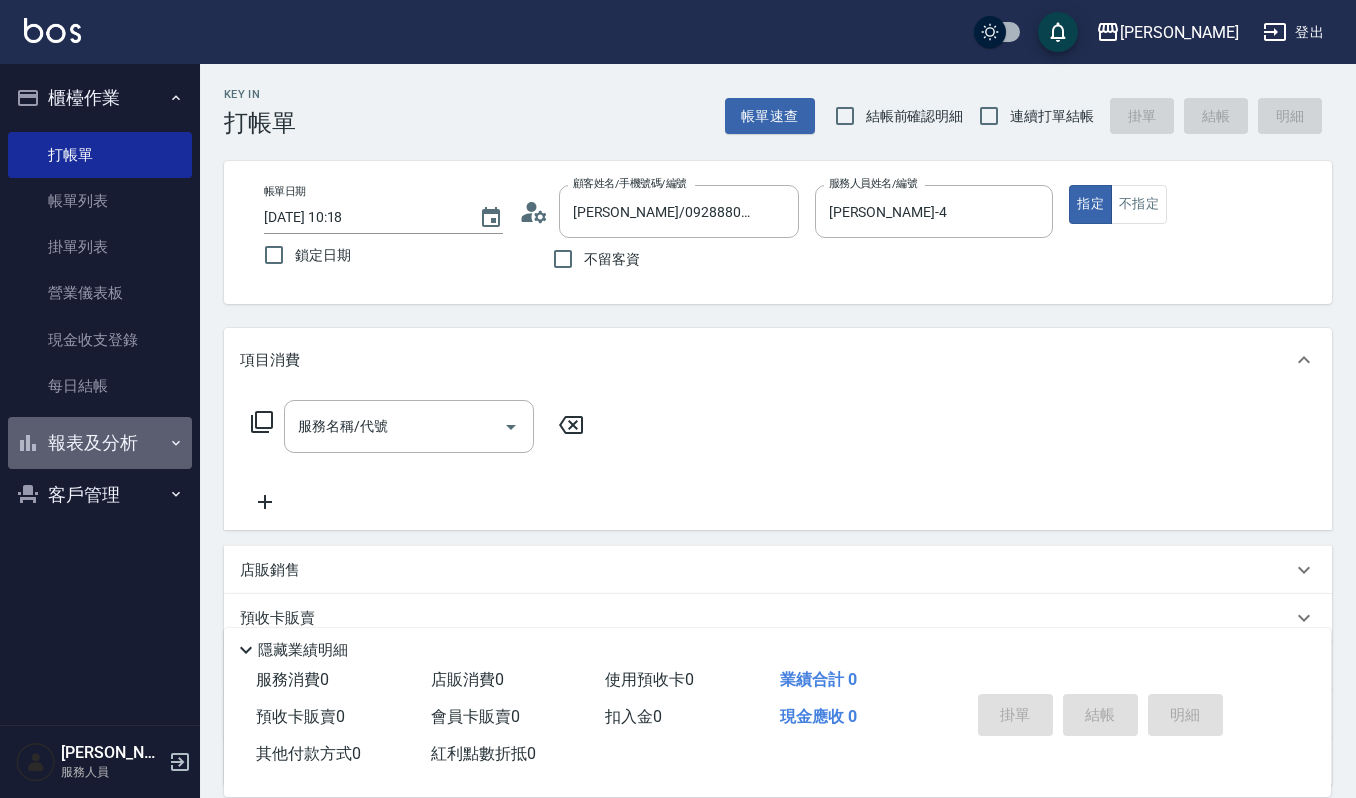 click on "報表及分析" at bounding box center (100, 443) 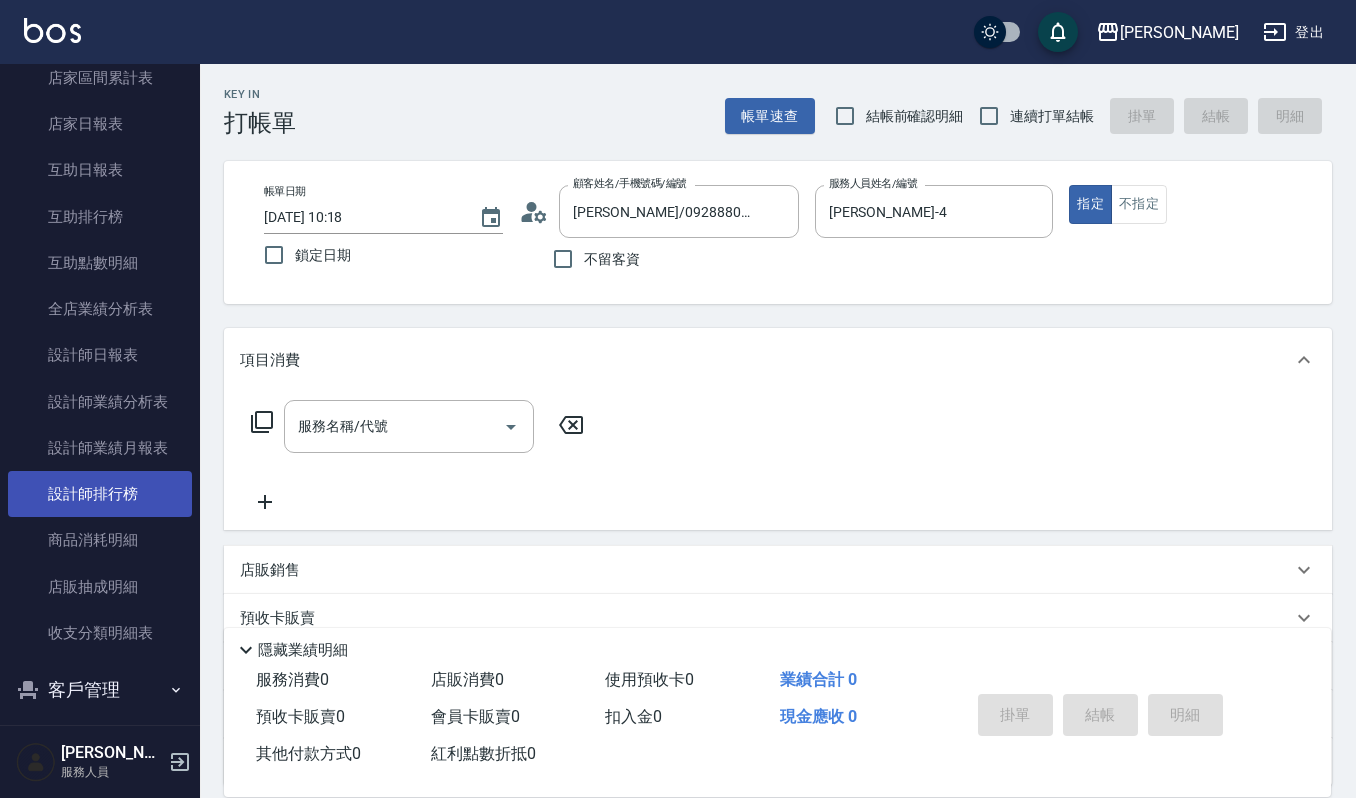 scroll, scrollTop: 482, scrollLeft: 0, axis: vertical 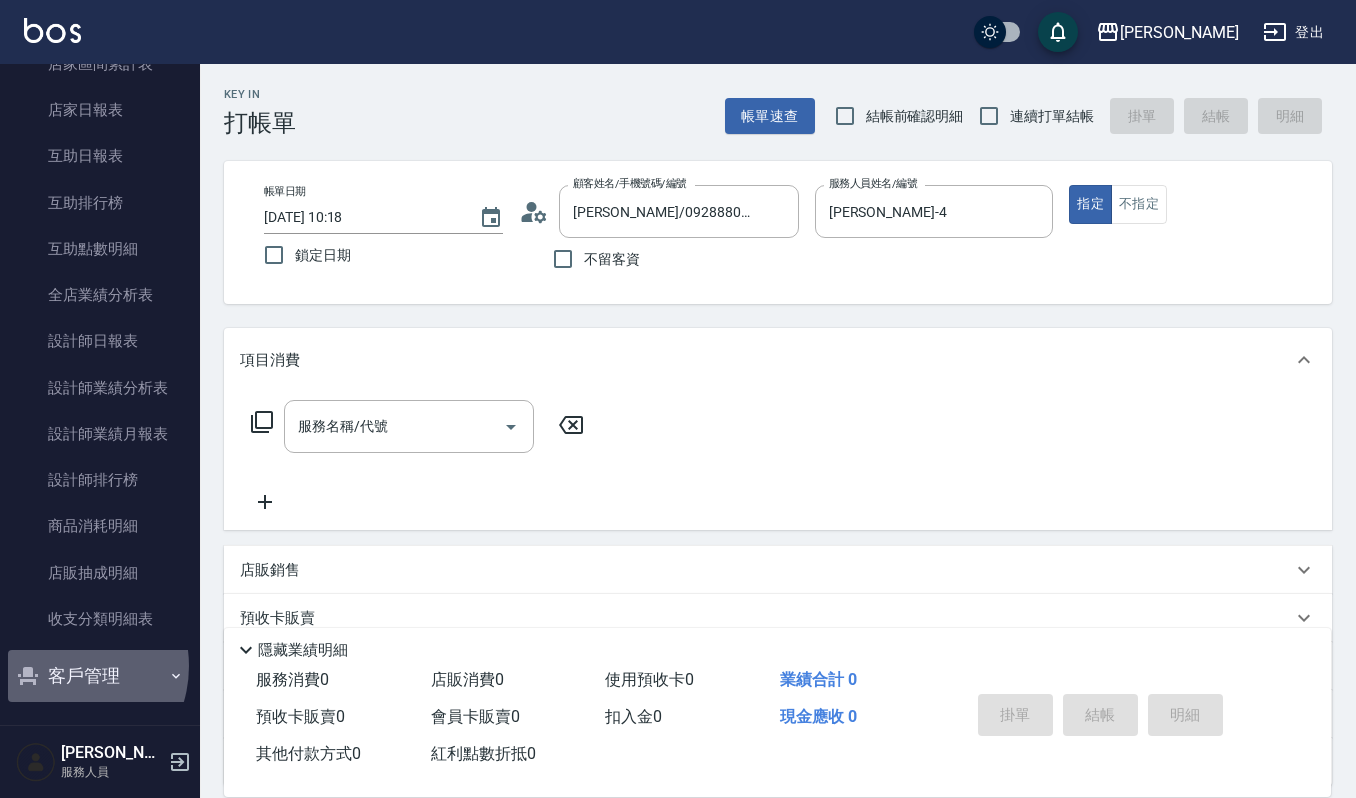 click on "客戶管理" at bounding box center (100, 676) 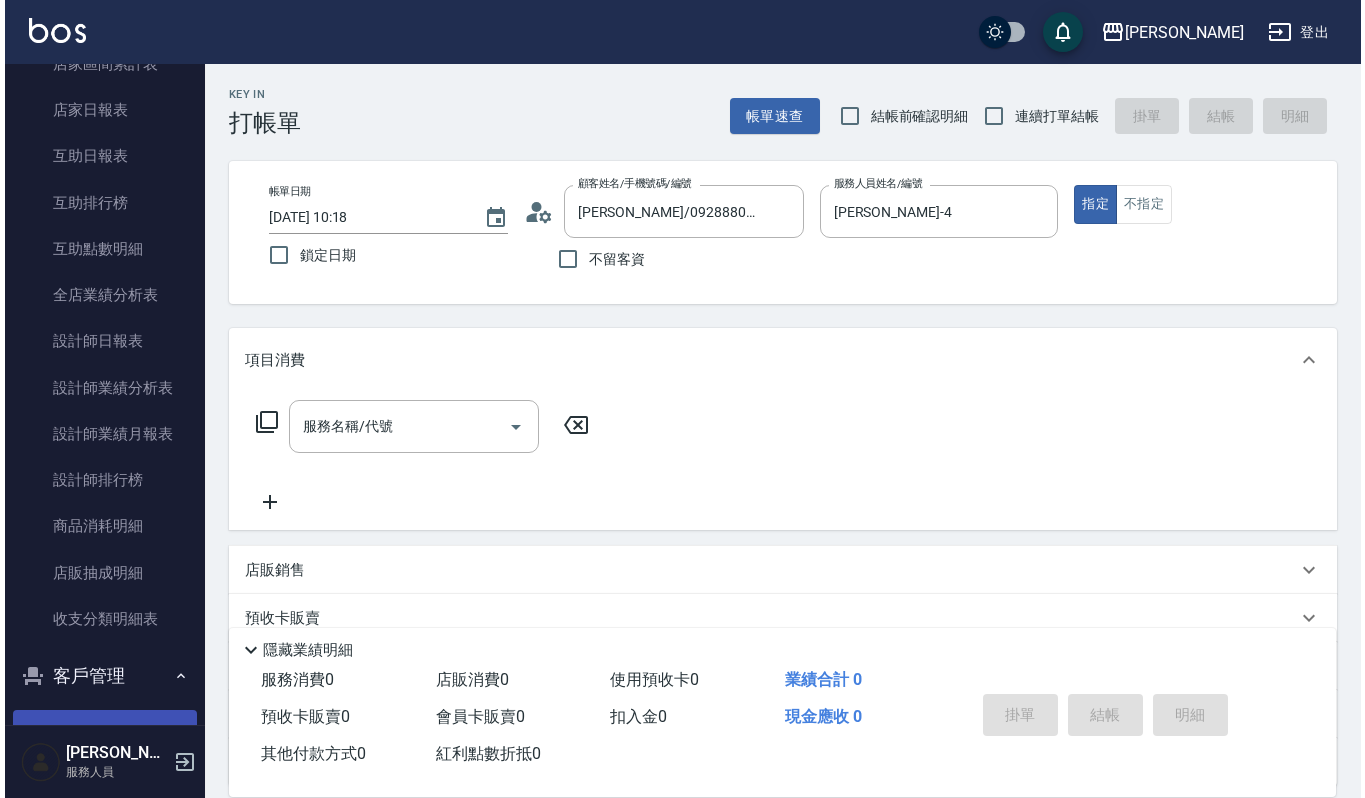 scroll, scrollTop: 616, scrollLeft: 0, axis: vertical 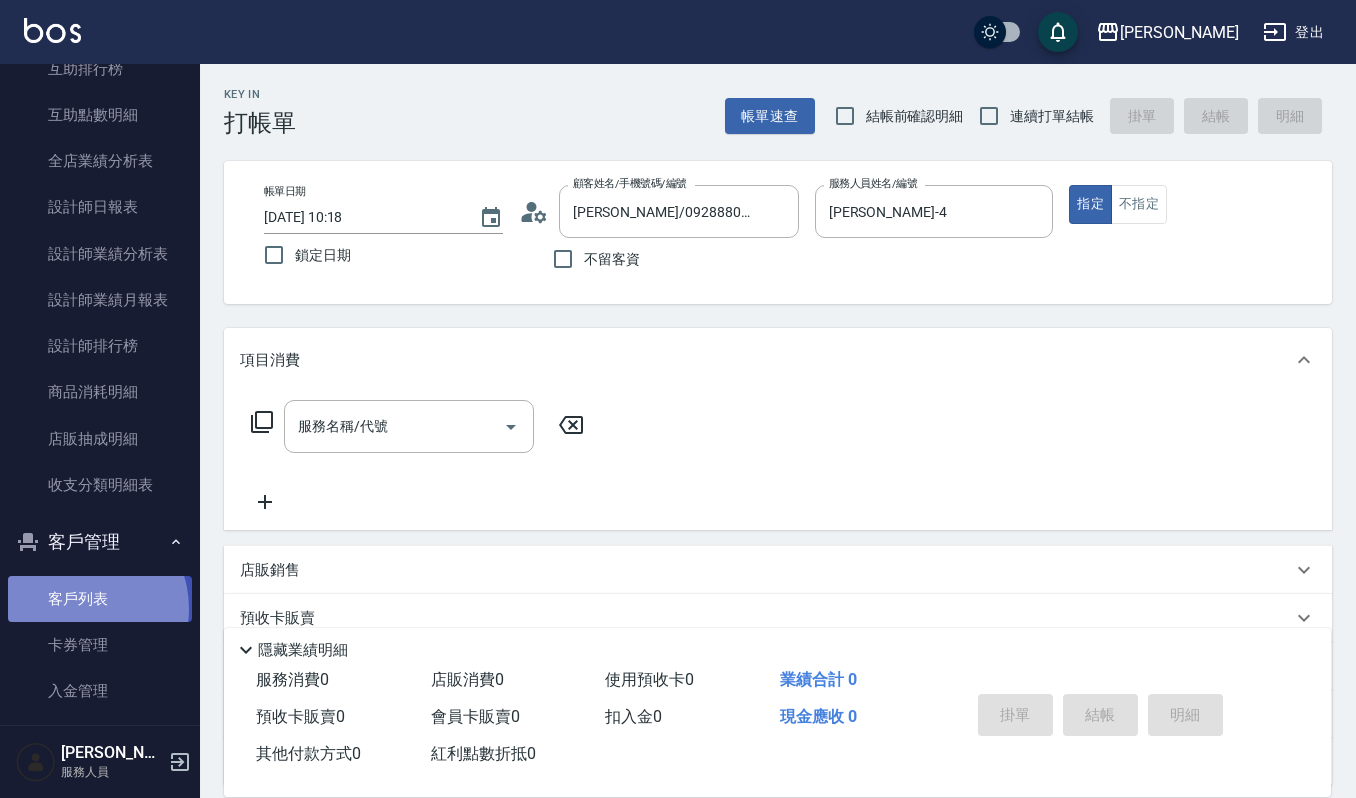 click on "客戶列表" at bounding box center (100, 599) 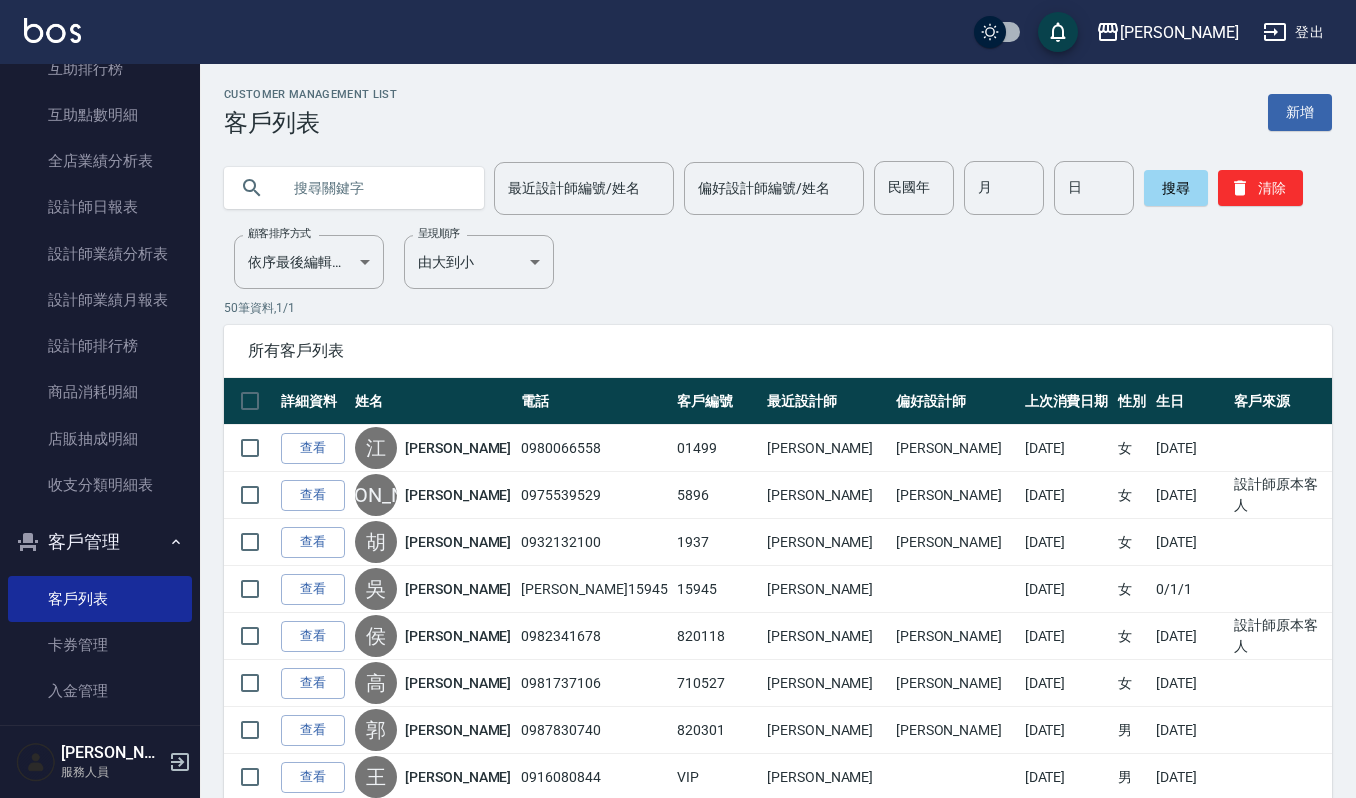 drag, startPoint x: 256, startPoint y: 180, endPoint x: 324, endPoint y: 116, distance: 93.38094 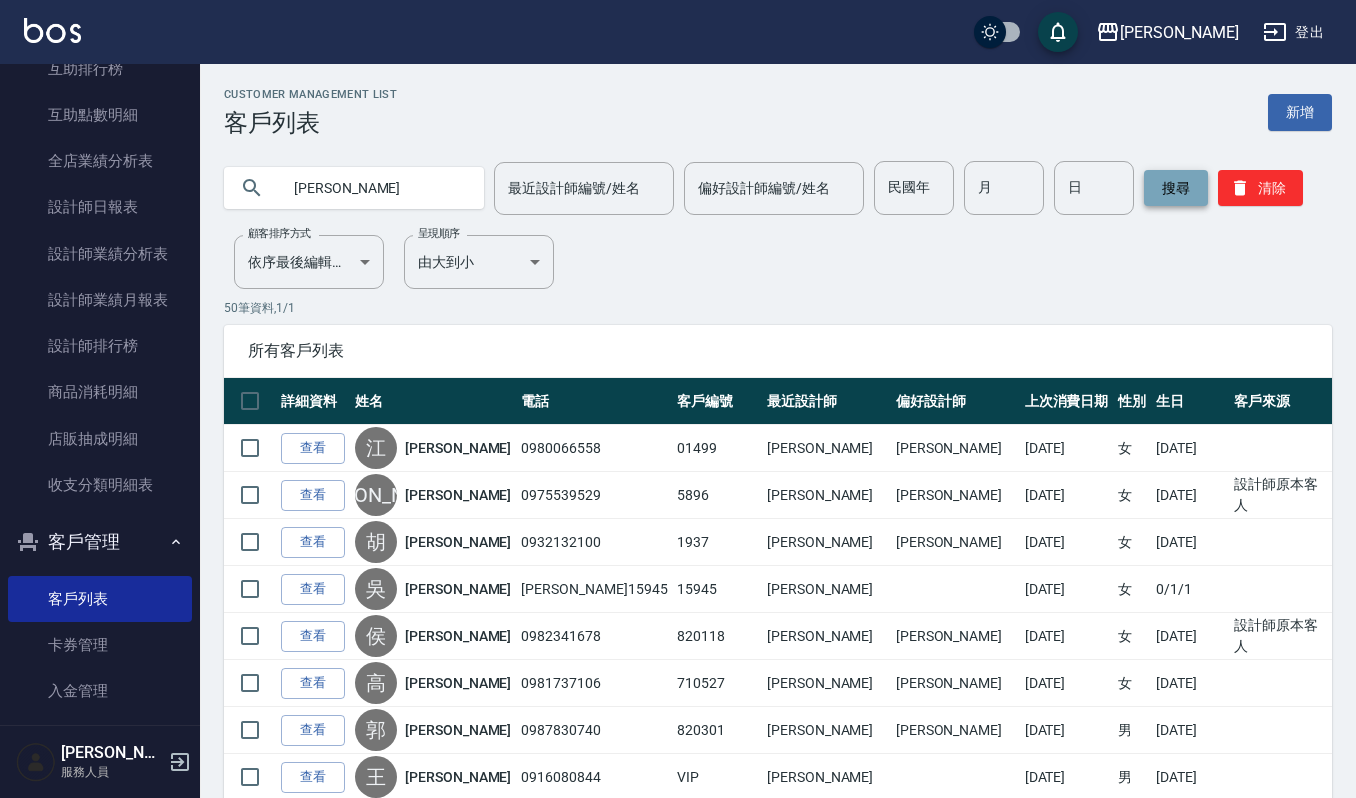 type on "王善芬" 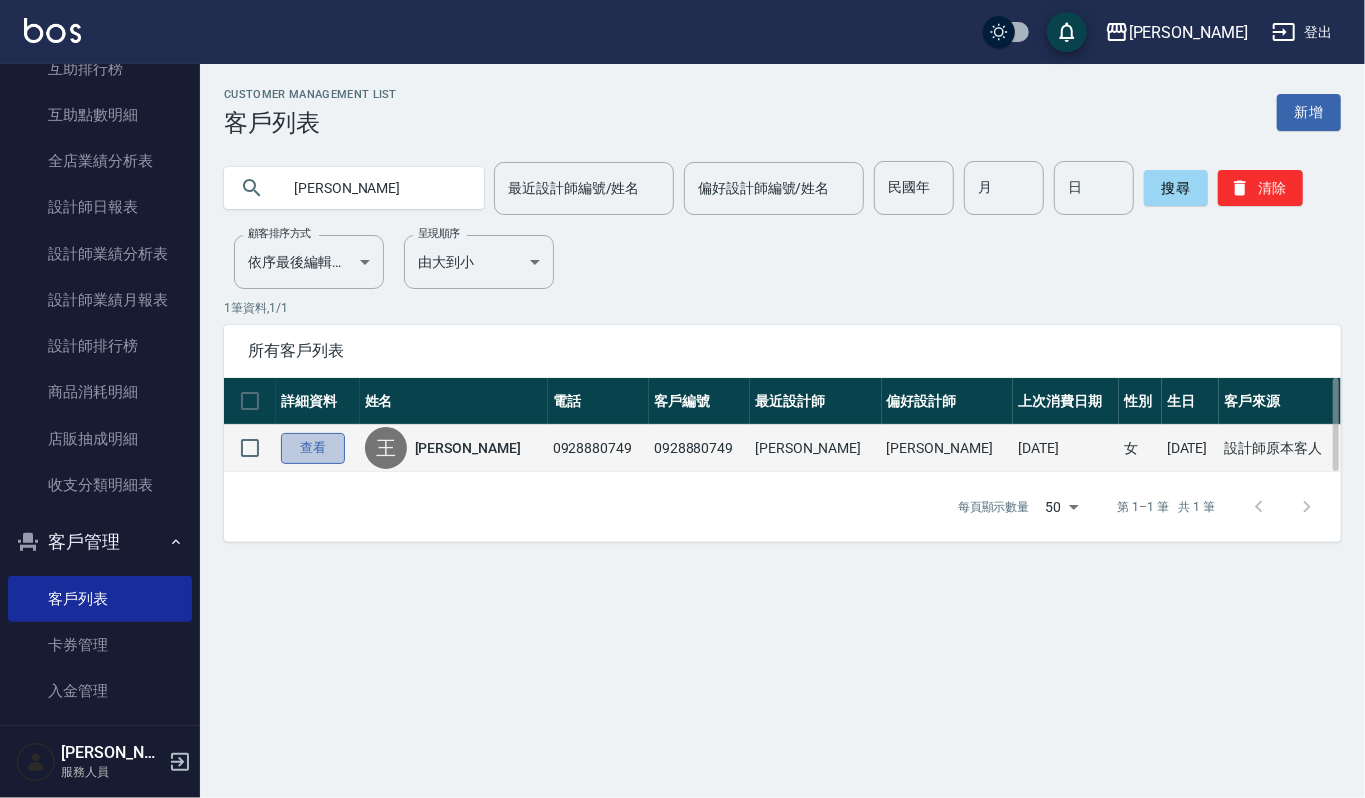 click on "查看" at bounding box center (313, 448) 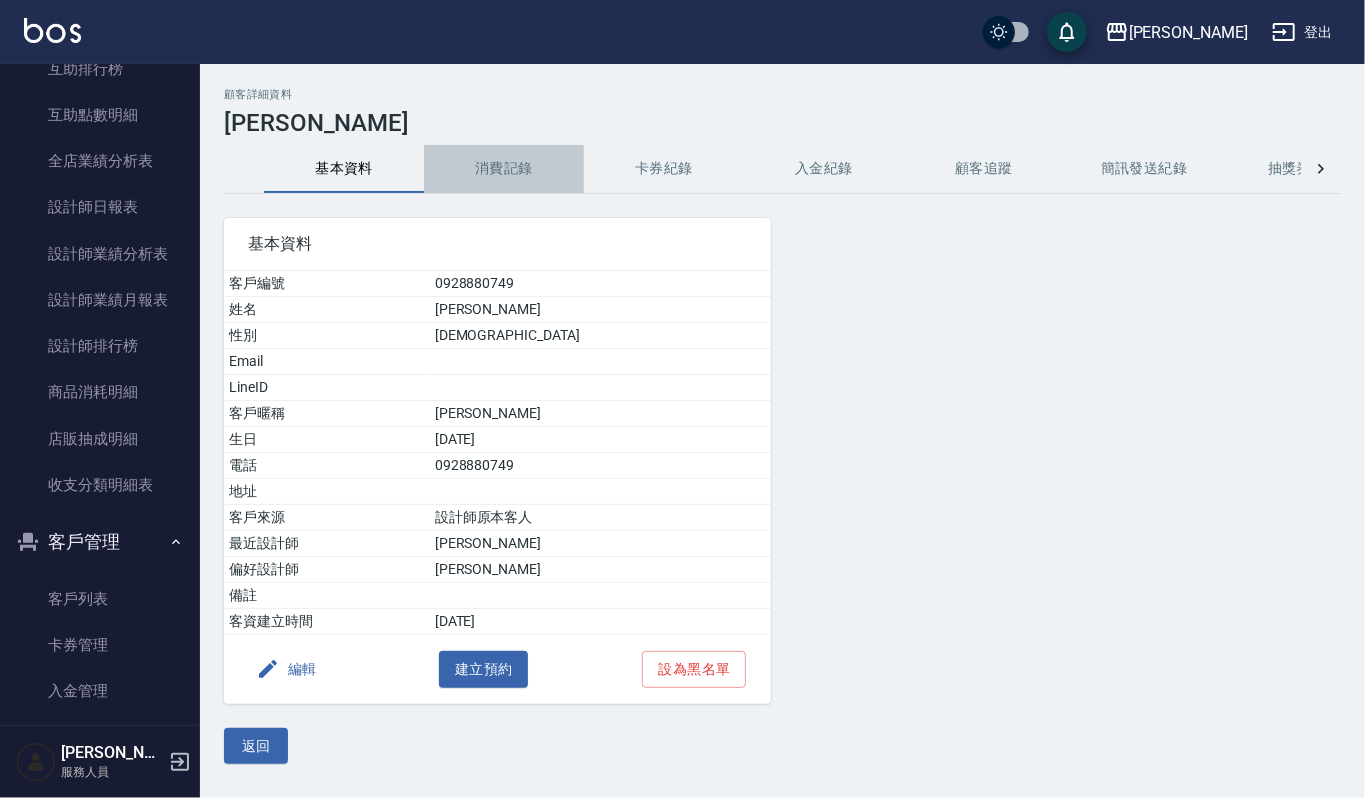 click on "消費記錄" at bounding box center [504, 169] 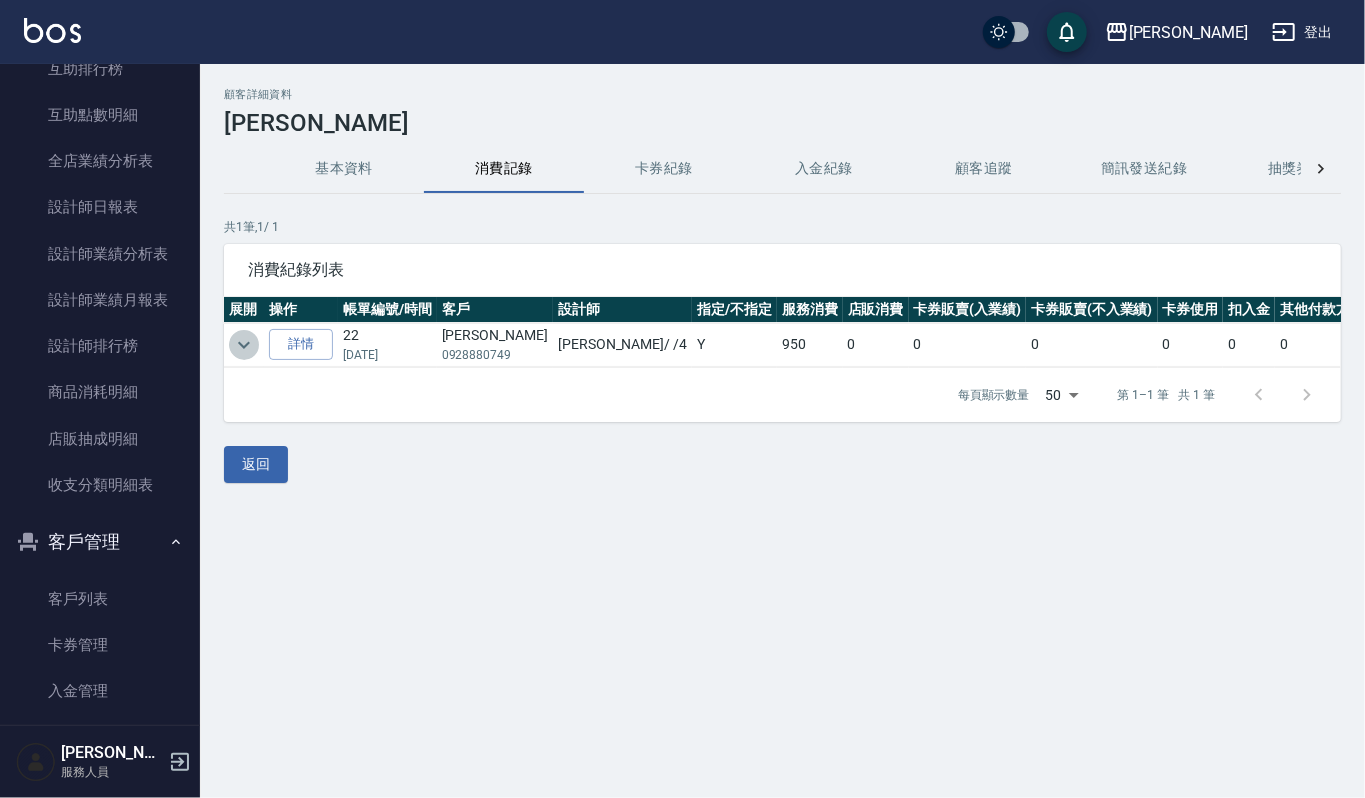 click 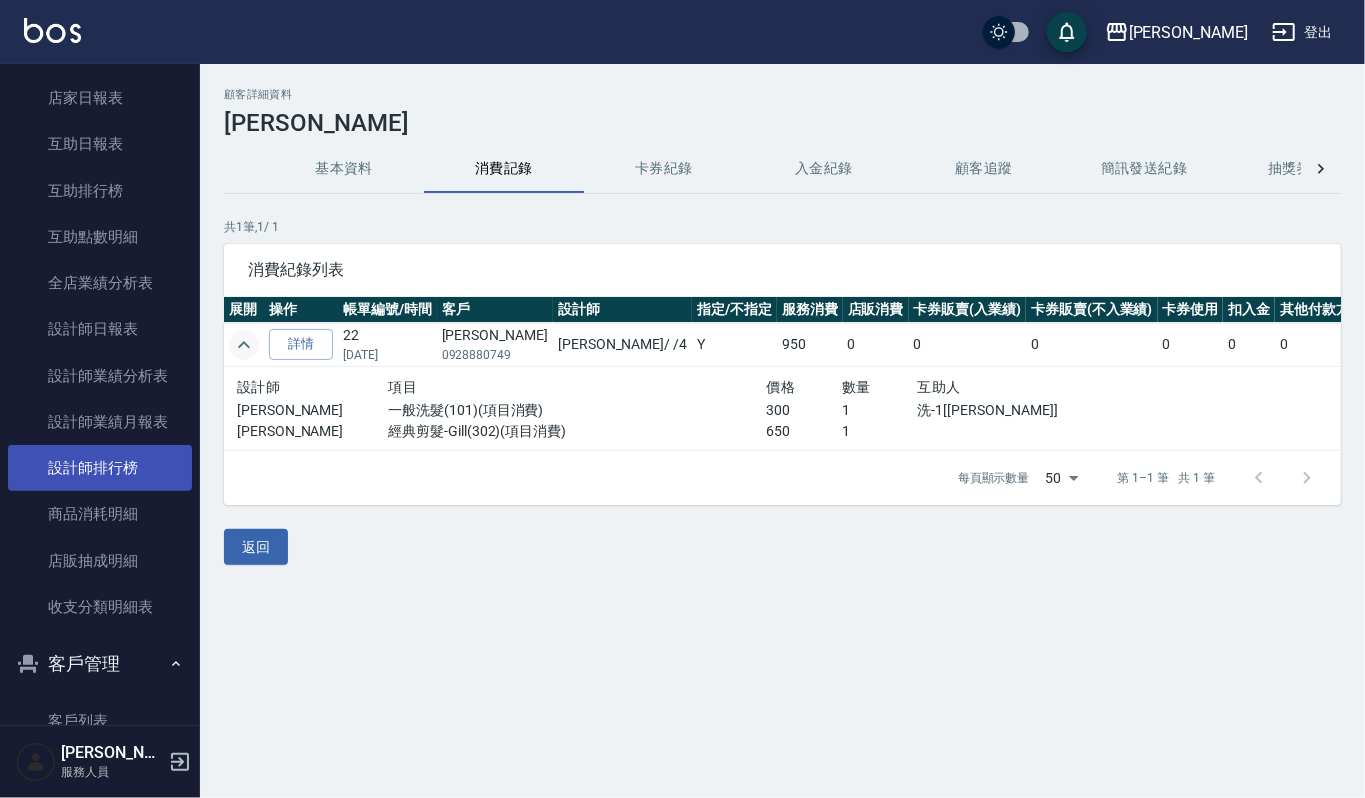 scroll, scrollTop: 533, scrollLeft: 0, axis: vertical 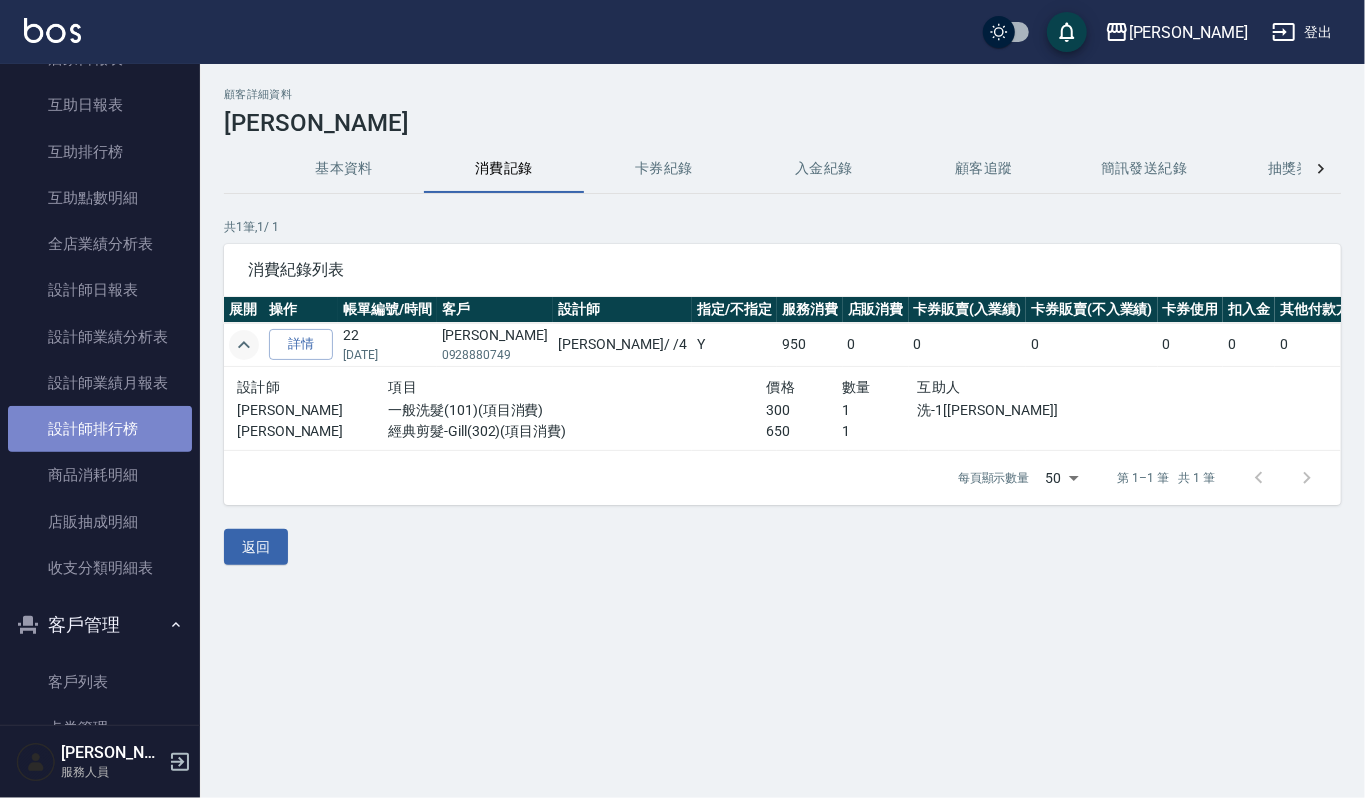 click on "設計師排行榜" at bounding box center (100, 429) 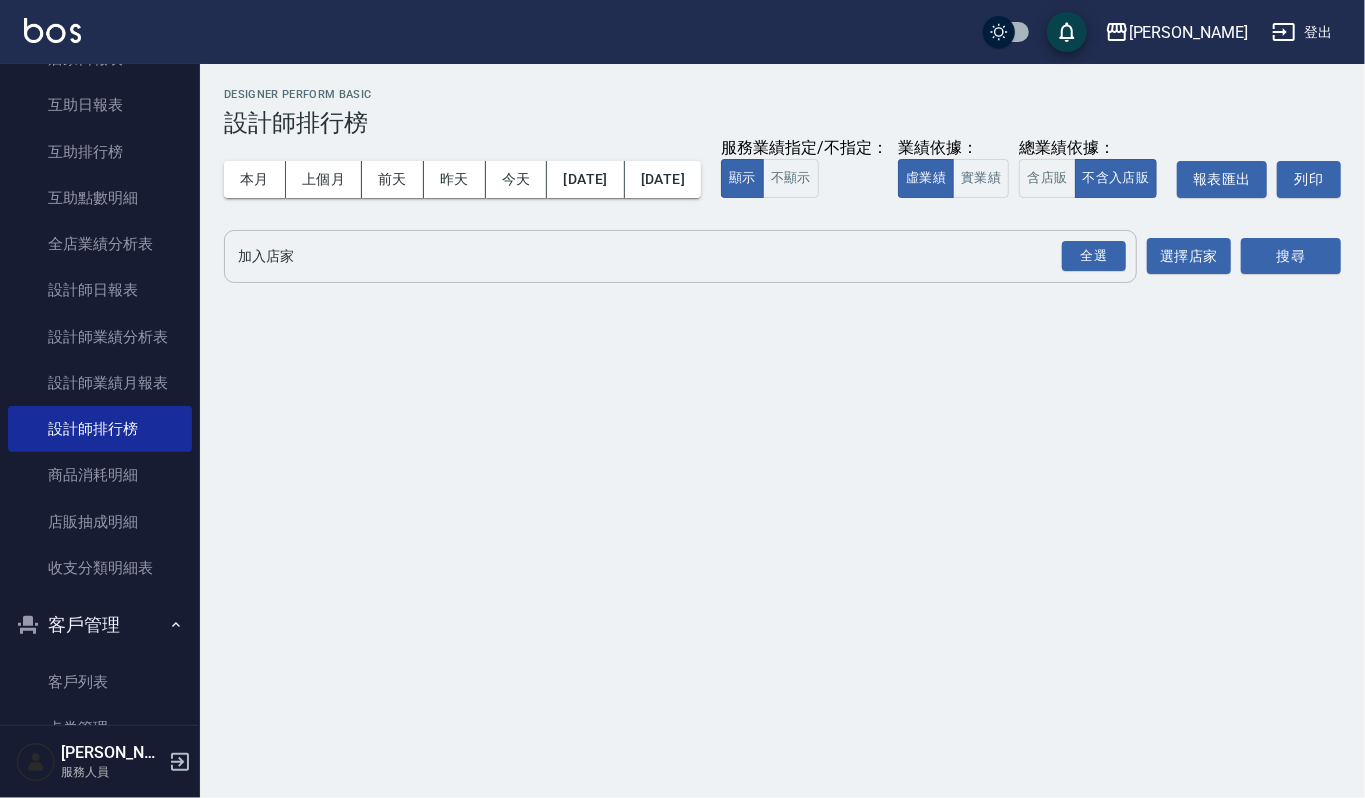 click on "加入店家" at bounding box center [665, 256] 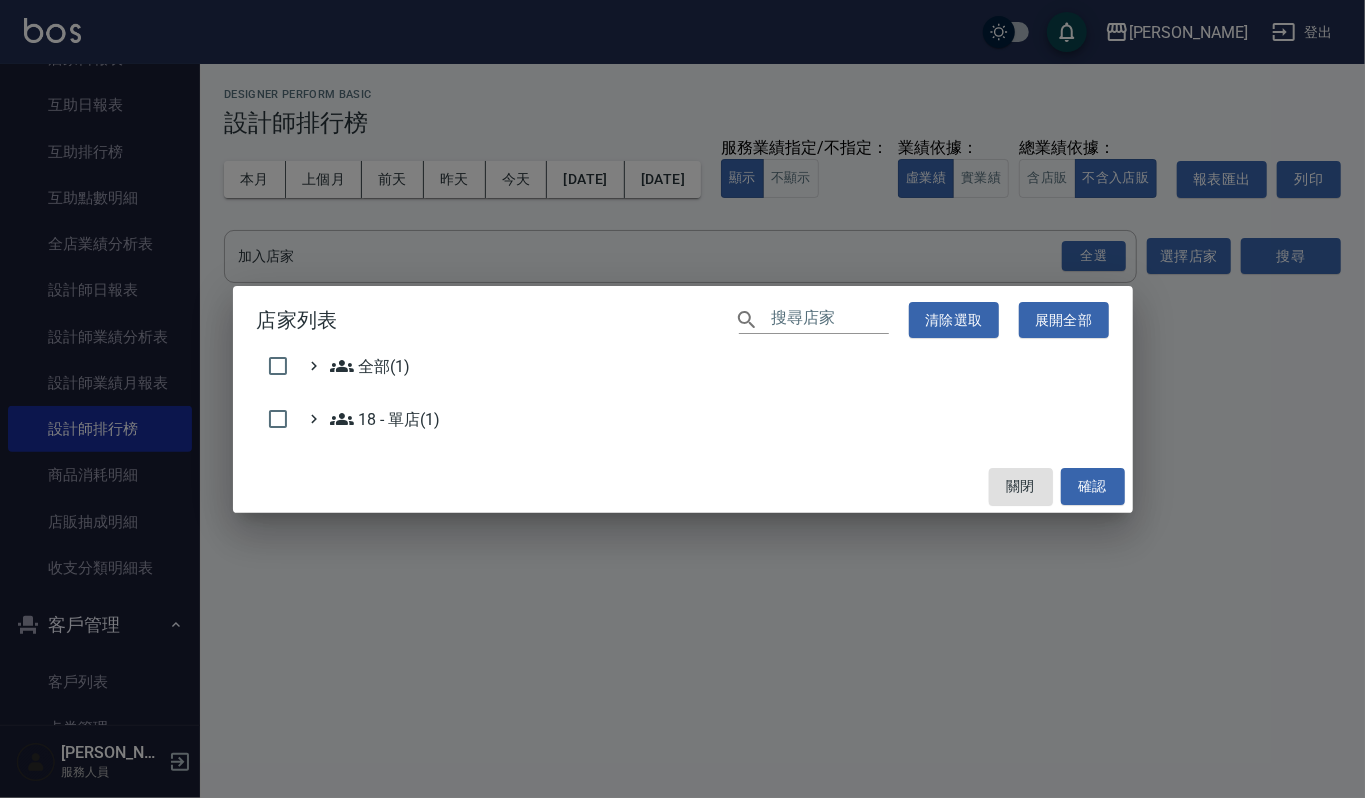 click on "店家列表 ​ 清除選取 展開全部" at bounding box center (683, 320) 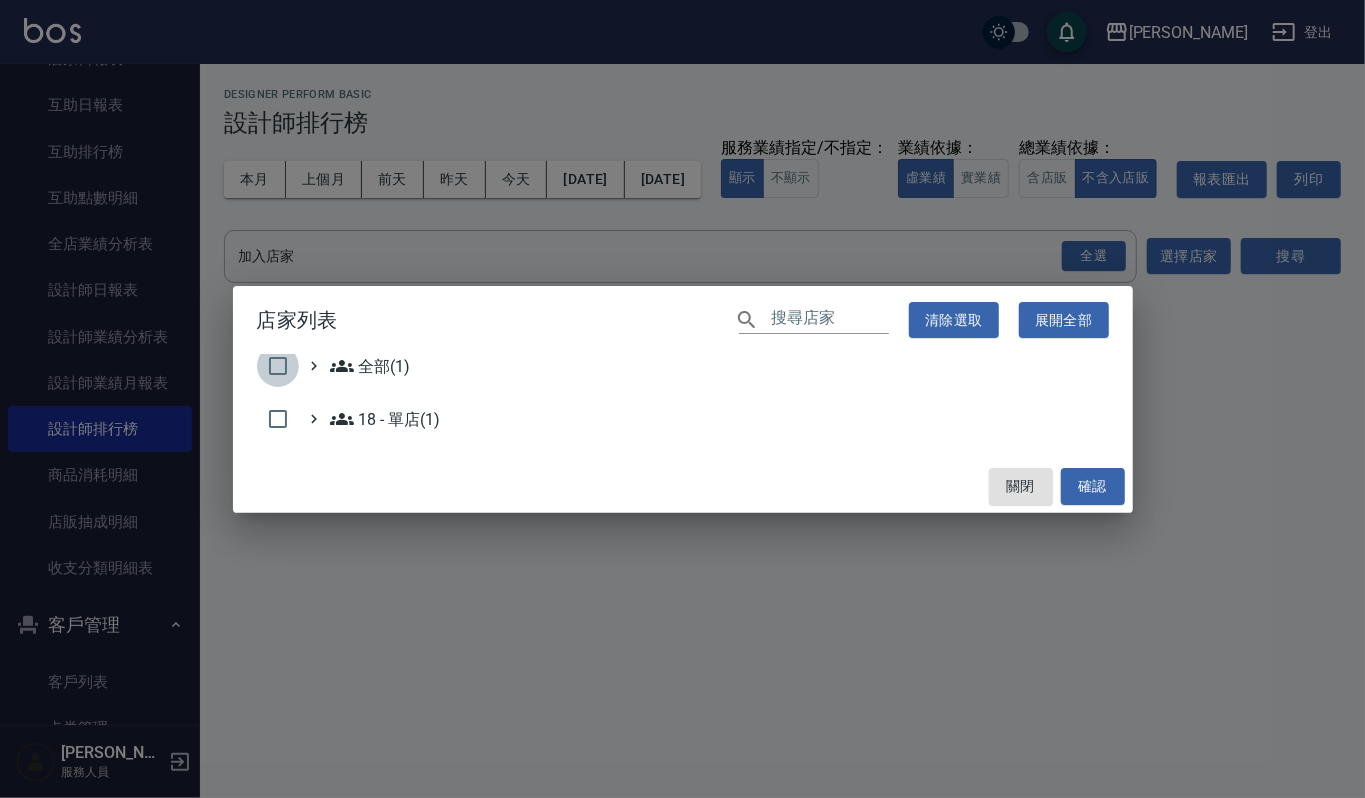 click at bounding box center [278, 366] 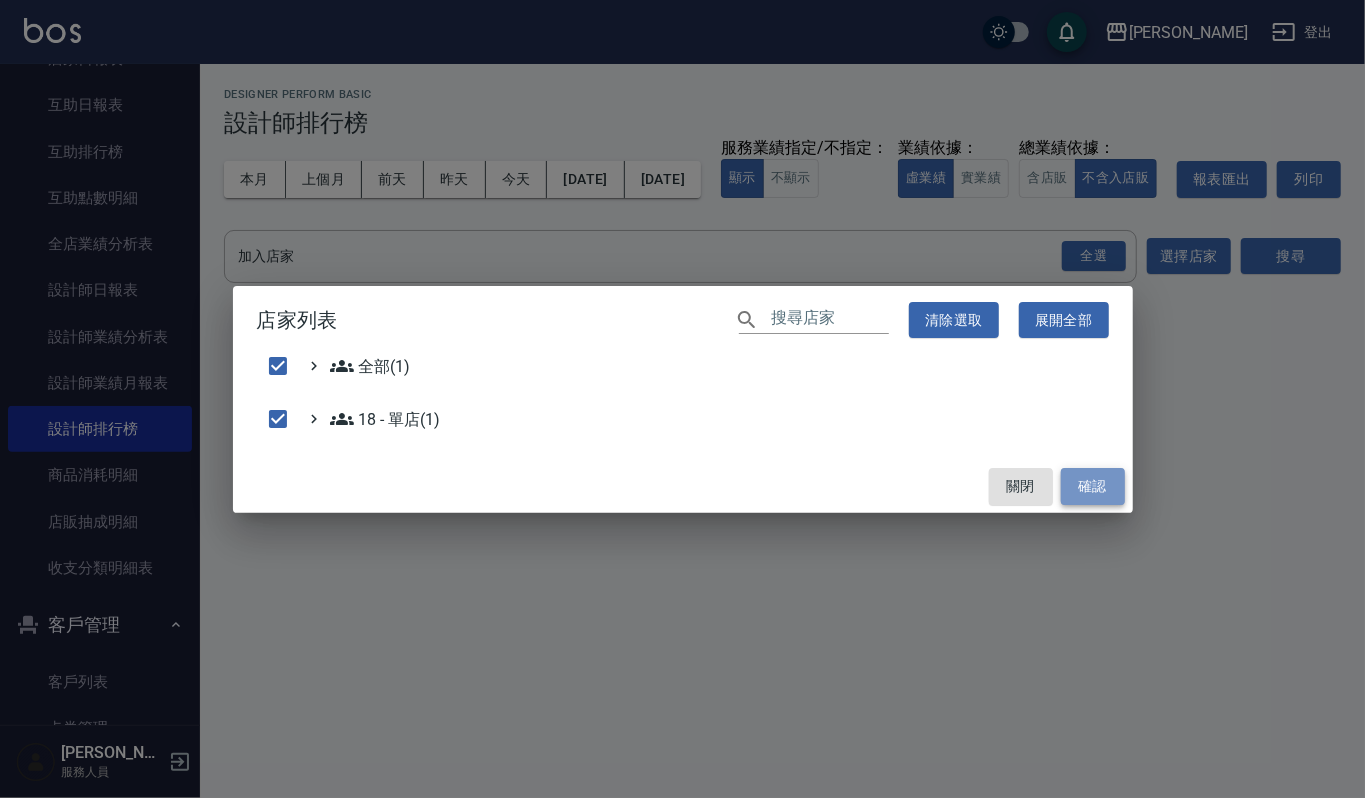 click on "確認" at bounding box center [1093, 486] 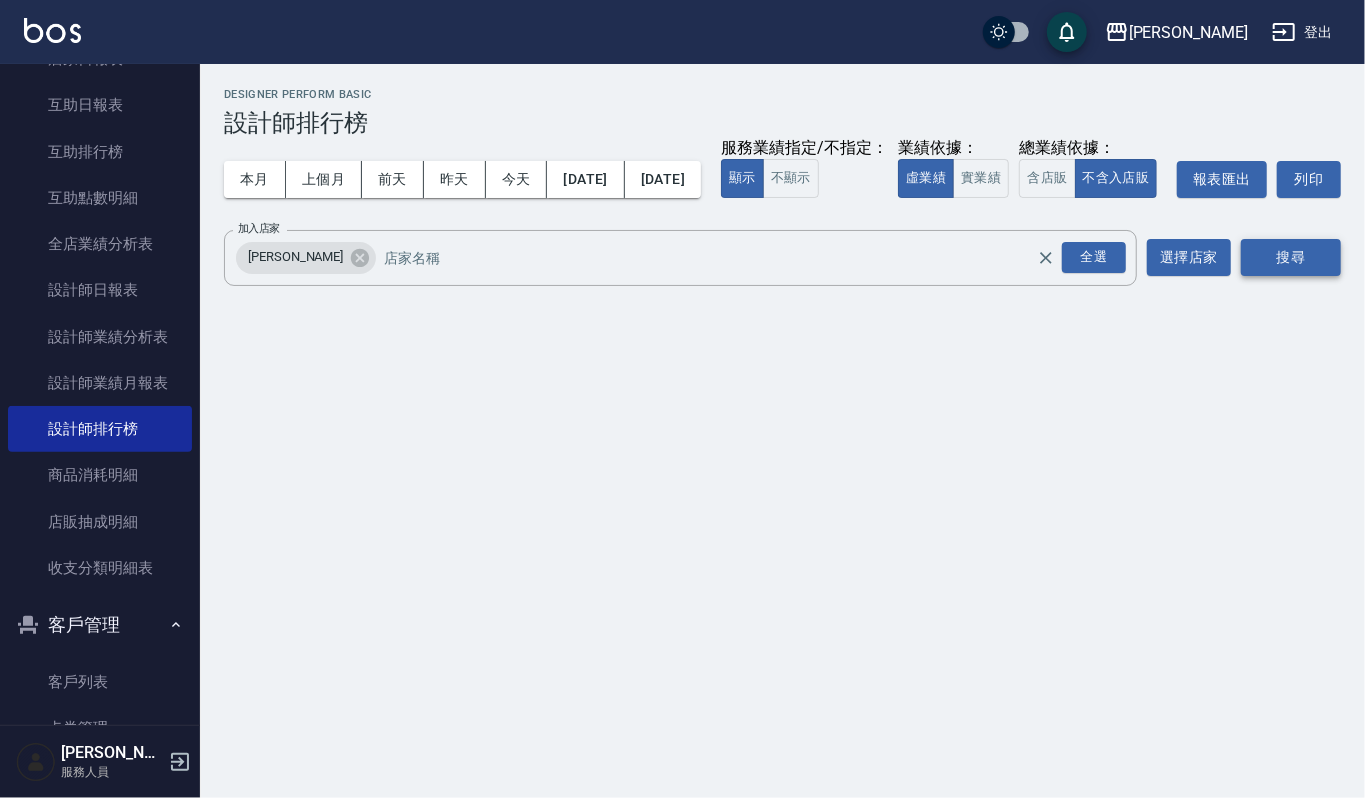 click on "搜尋" at bounding box center (1291, 257) 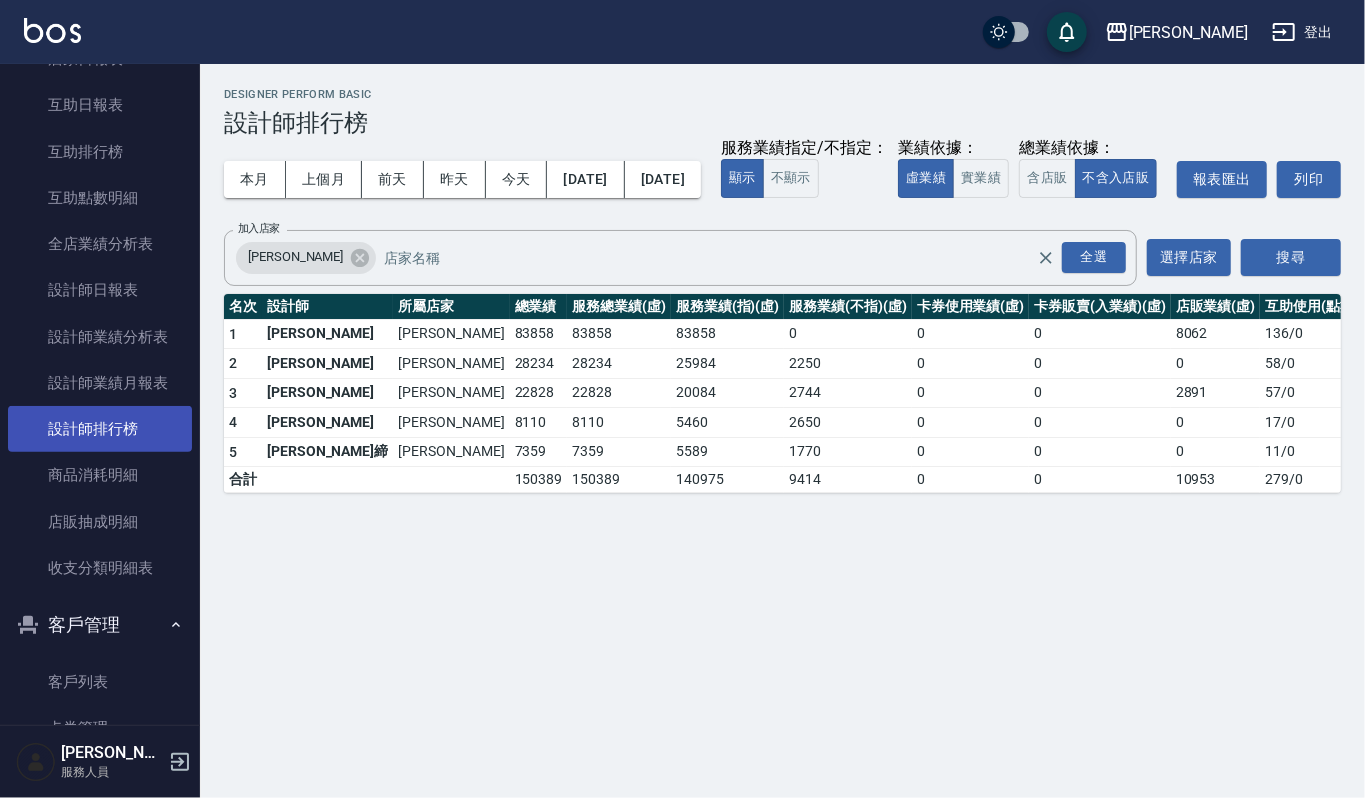 click on "設計師排行榜" at bounding box center (100, 429) 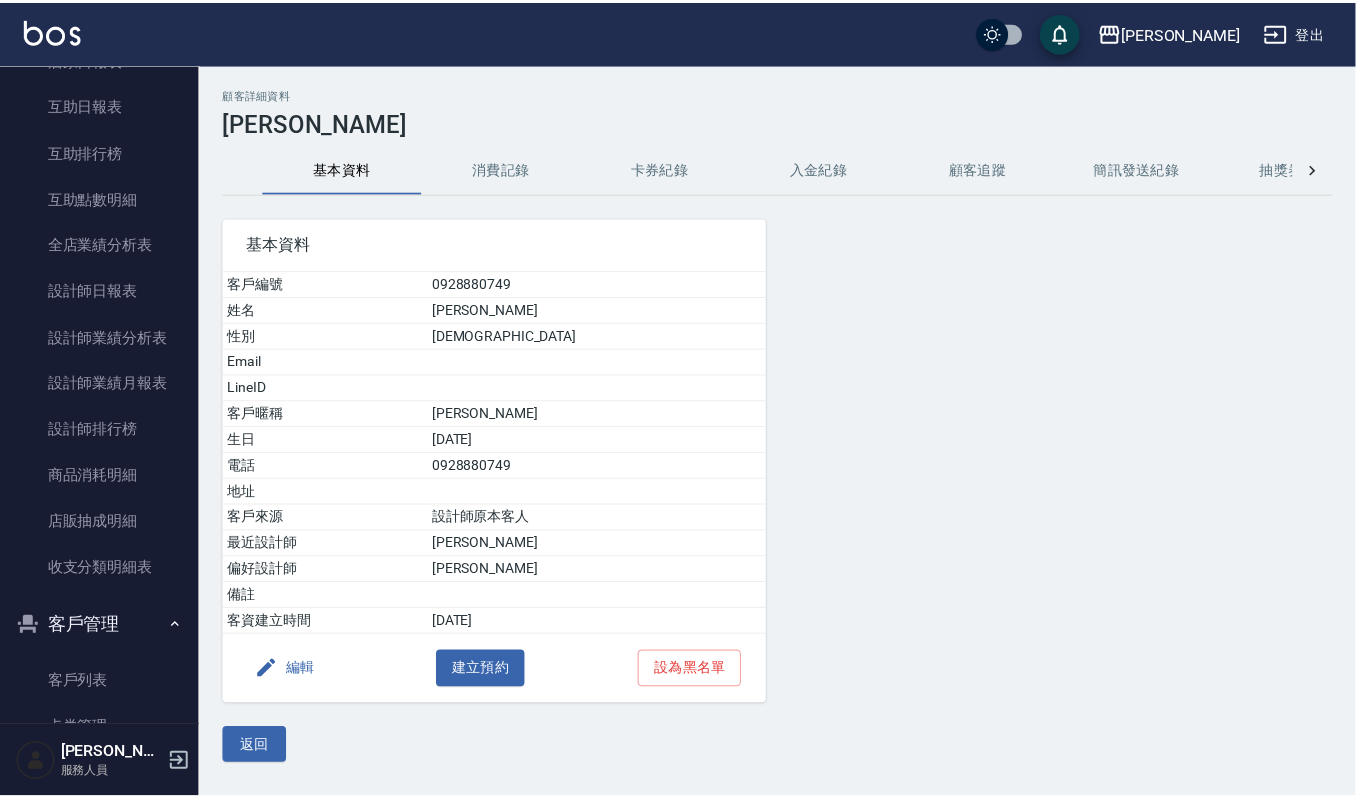 scroll, scrollTop: 0, scrollLeft: 0, axis: both 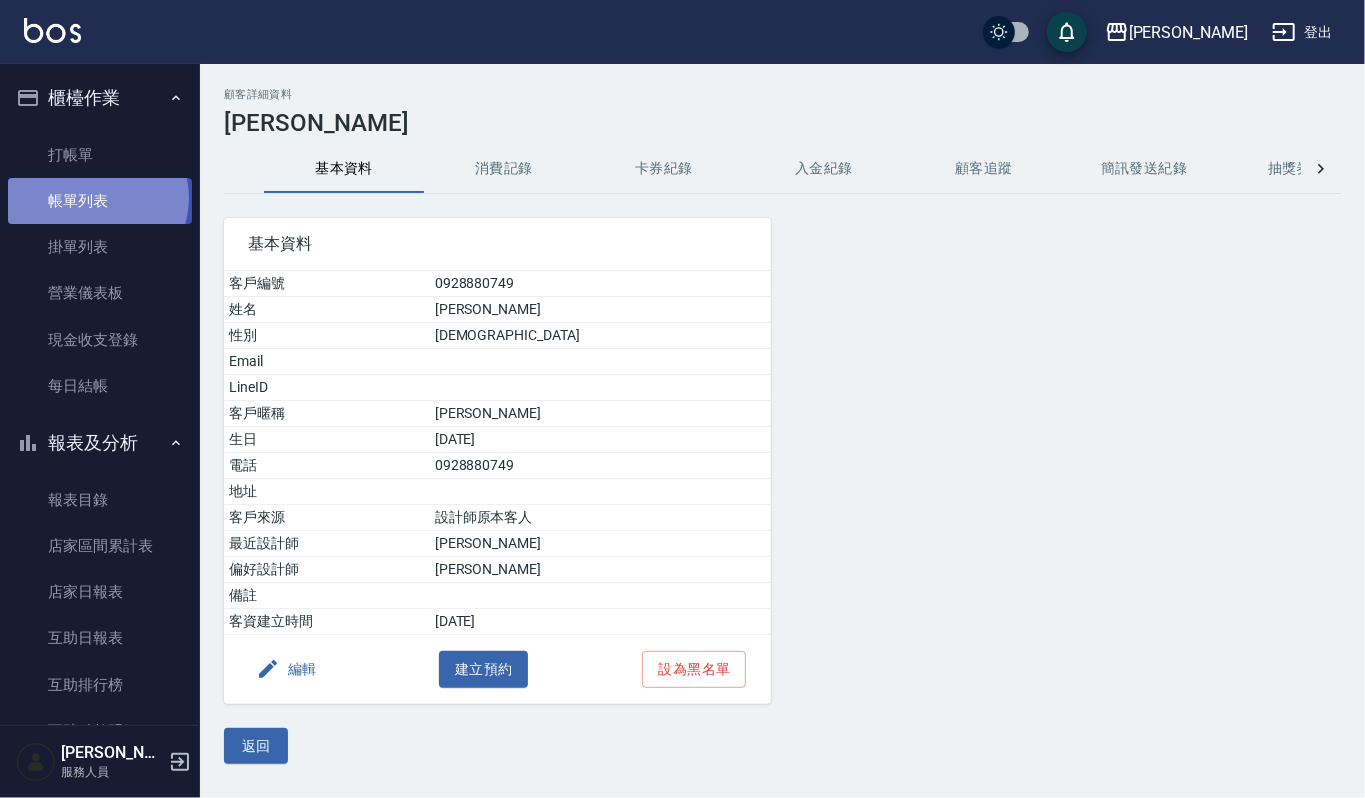 click on "帳單列表" at bounding box center [100, 201] 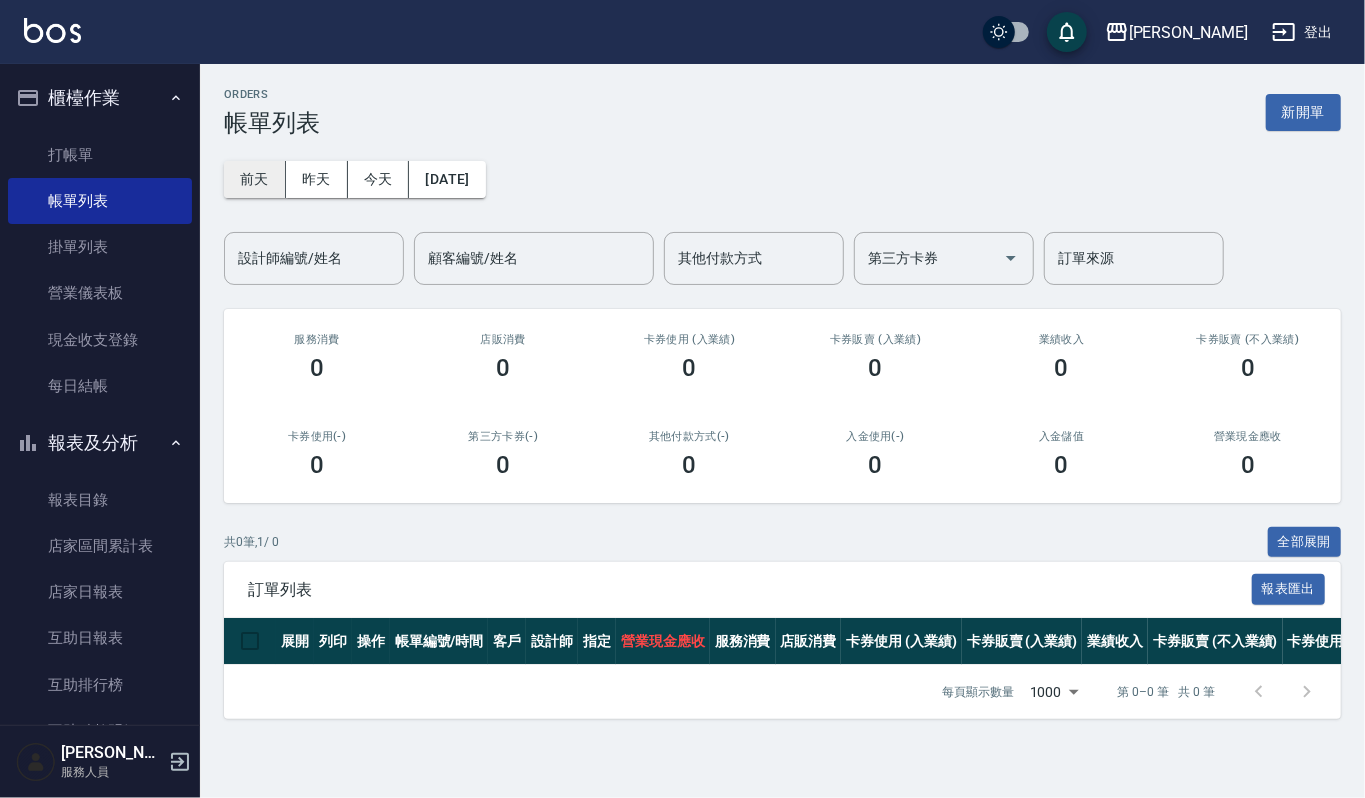 click on "前天" at bounding box center (255, 179) 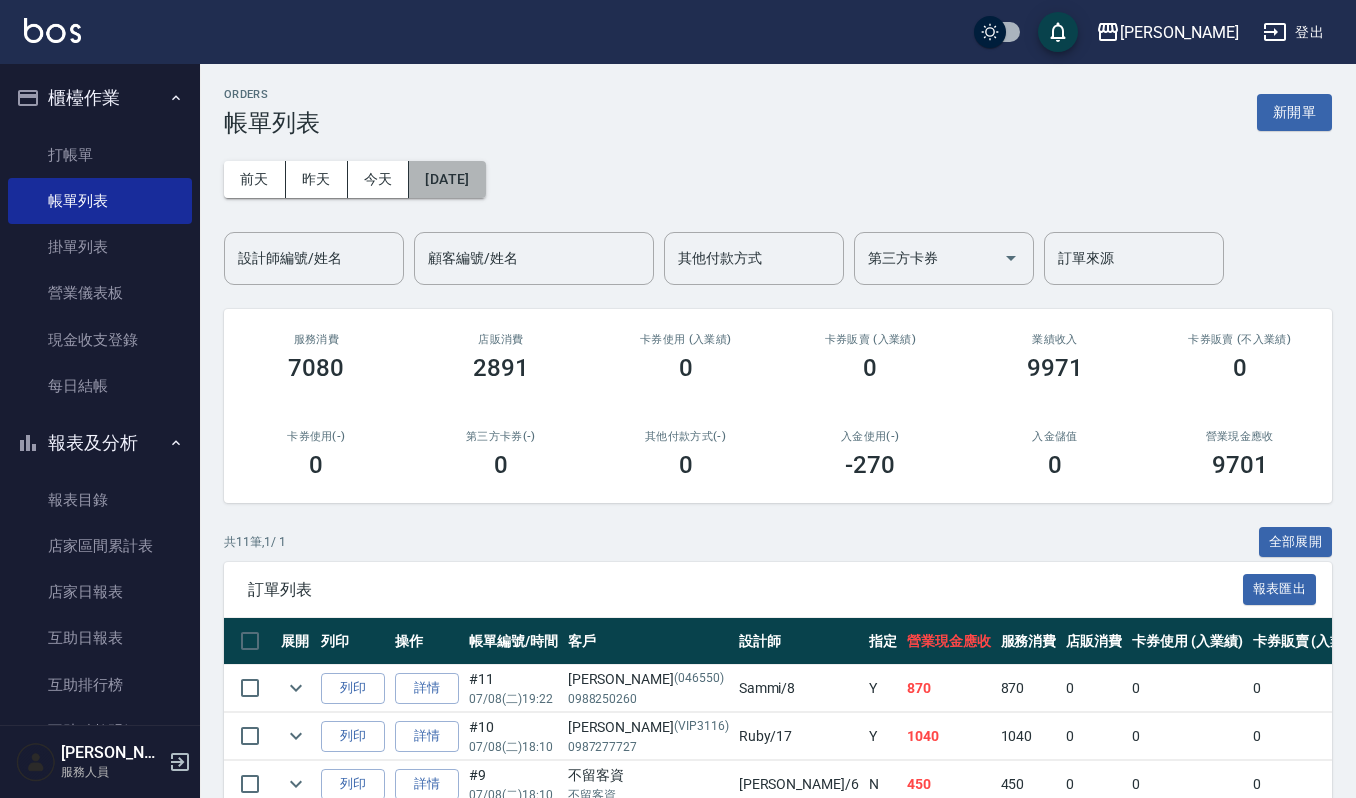 click on "[DATE]" at bounding box center (447, 179) 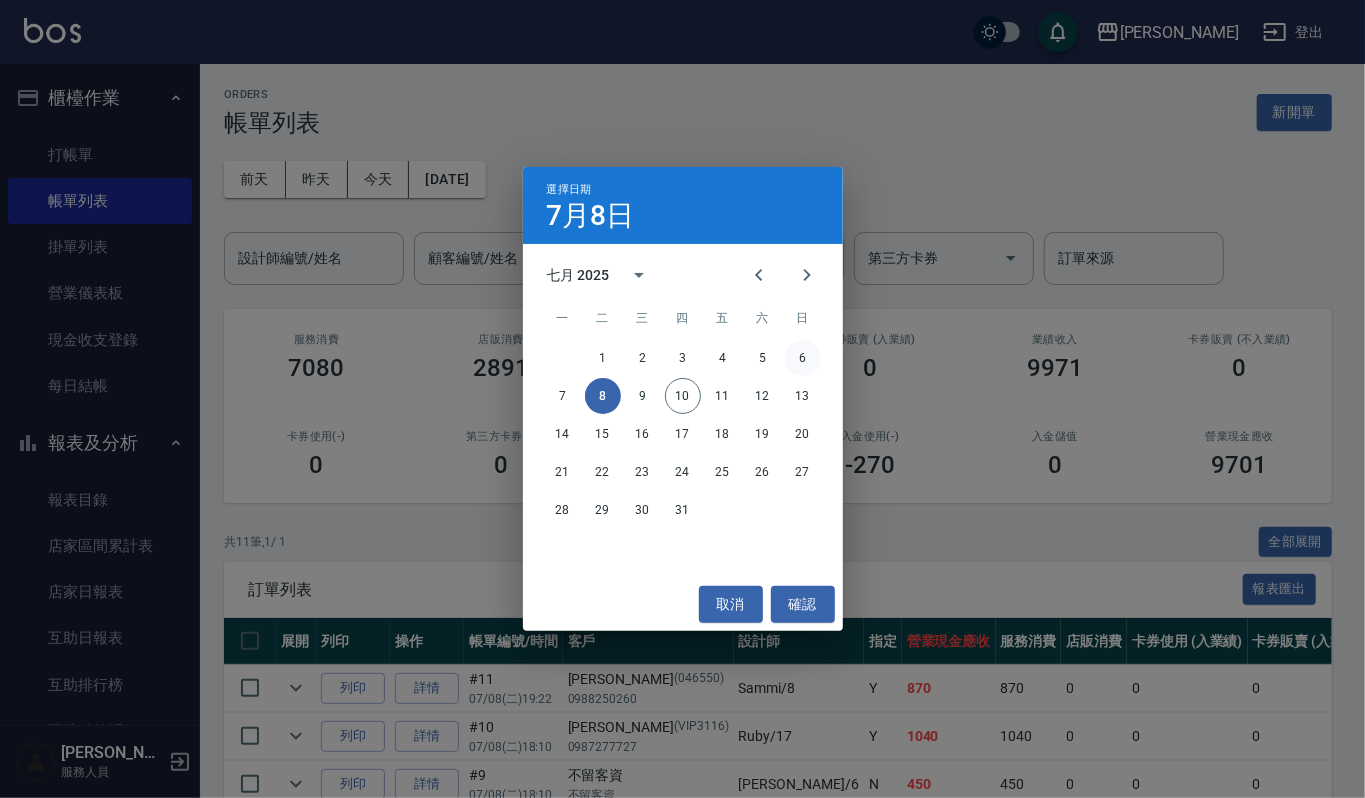 click on "6" at bounding box center [803, 358] 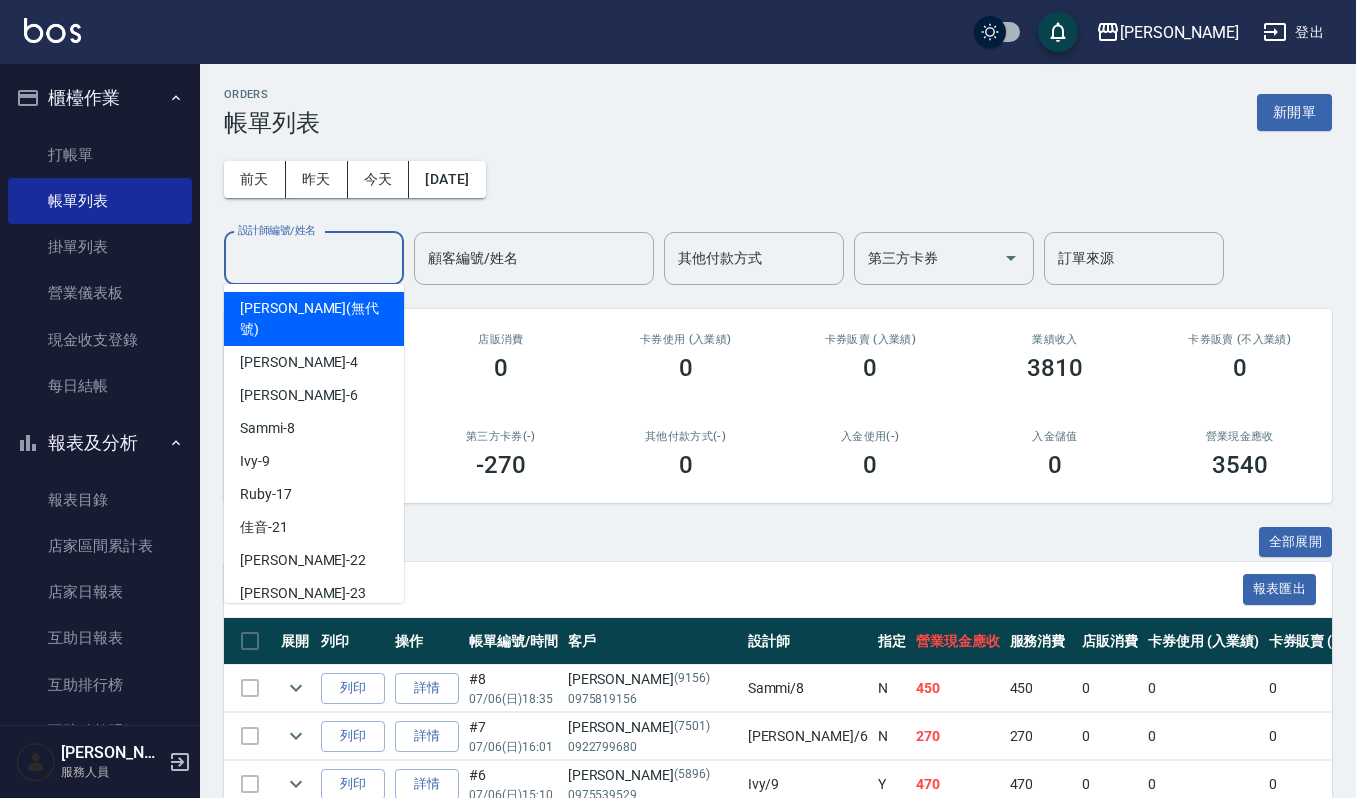 click on "設計師編號/姓名" at bounding box center [314, 258] 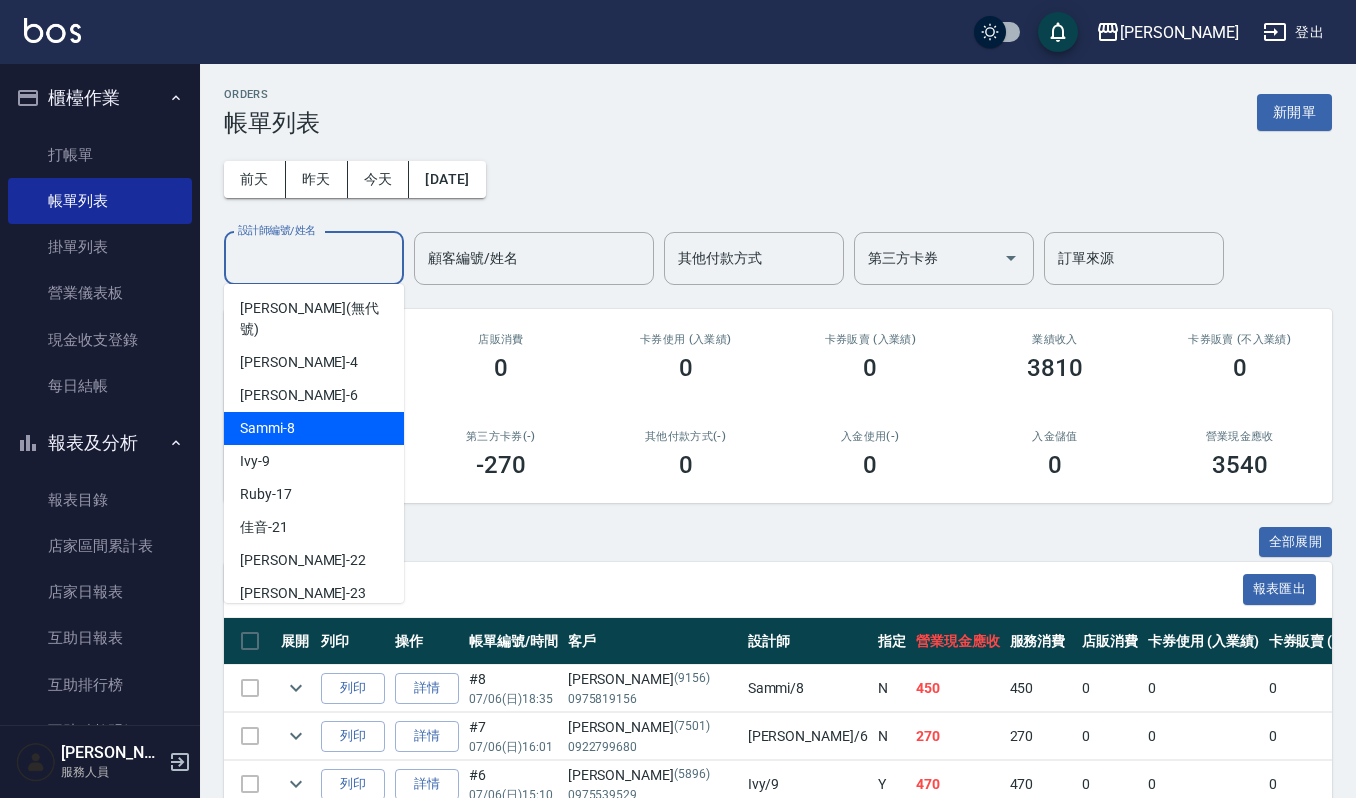 click on "Sammi -8" at bounding box center [314, 428] 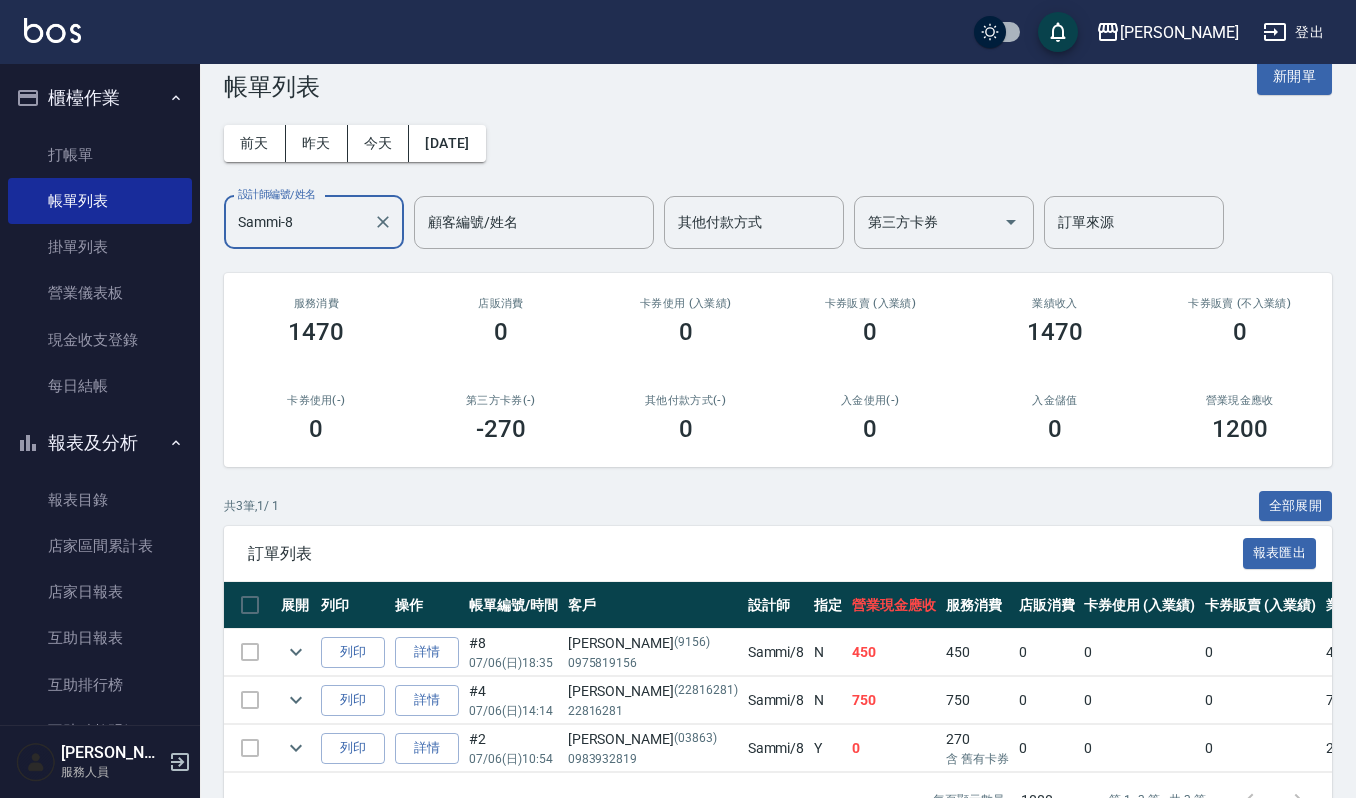 scroll, scrollTop: 0, scrollLeft: 0, axis: both 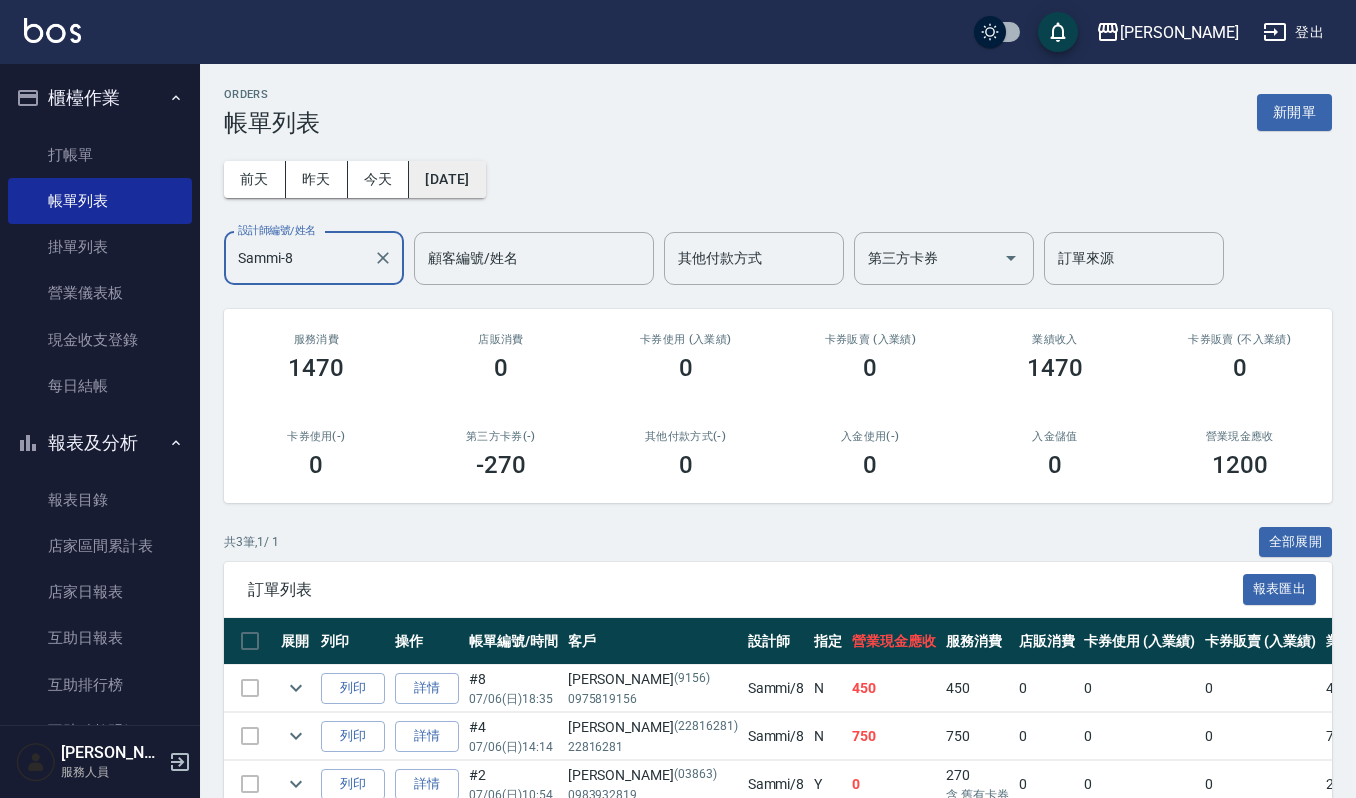 click on "[DATE]" at bounding box center [447, 179] 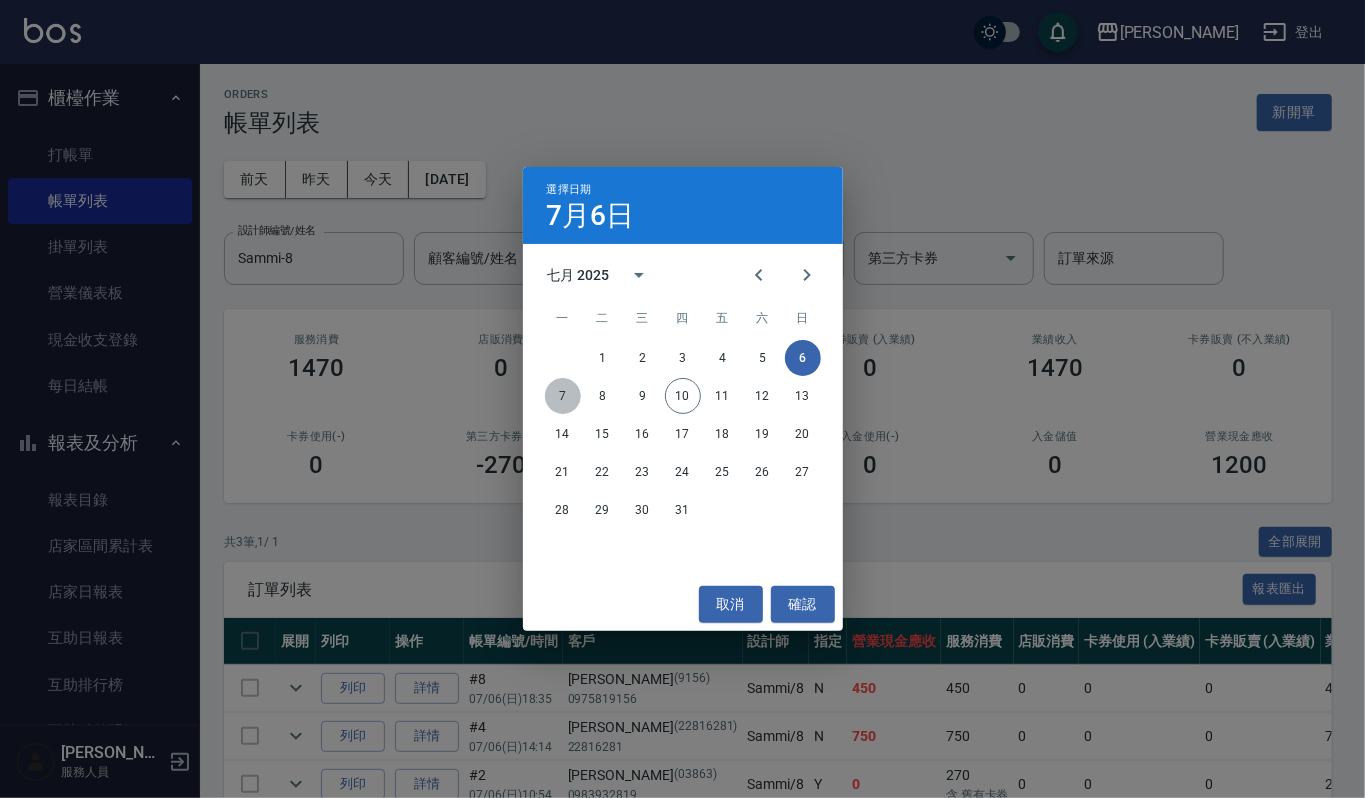 click on "7" at bounding box center (563, 396) 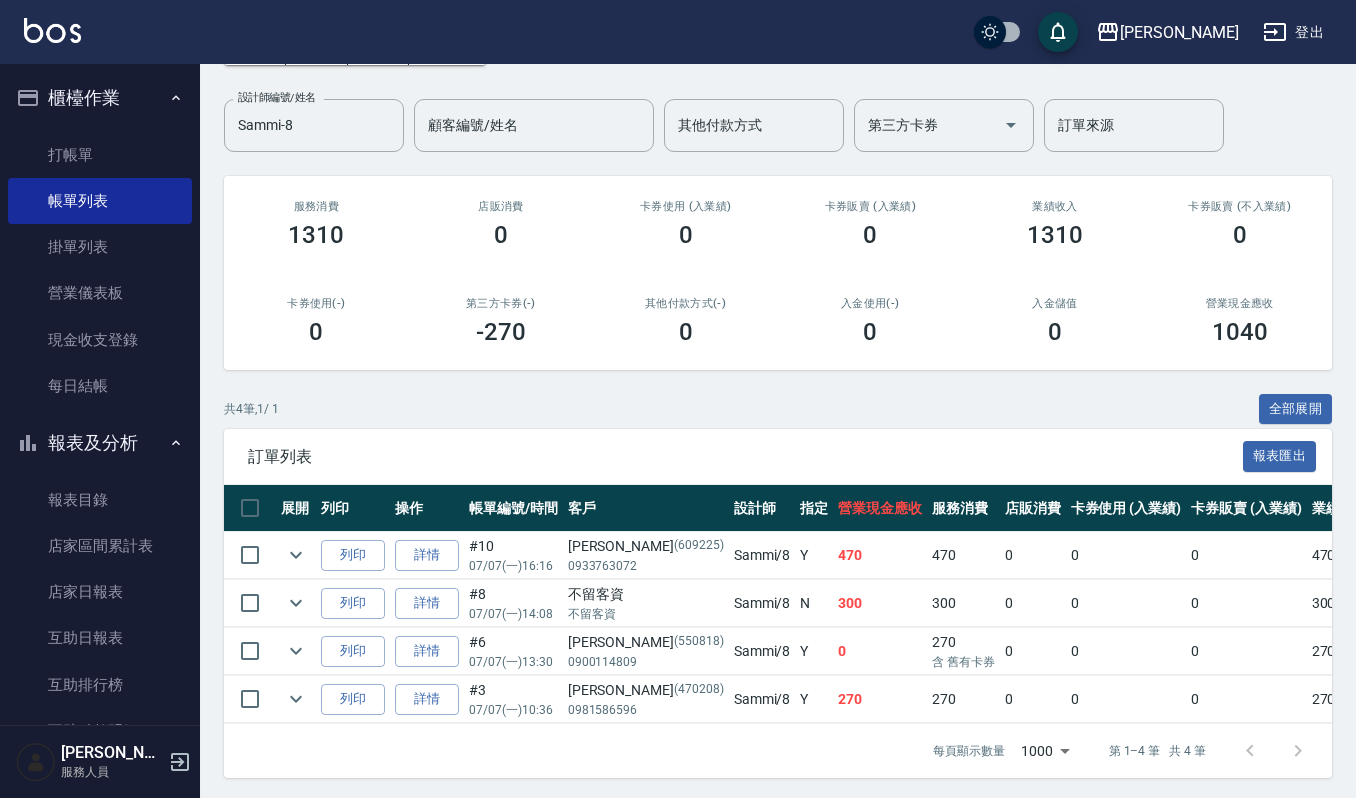 scroll, scrollTop: 0, scrollLeft: 0, axis: both 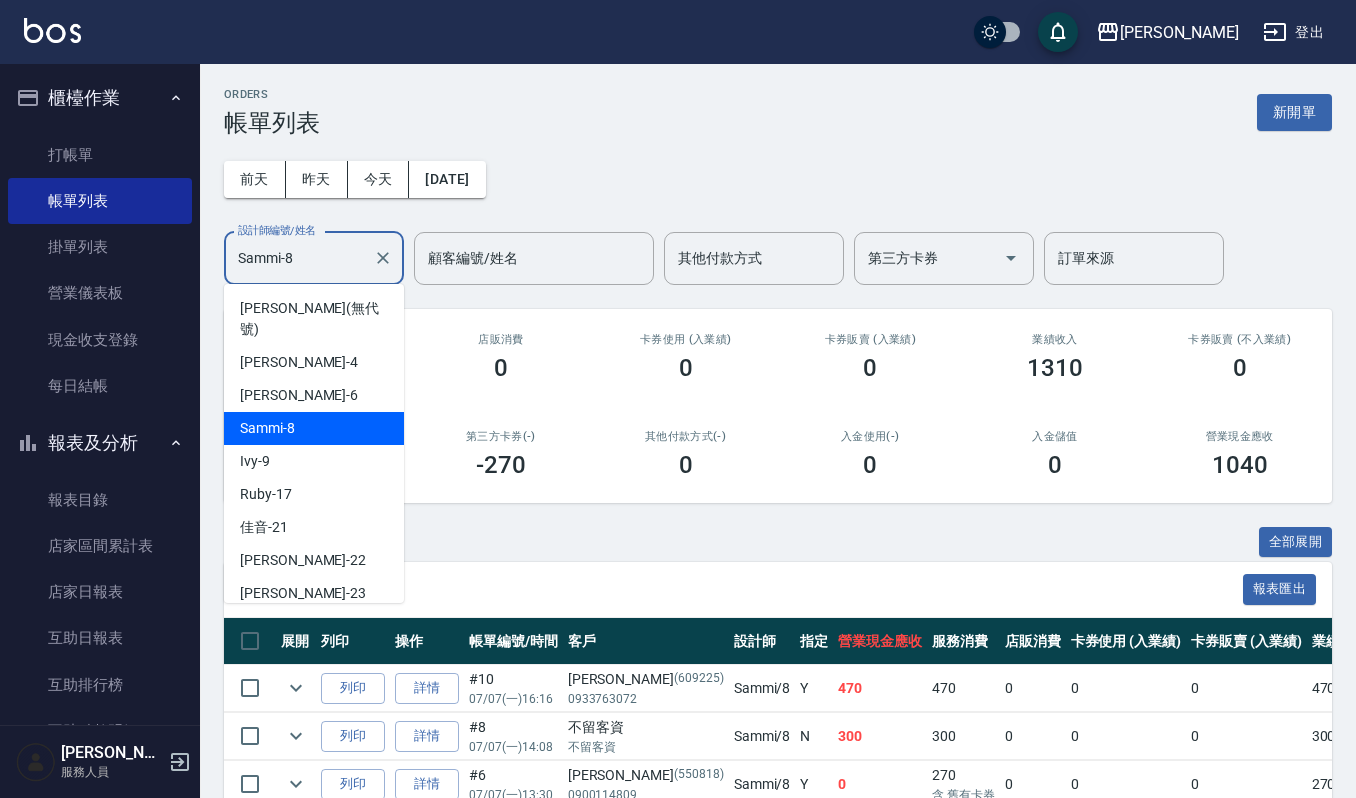 click on "Sammi-8" at bounding box center (299, 258) 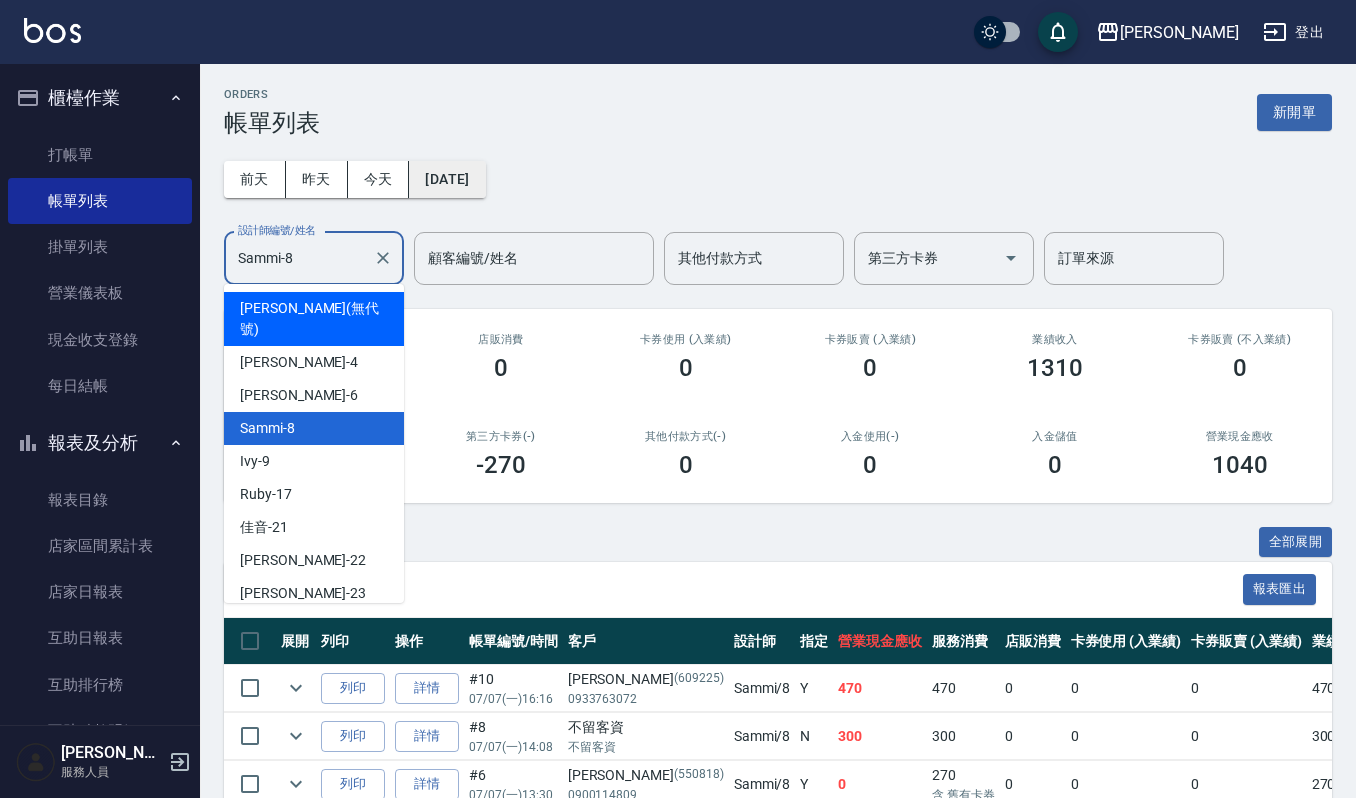 click on "[DATE]" at bounding box center (447, 179) 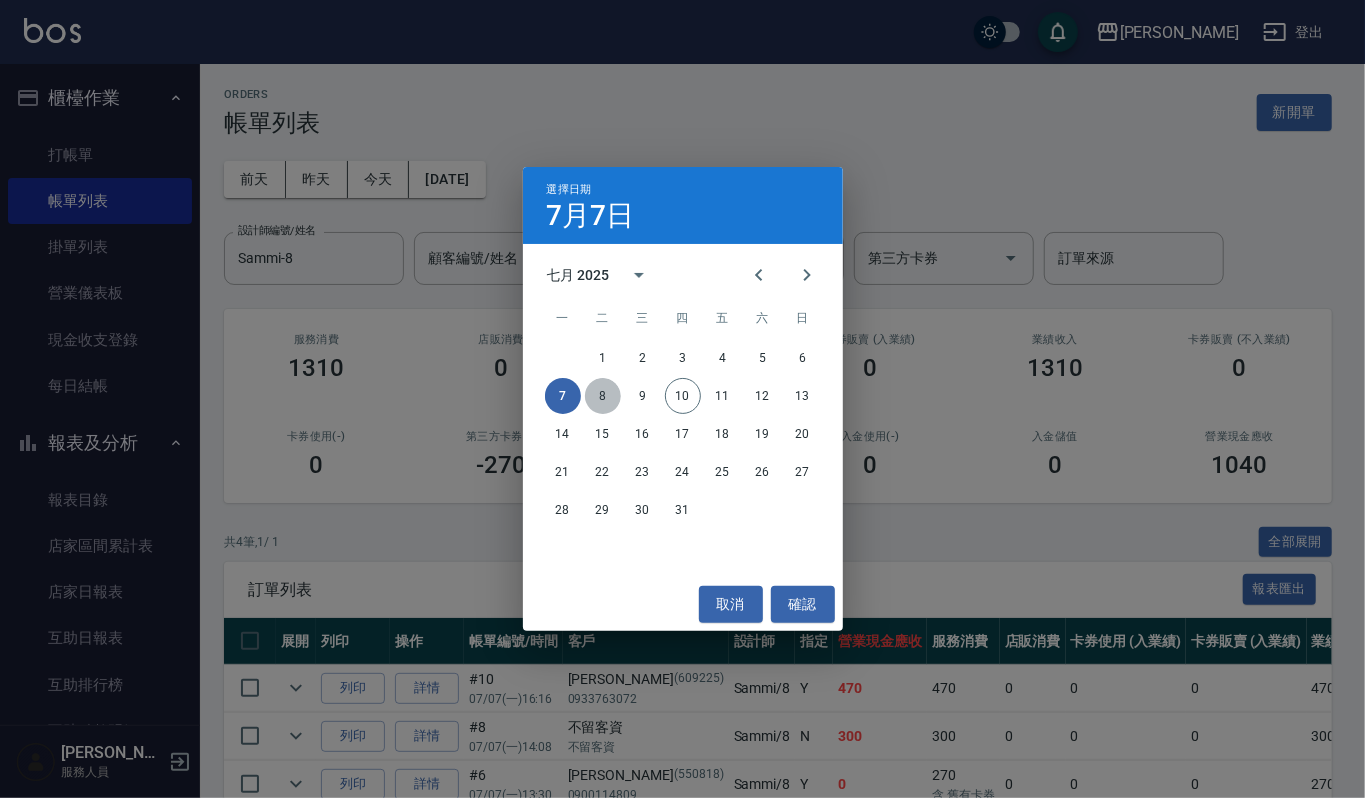 click on "8" at bounding box center [603, 396] 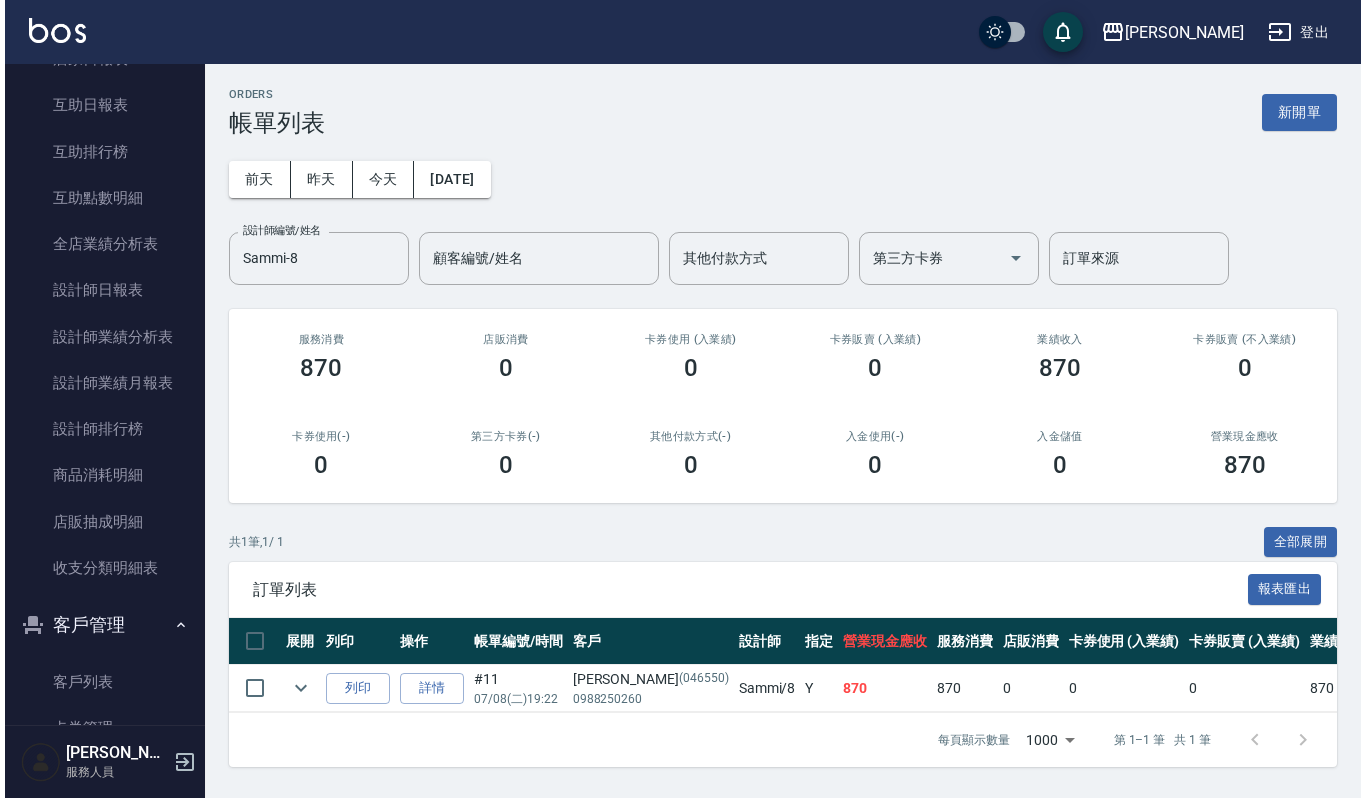 scroll, scrollTop: 637, scrollLeft: 0, axis: vertical 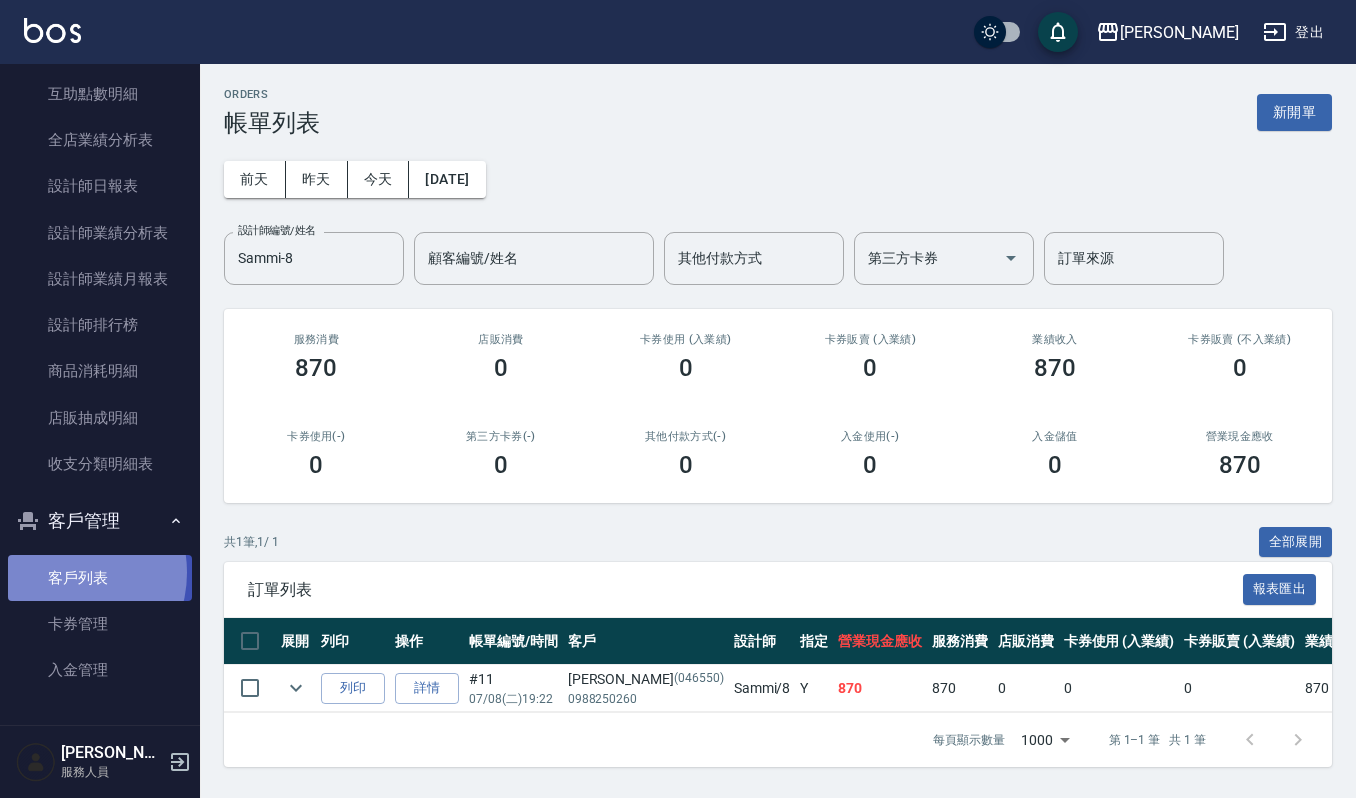 click on "客戶列表" at bounding box center (100, 578) 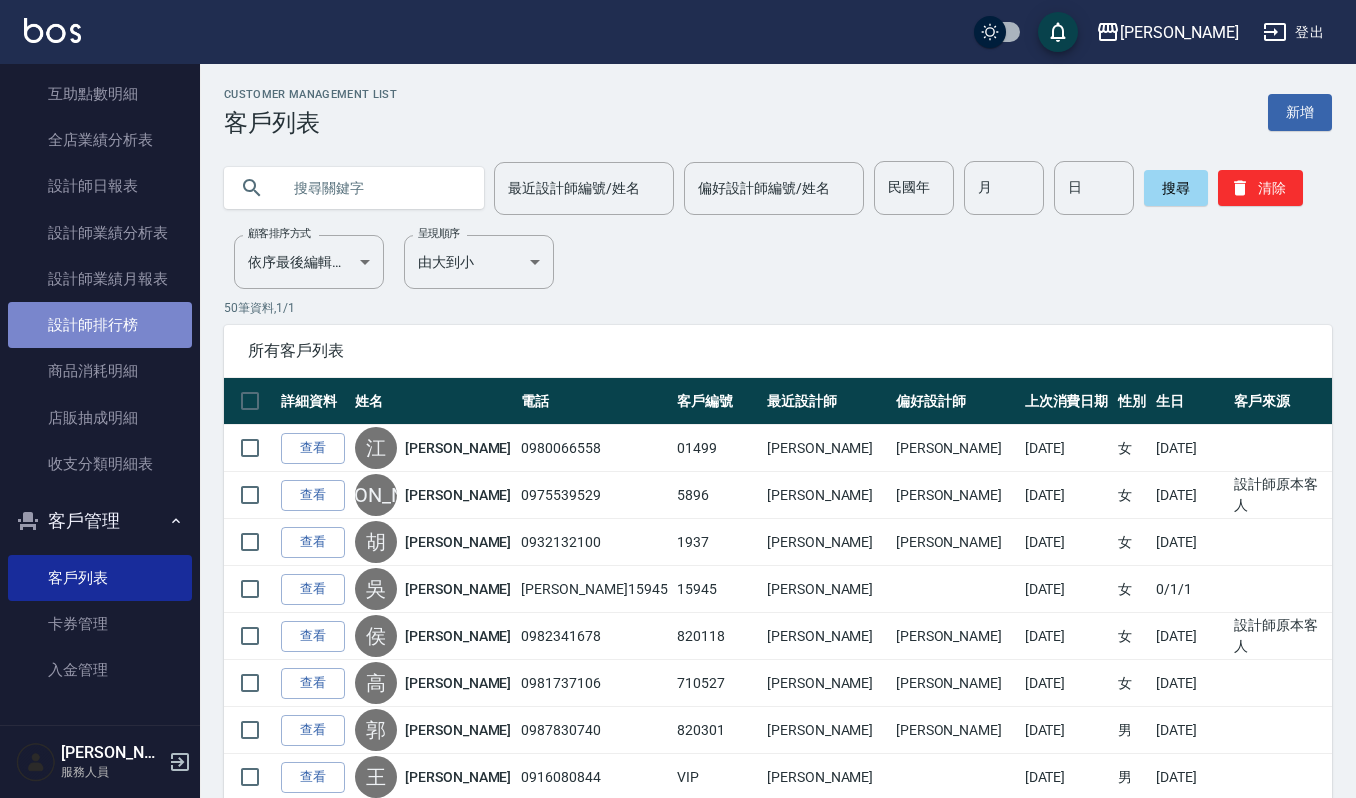click on "設計師排行榜" at bounding box center [100, 325] 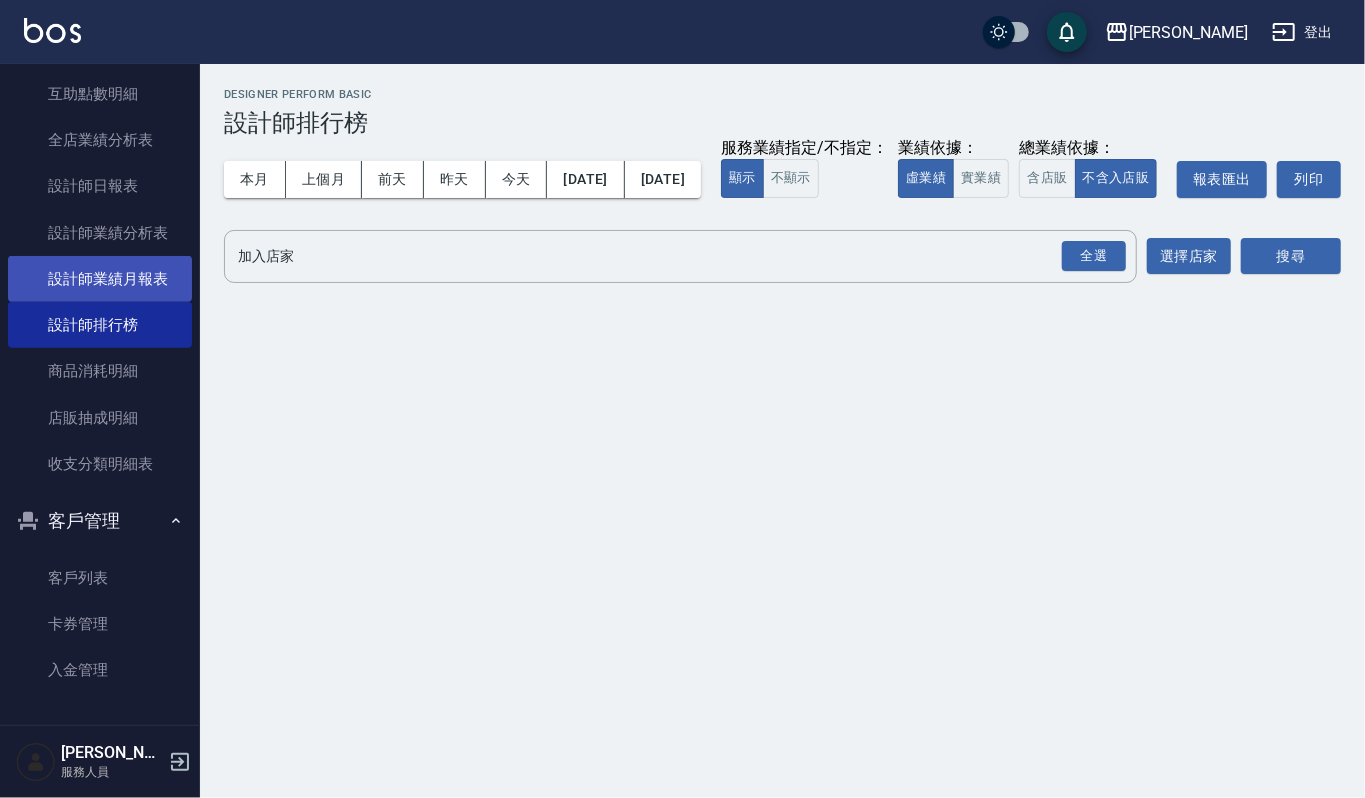 click on "設計師業績月報表" at bounding box center [100, 279] 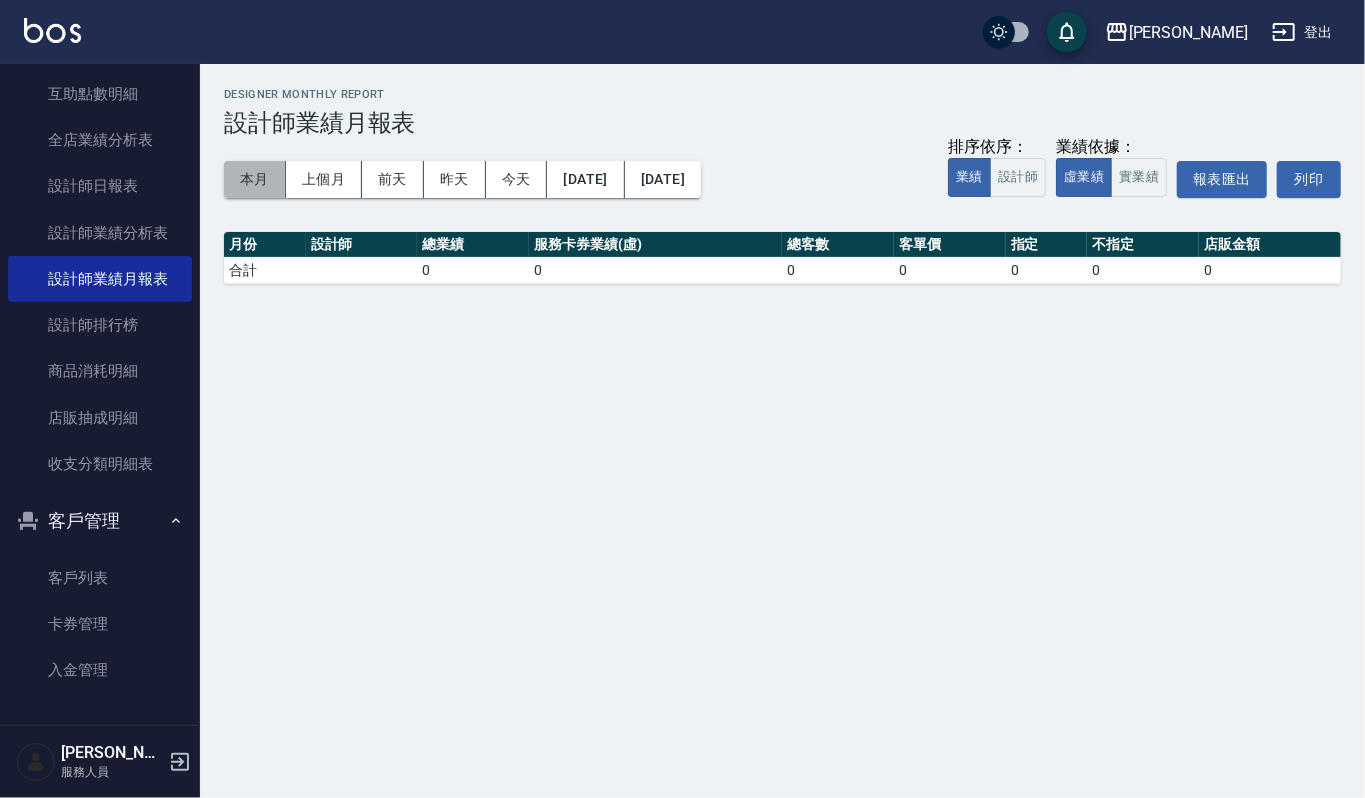 click on "本月" at bounding box center [255, 179] 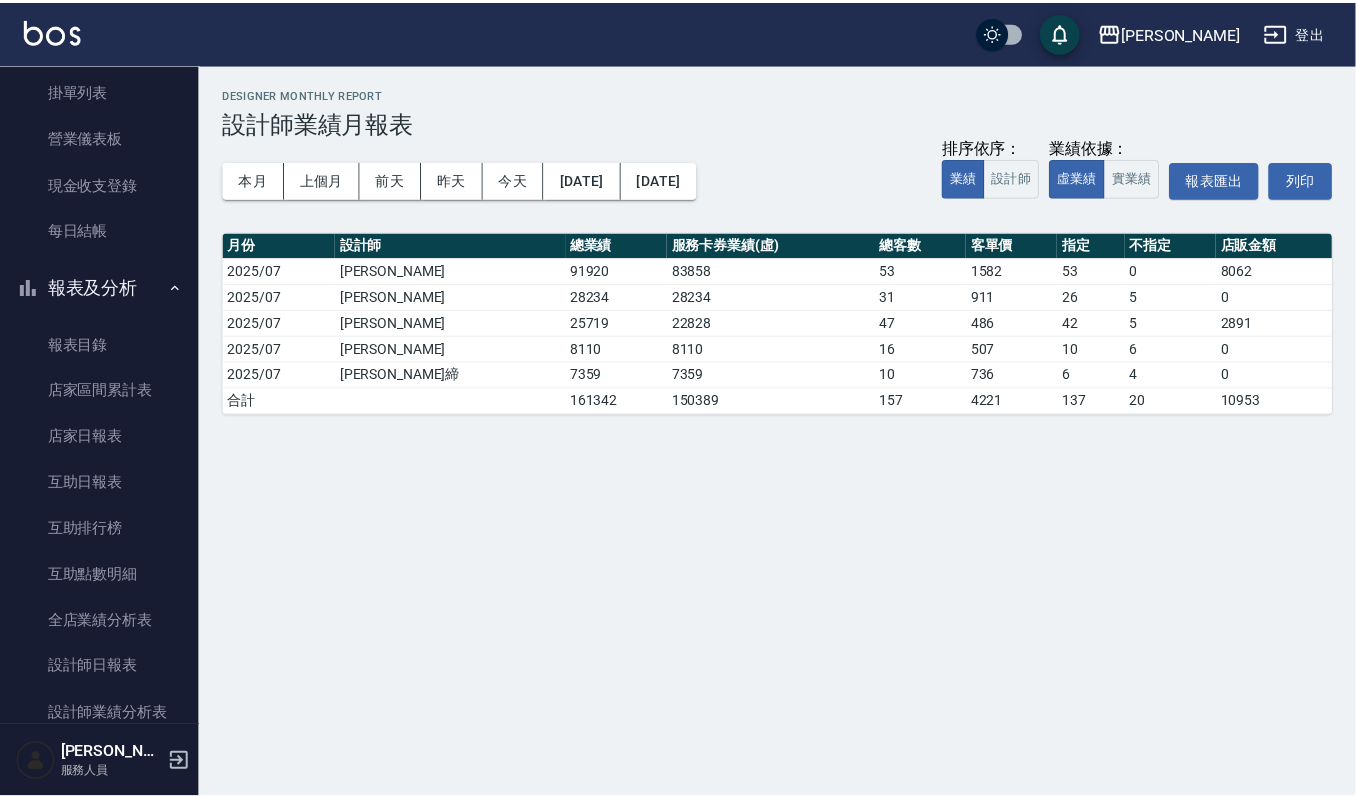 scroll, scrollTop: 0, scrollLeft: 0, axis: both 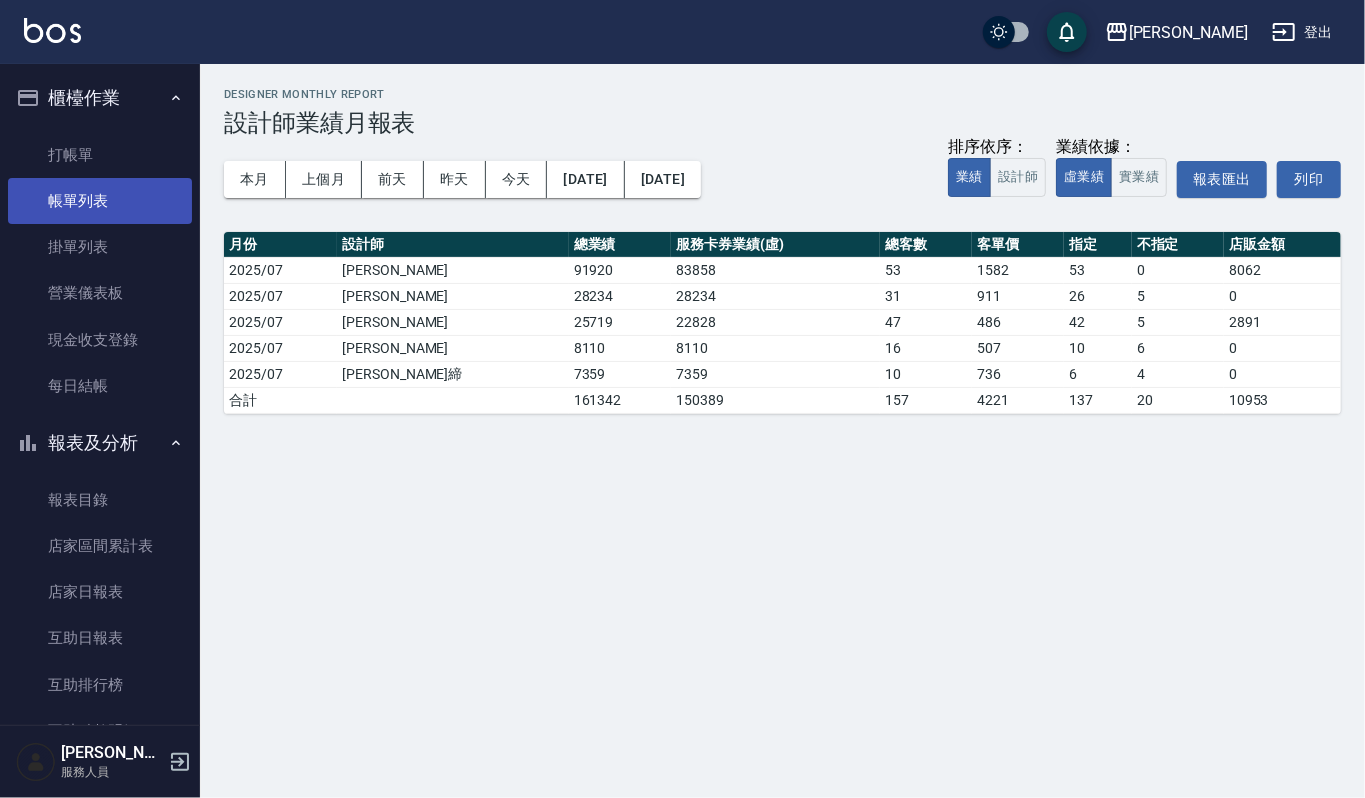 click on "帳單列表" at bounding box center [100, 201] 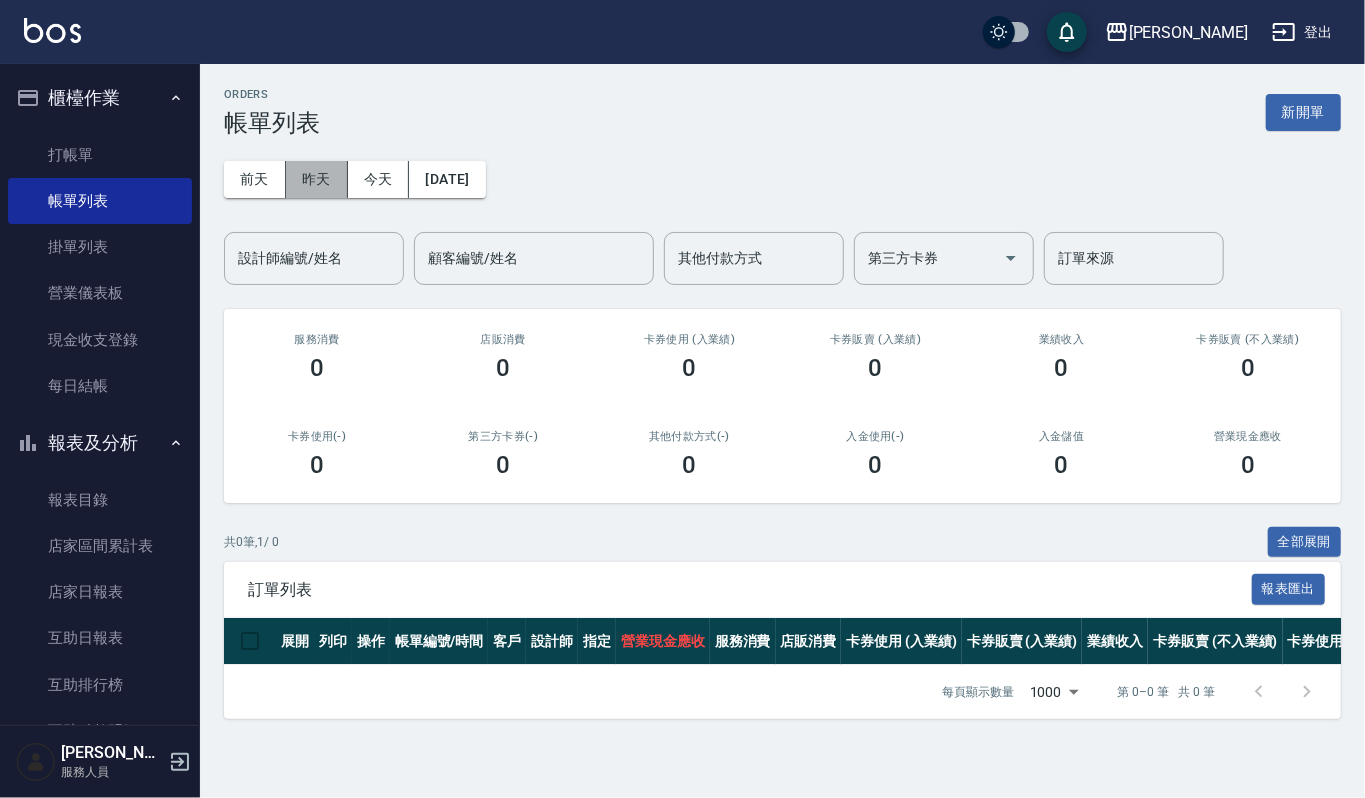 click on "昨天" at bounding box center [317, 179] 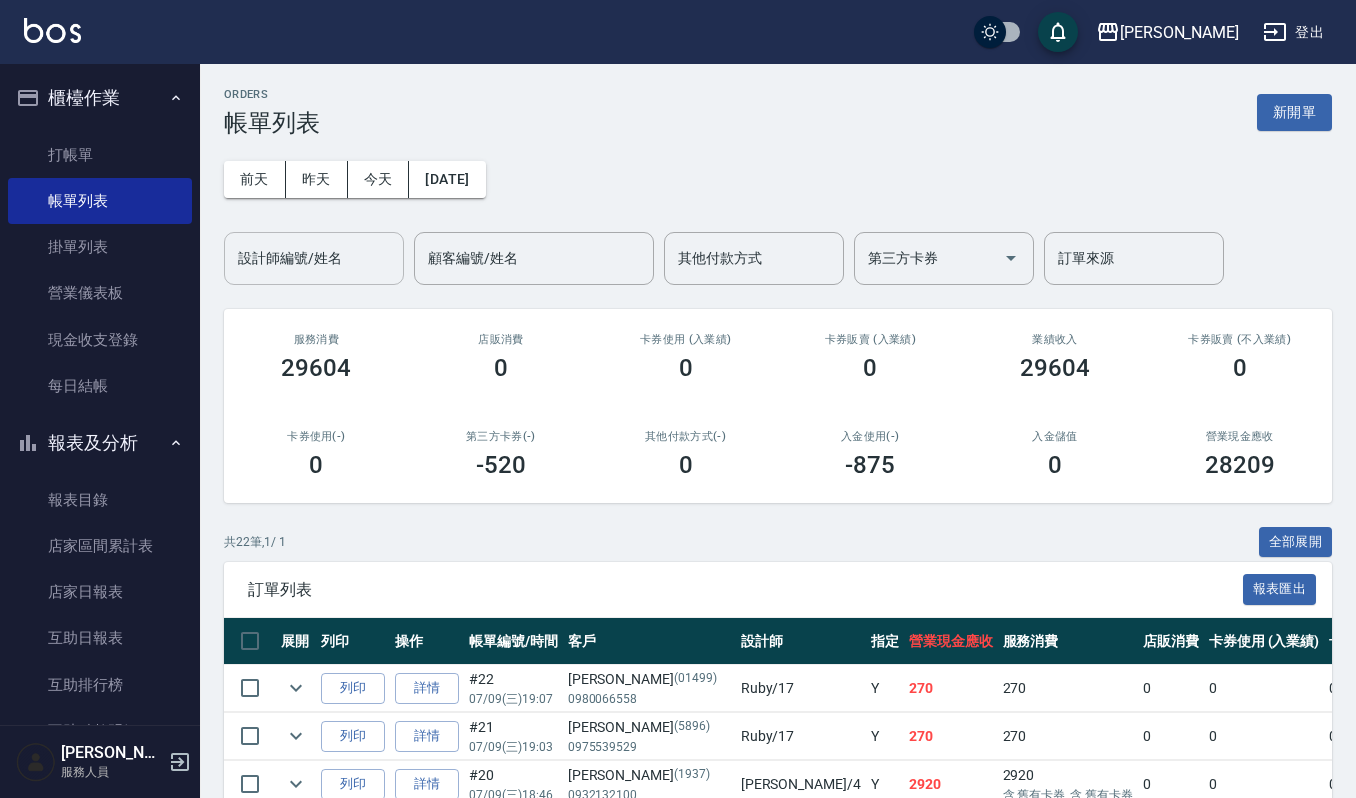 click on "設計師編號/姓名" at bounding box center [314, 258] 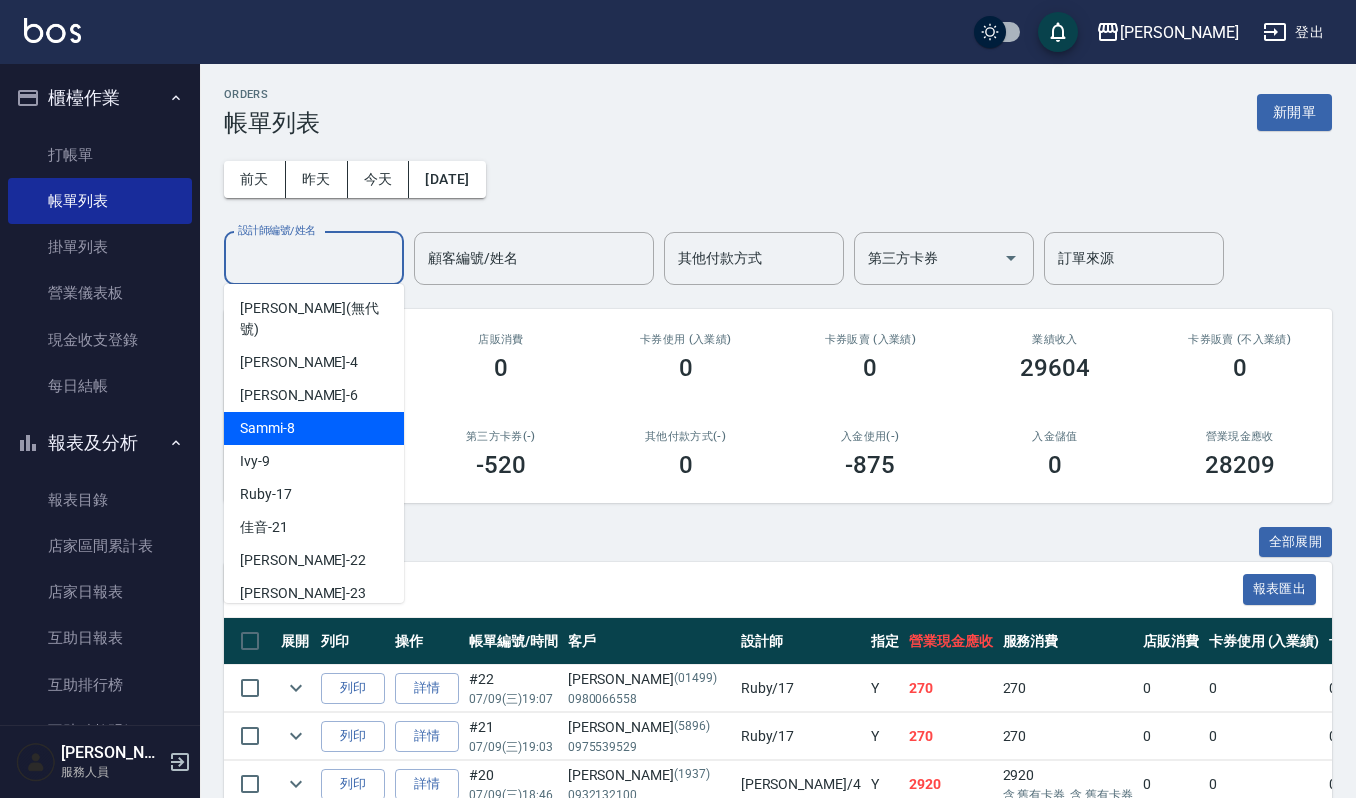 click on "Sammi -8" at bounding box center [314, 428] 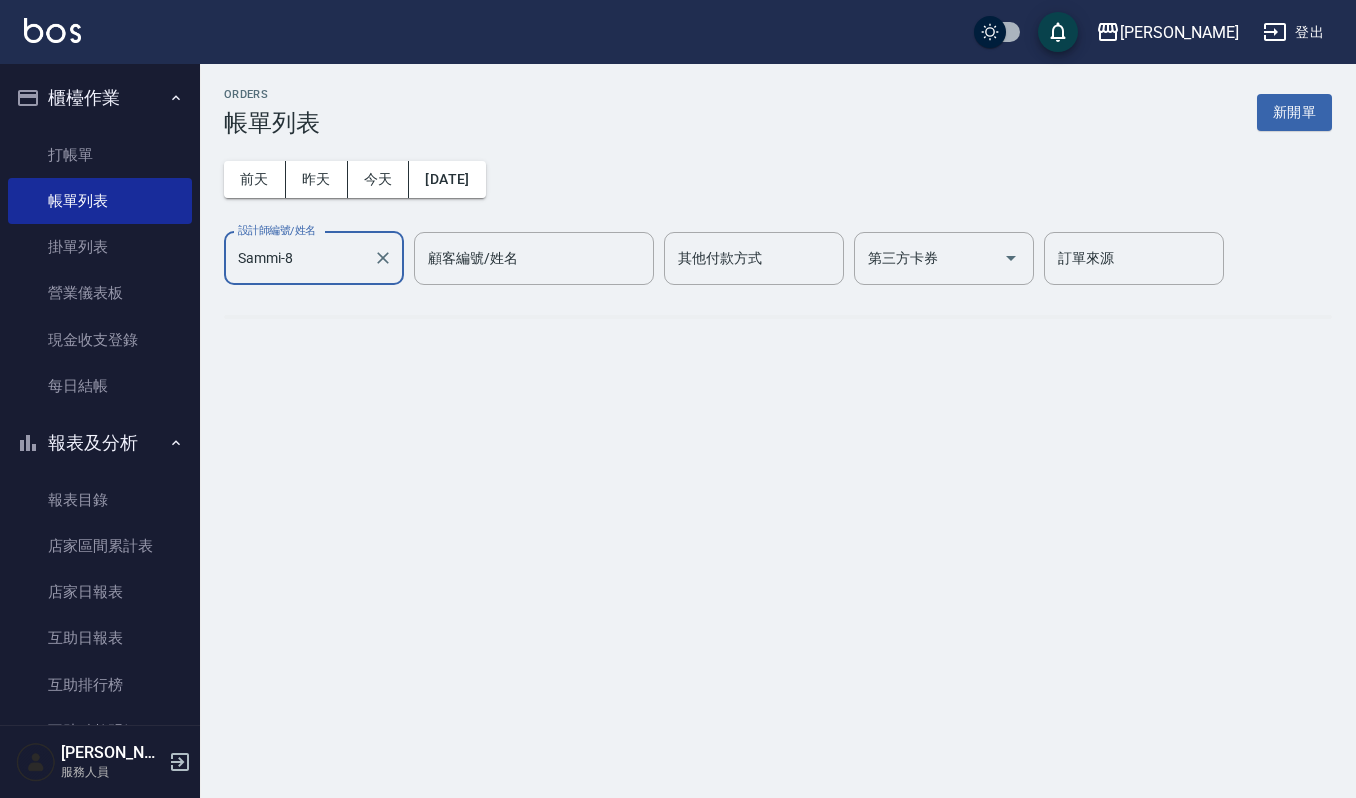 type on "Sammi-8" 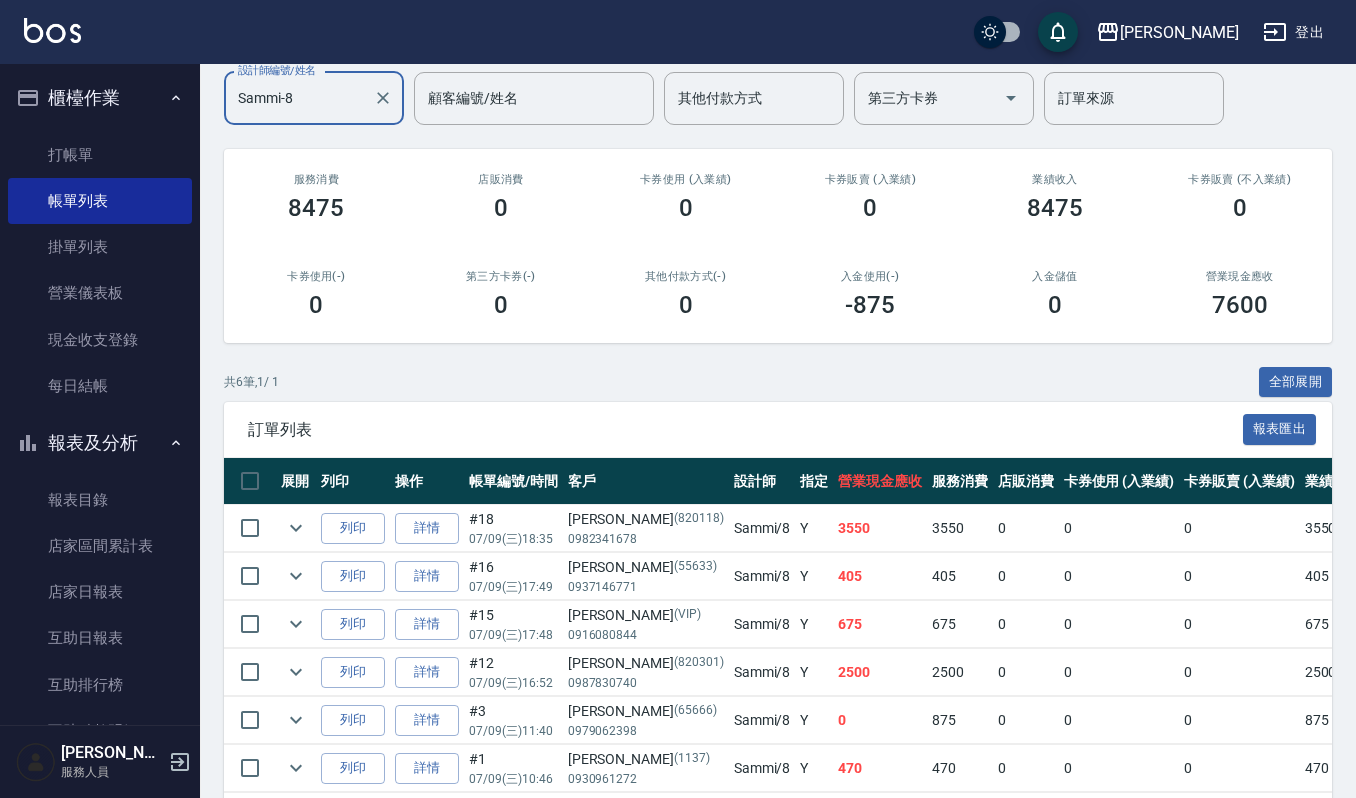 scroll, scrollTop: 0, scrollLeft: 0, axis: both 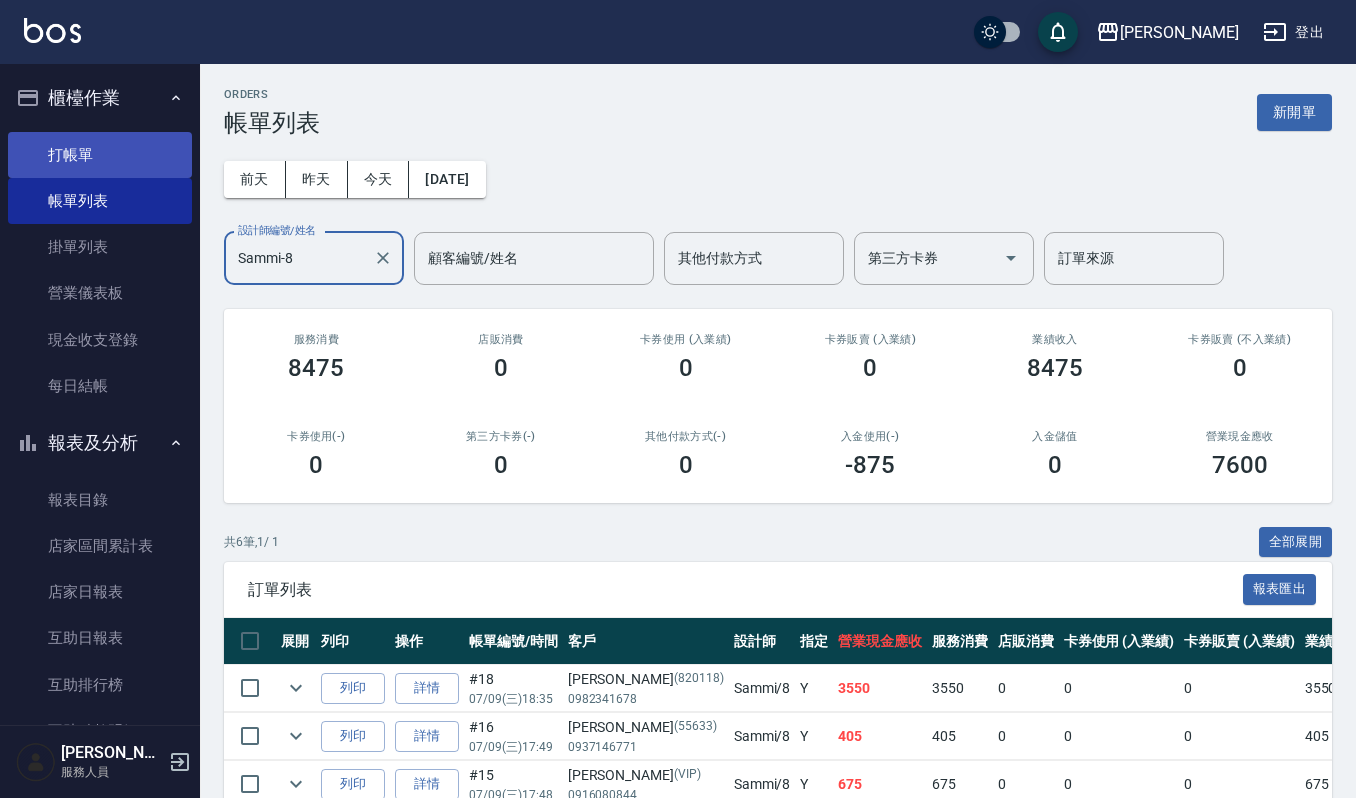 click on "打帳單" at bounding box center [100, 155] 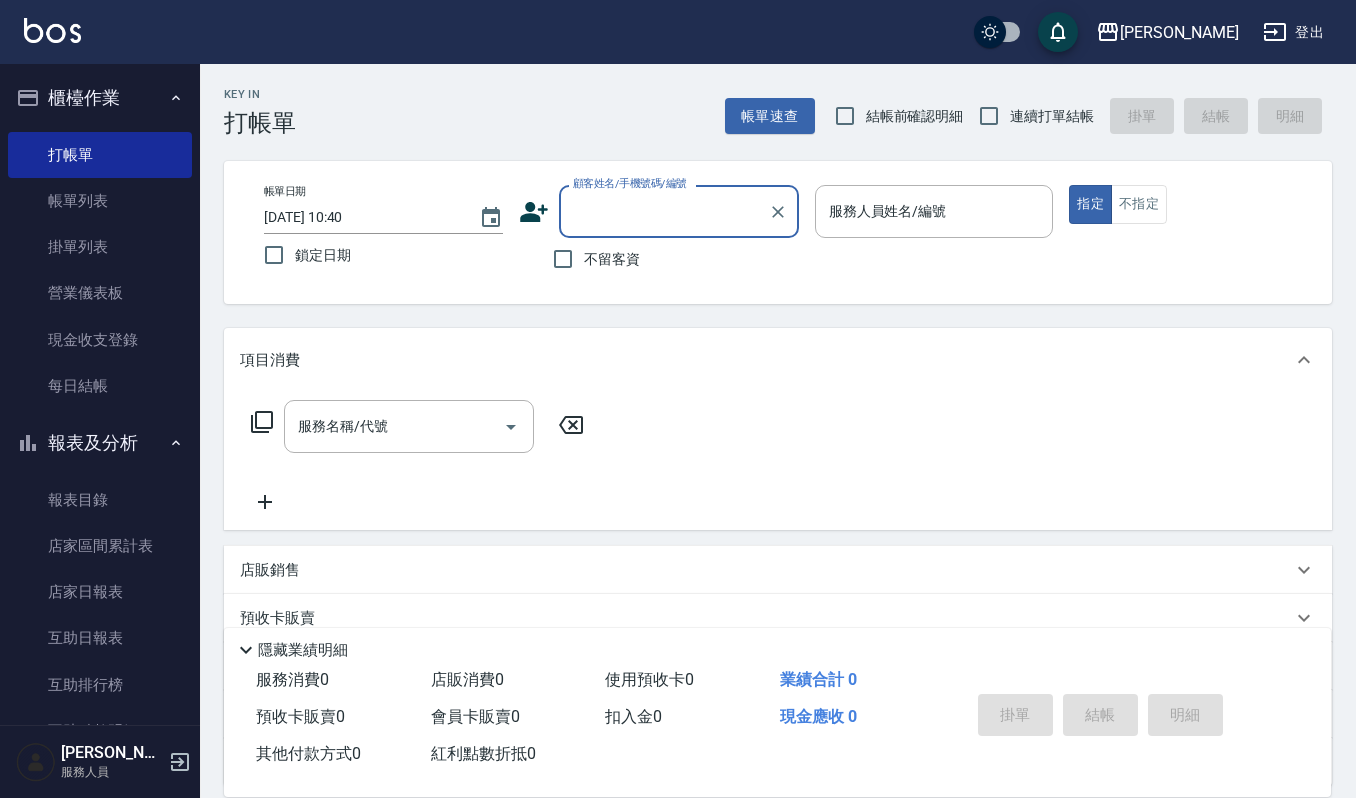 click at bounding box center (52, 30) 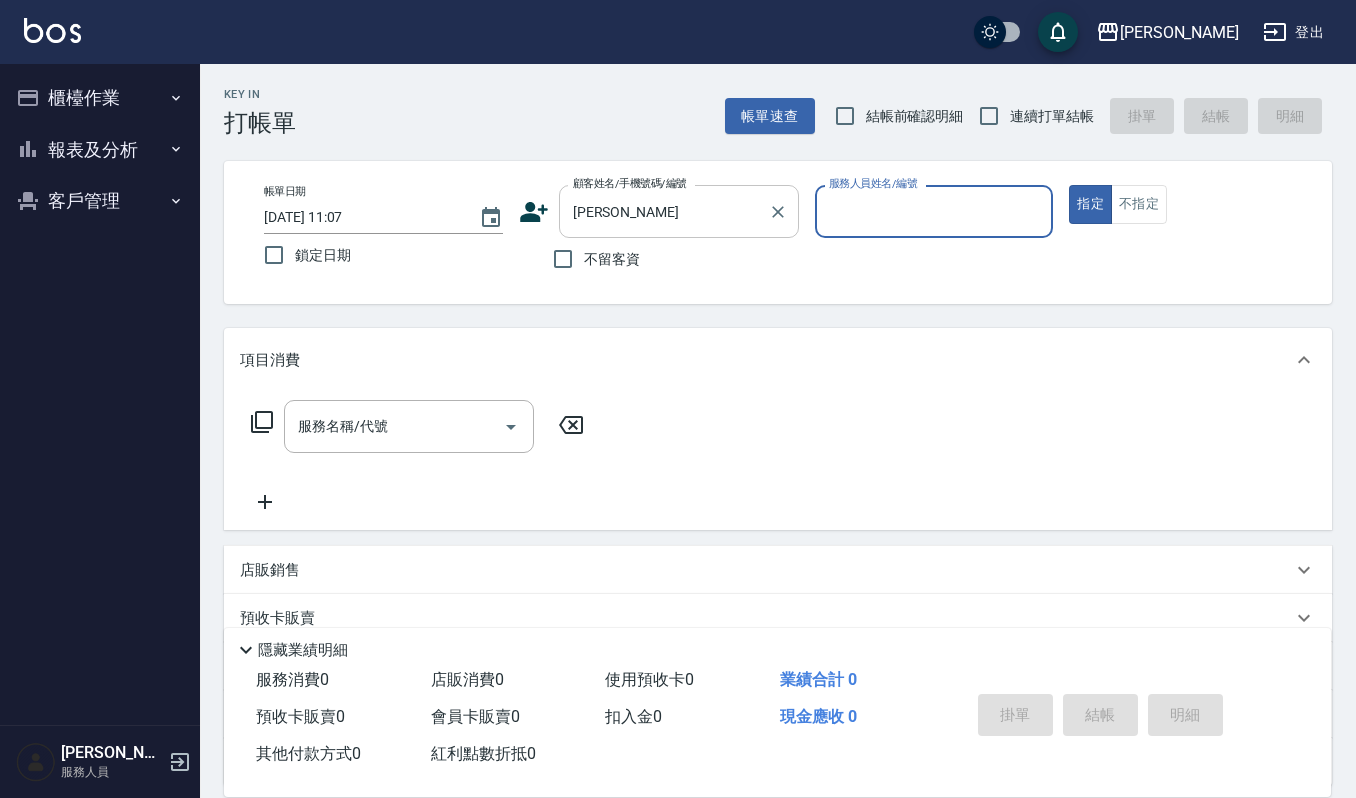 click on "林秀秀" at bounding box center [664, 211] 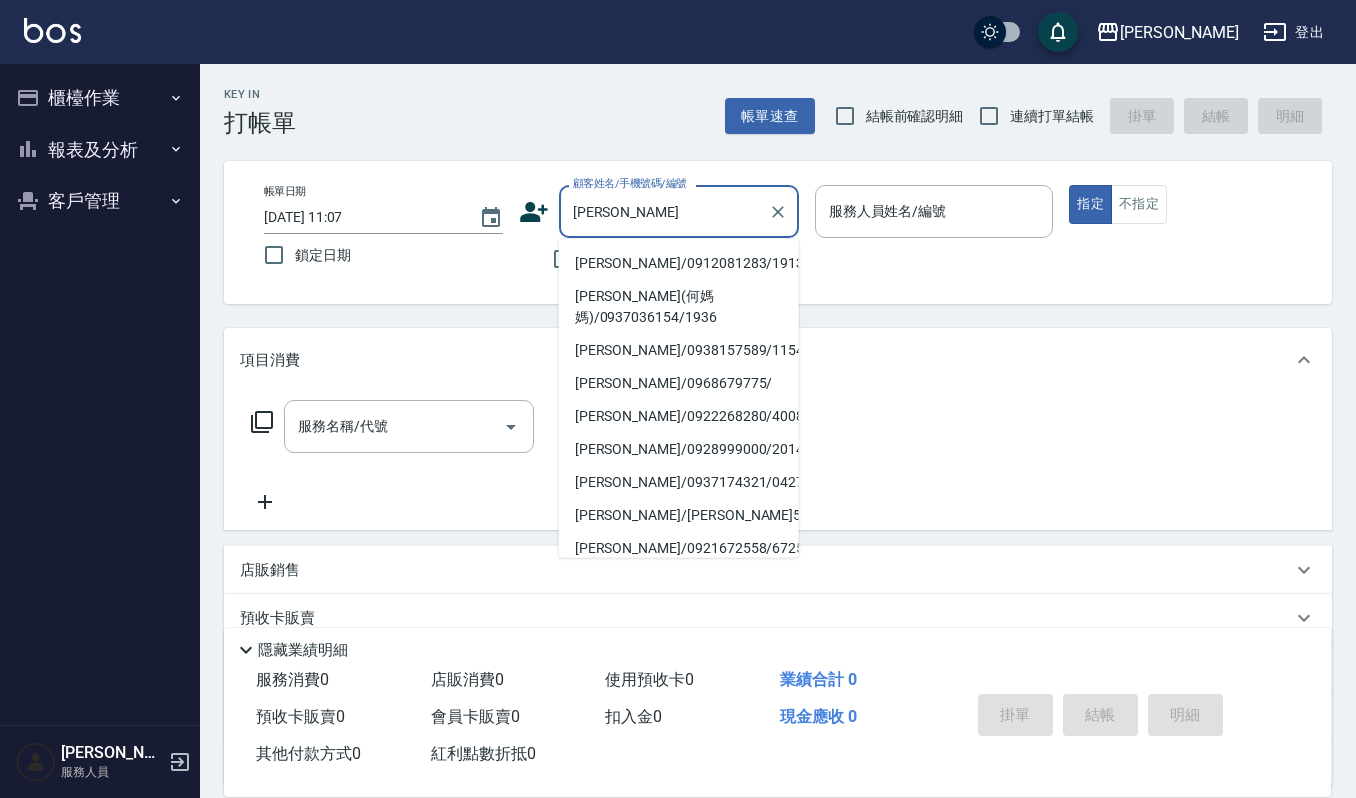 click on "[PERSON_NAME]/0912081283/1913" at bounding box center (679, 263) 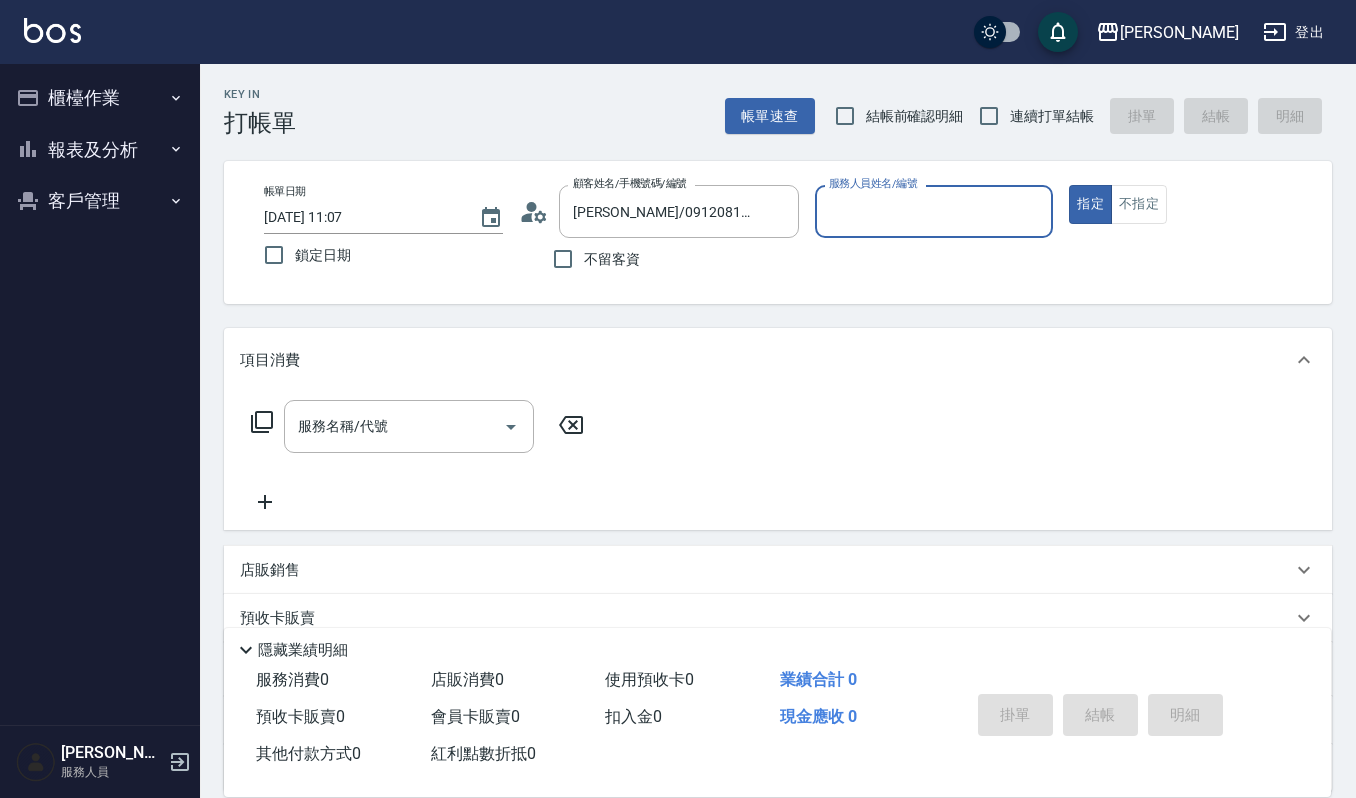 type on "[PERSON_NAME]-4" 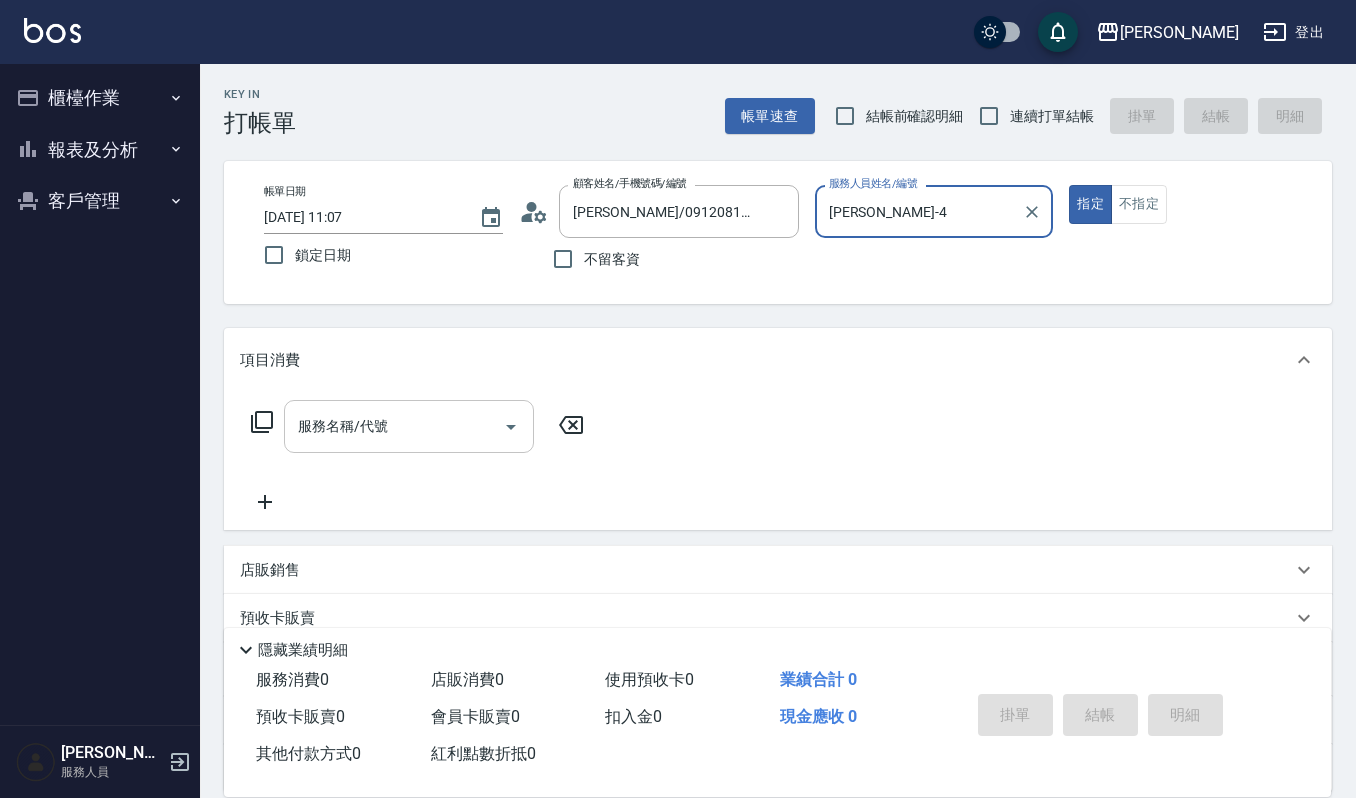 click on "服務名稱/代號" at bounding box center (409, 426) 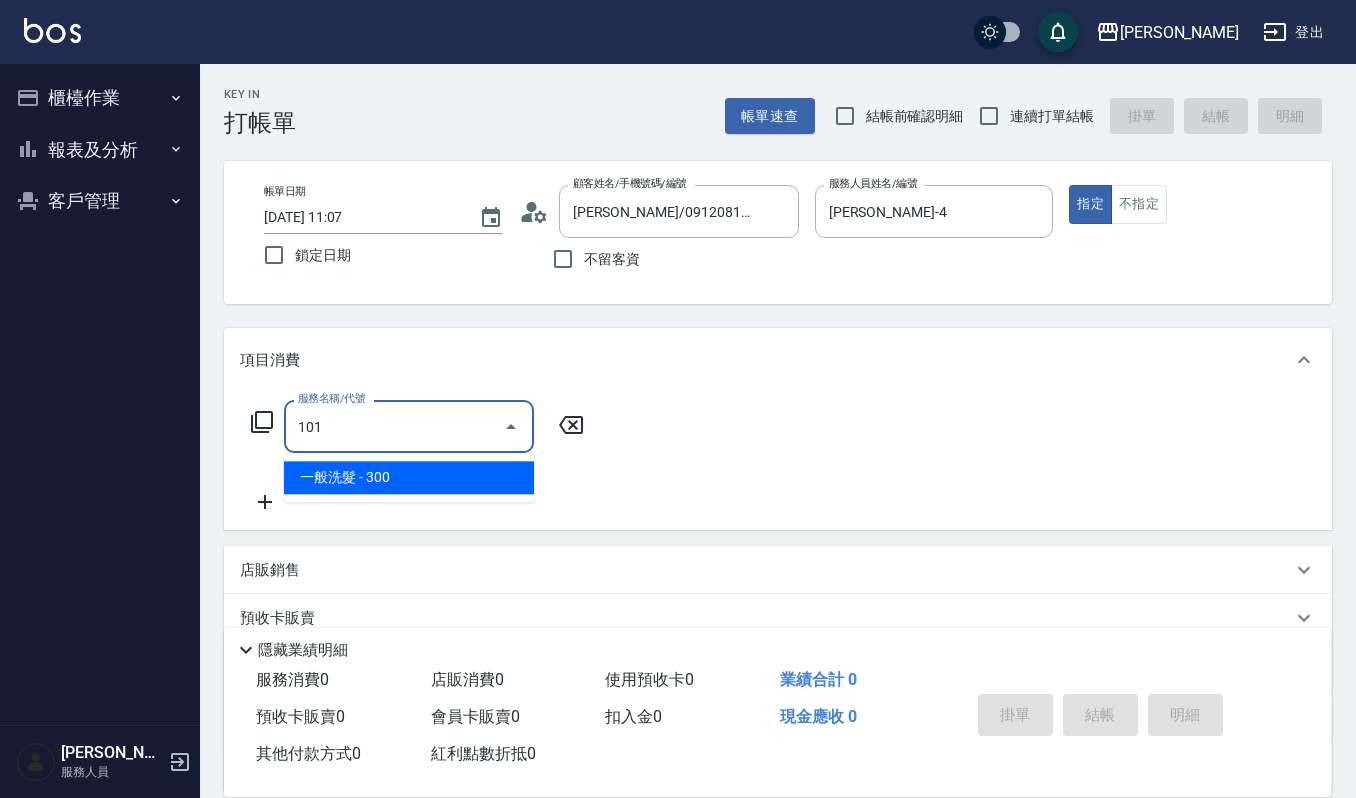 type on "一般洗髮(101)" 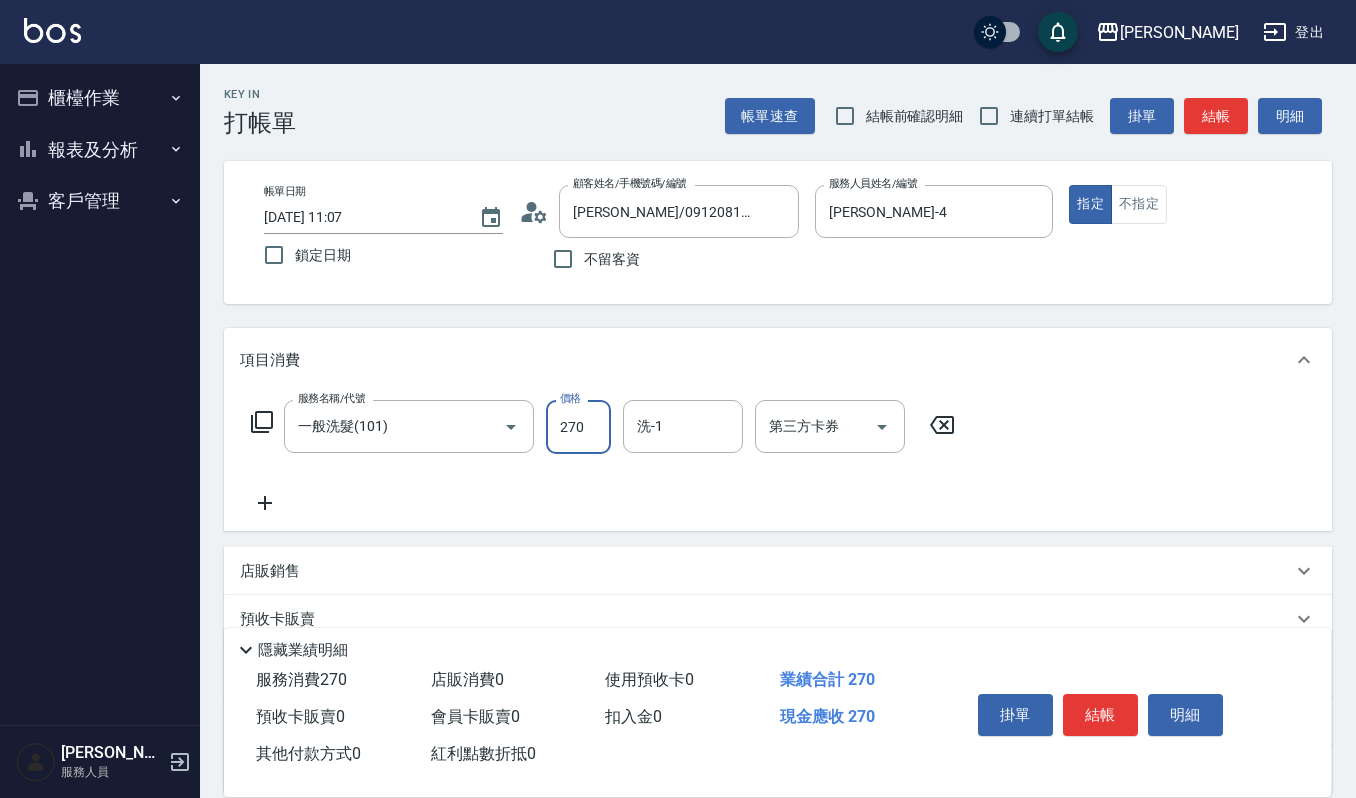 type on "270" 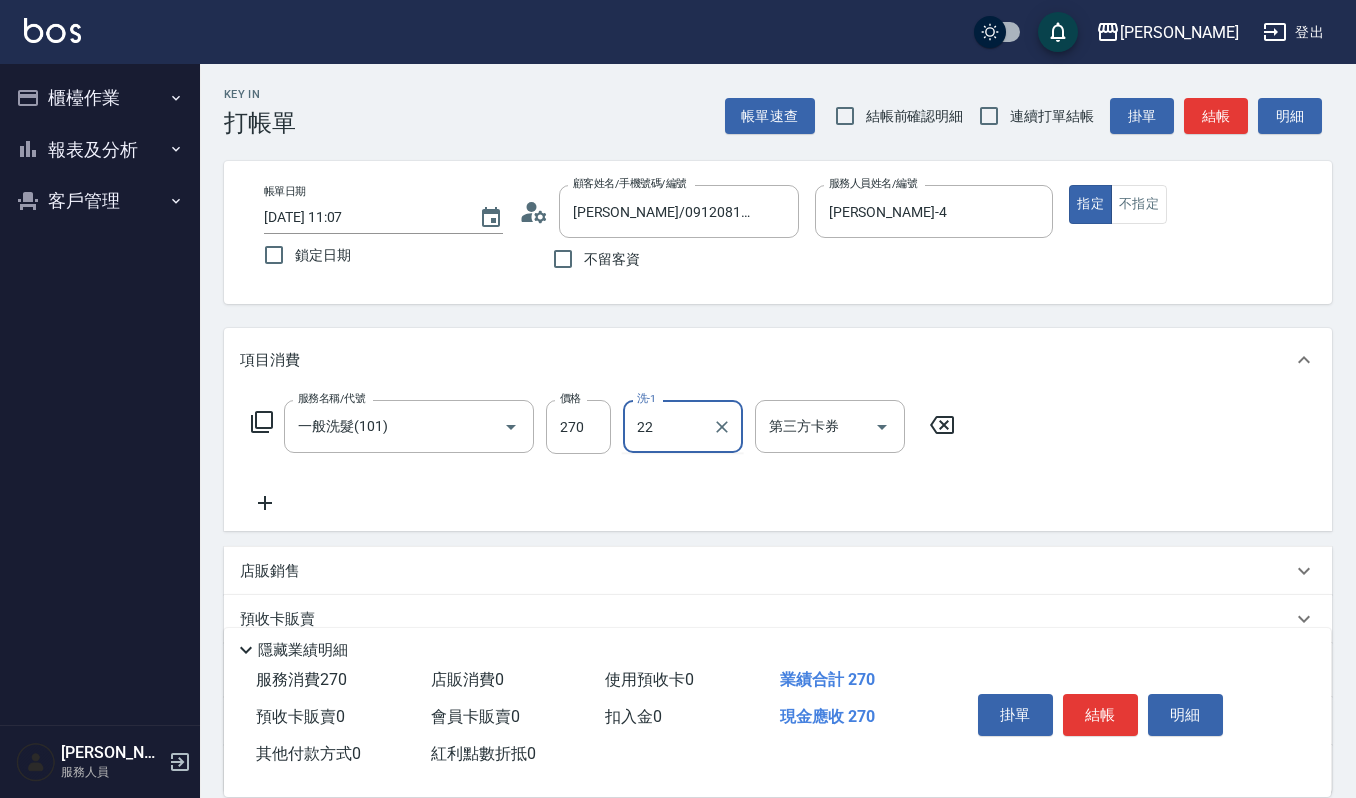 type on "宜芳-22" 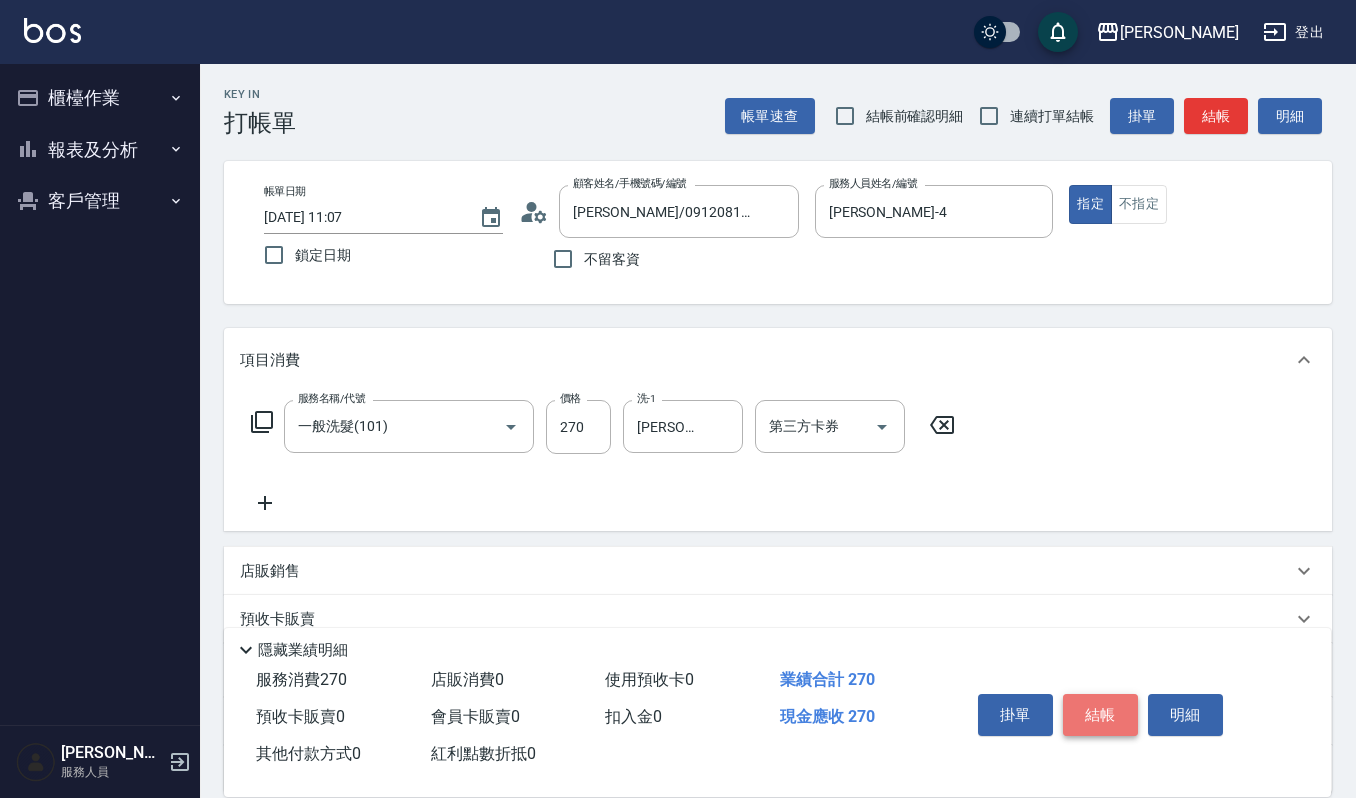 click on "結帳" at bounding box center [1100, 715] 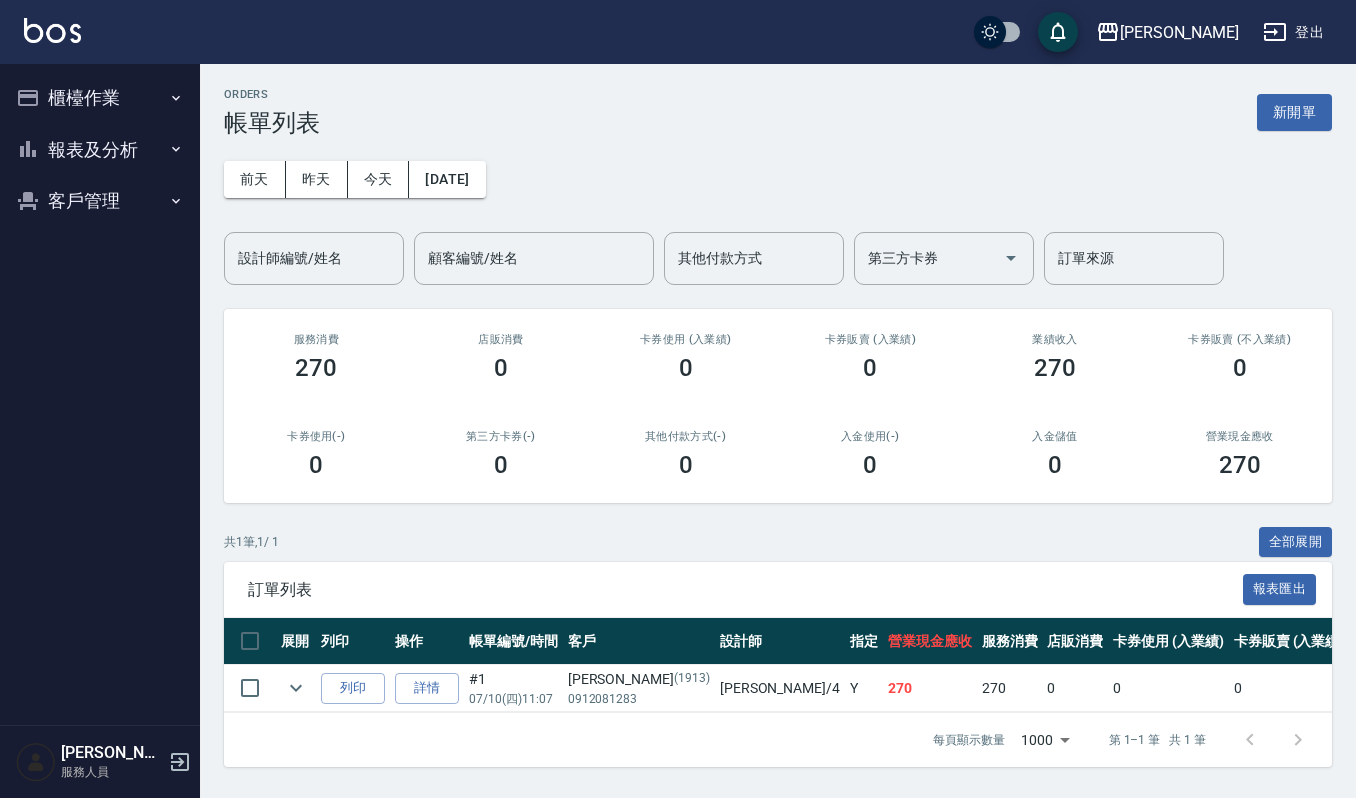 scroll, scrollTop: 13, scrollLeft: 0, axis: vertical 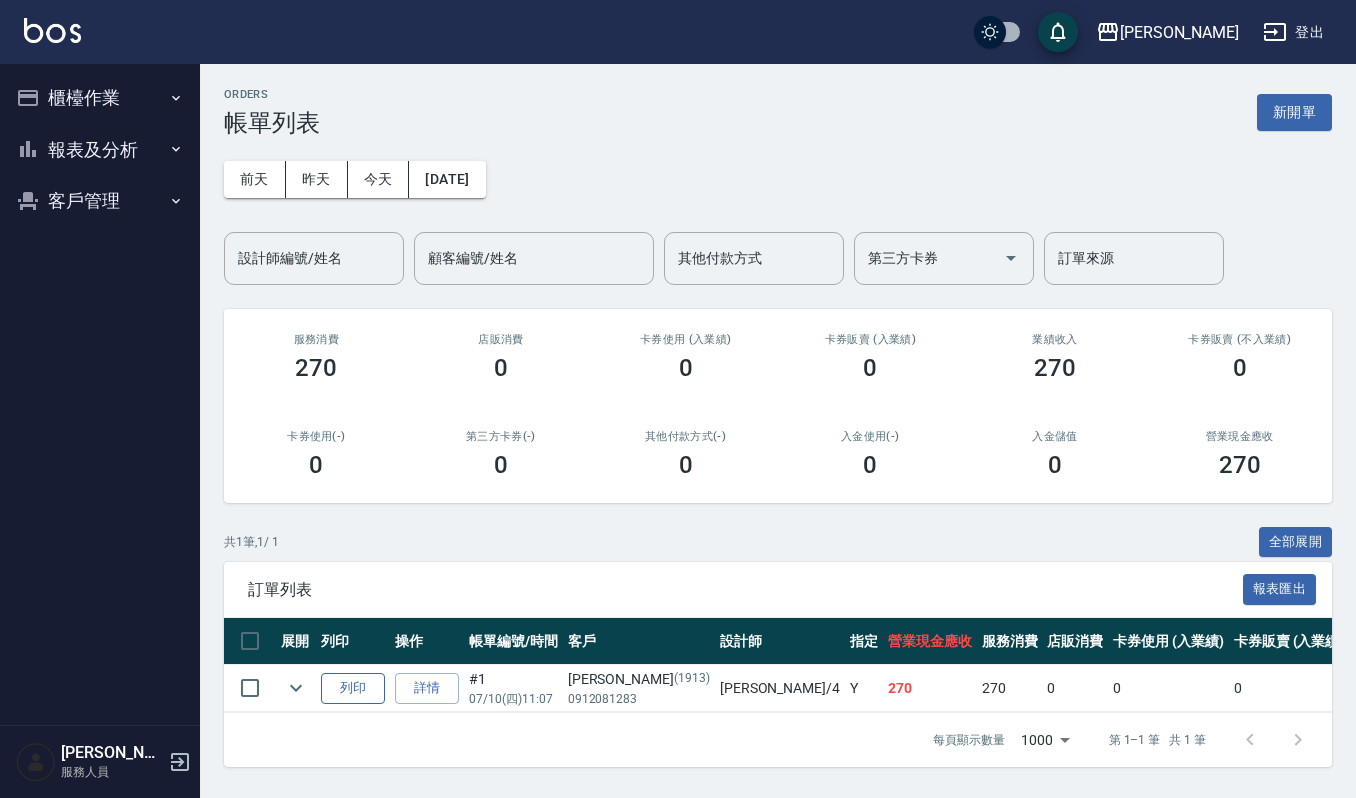 click on "列印" at bounding box center (353, 688) 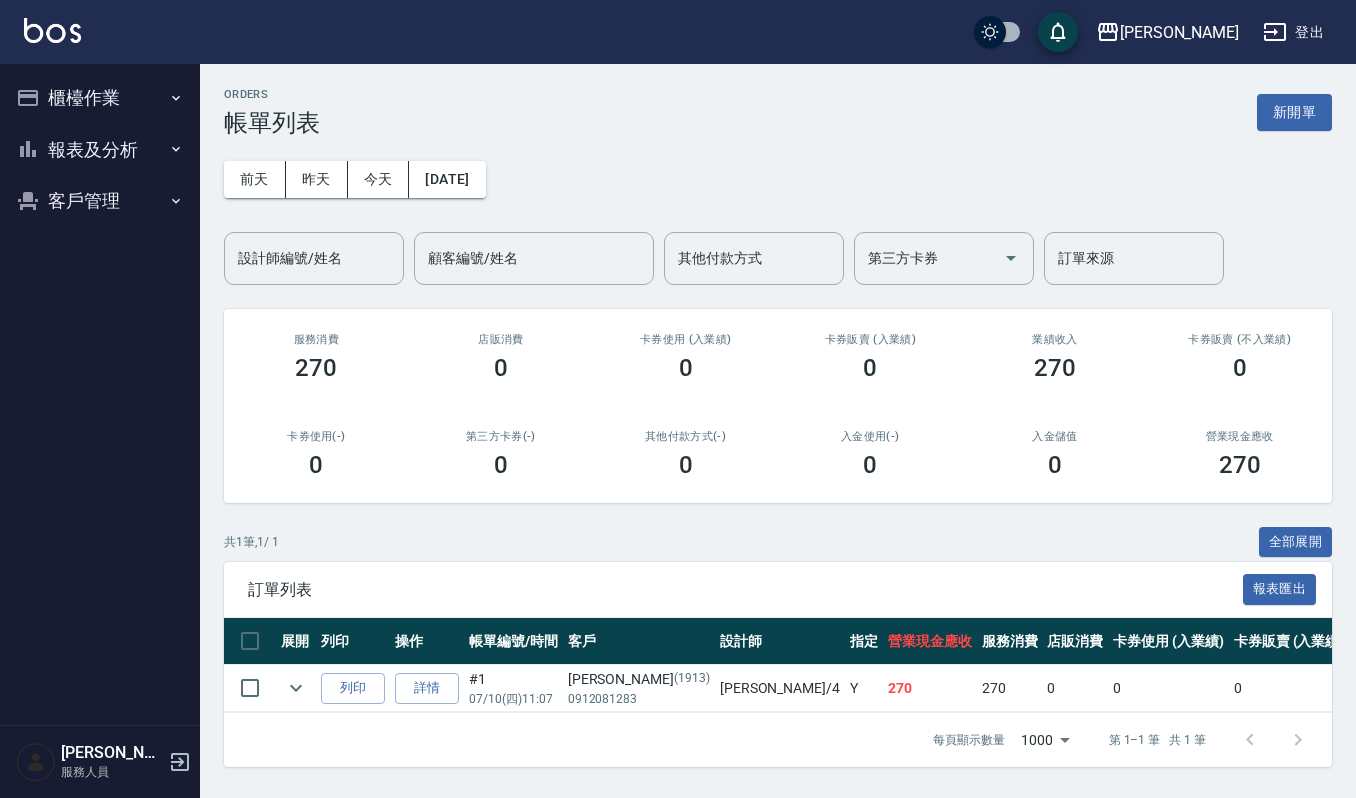 click on "櫃檯作業" at bounding box center (100, 98) 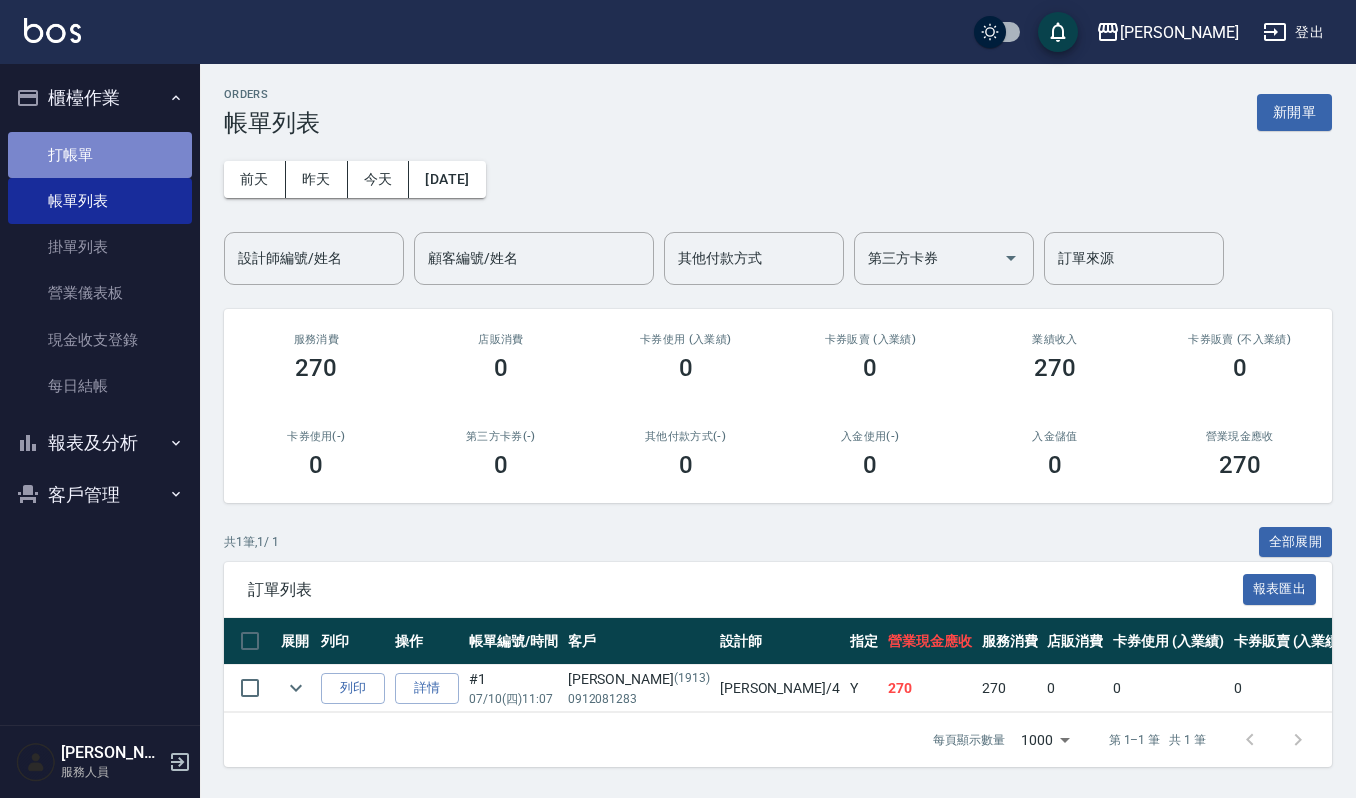 click on "打帳單" at bounding box center (100, 155) 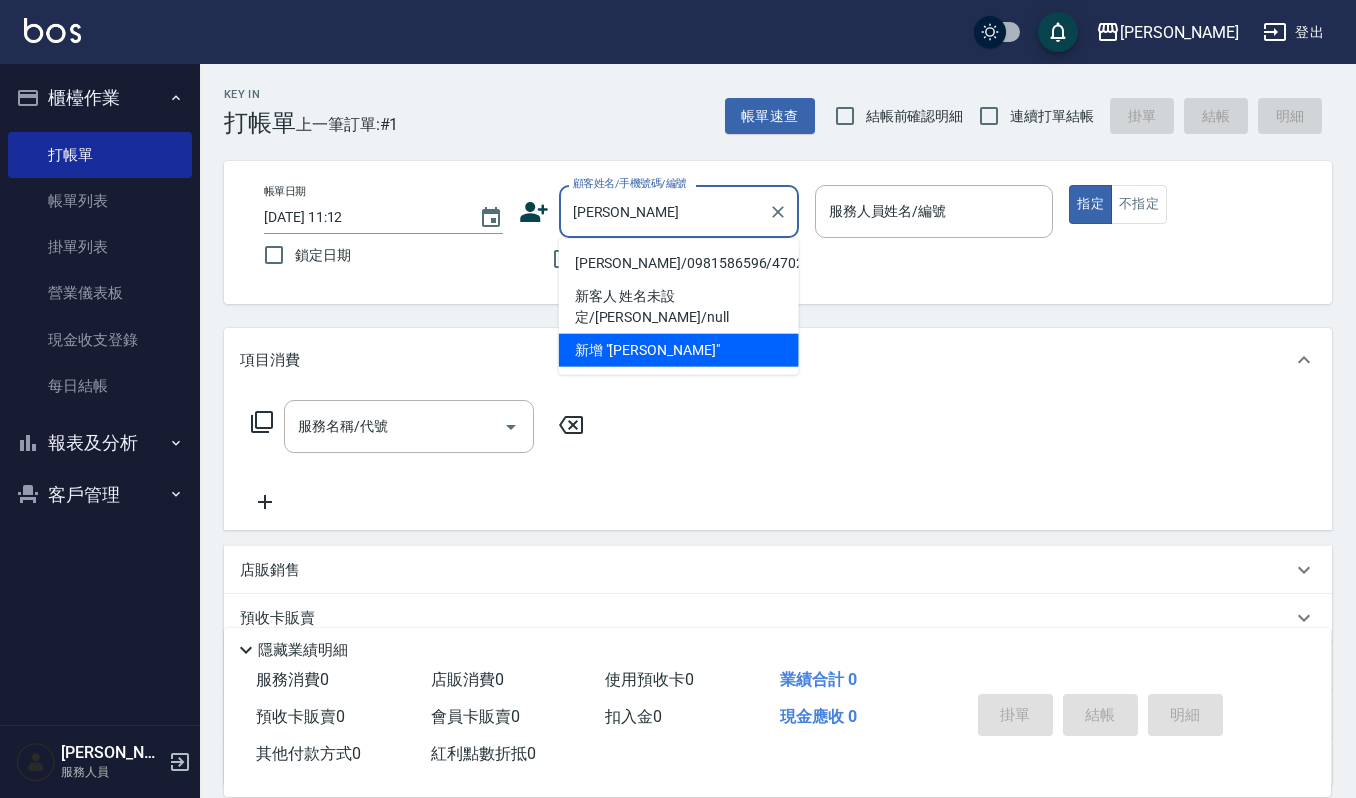 click on "[PERSON_NAME]/0981586596/470208" at bounding box center [679, 263] 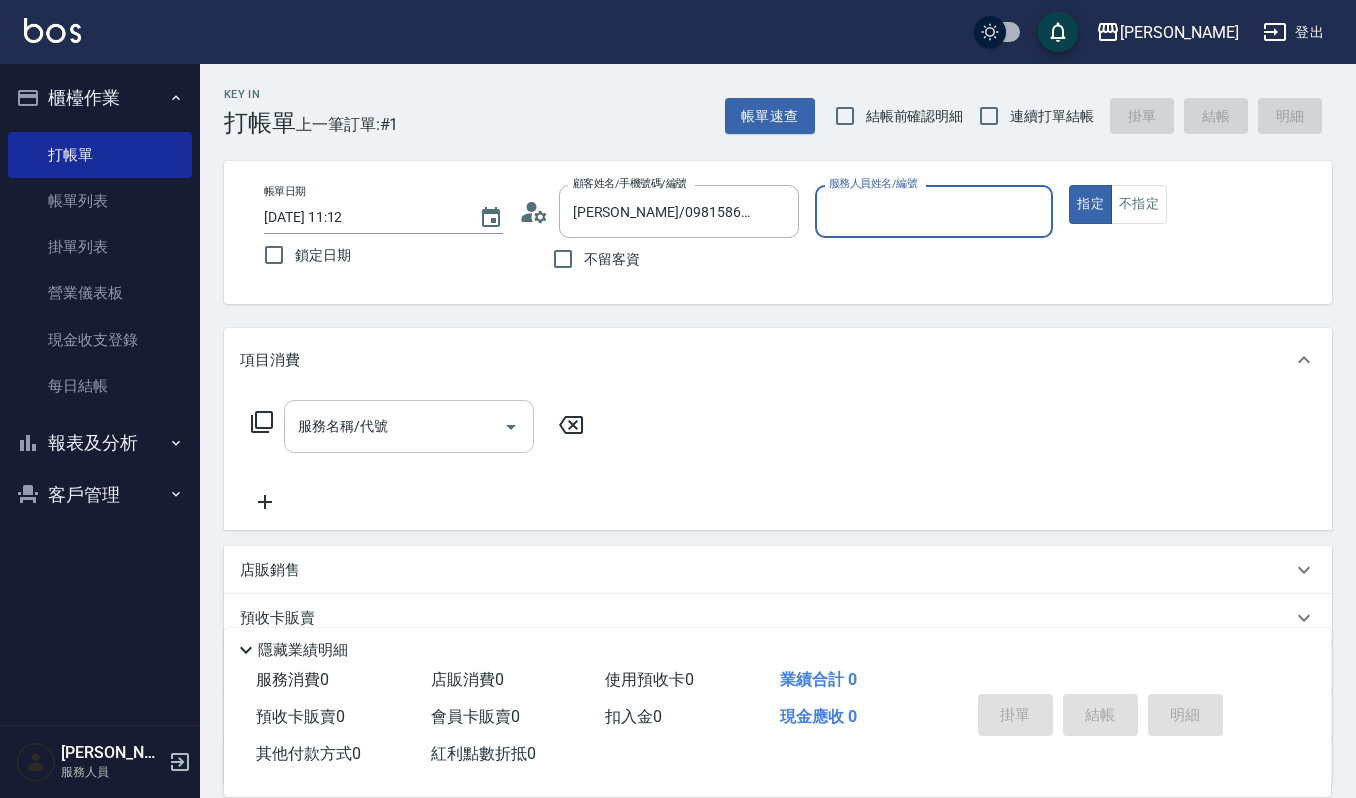 type on "[PERSON_NAME]-4" 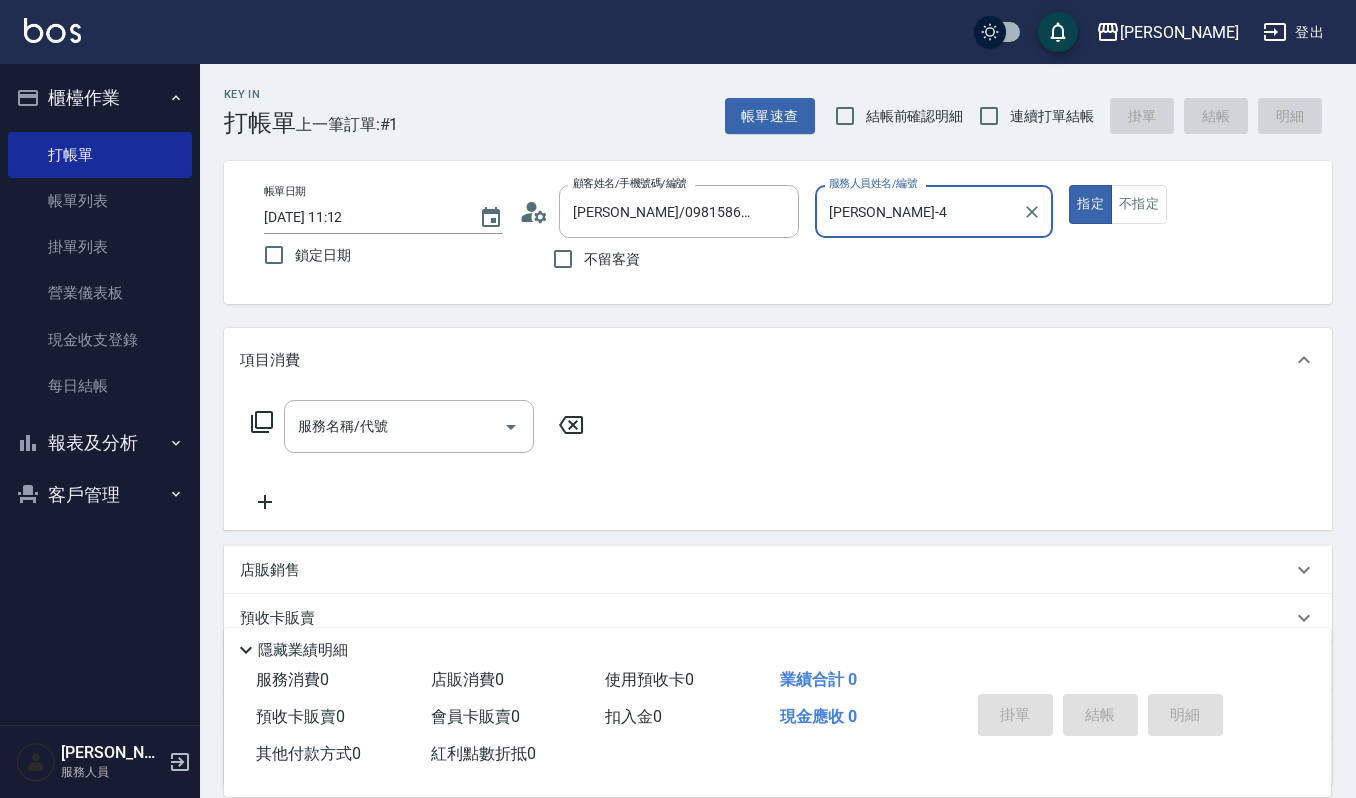 drag, startPoint x: 369, startPoint y: 413, endPoint x: 796, endPoint y: 466, distance: 430.27664 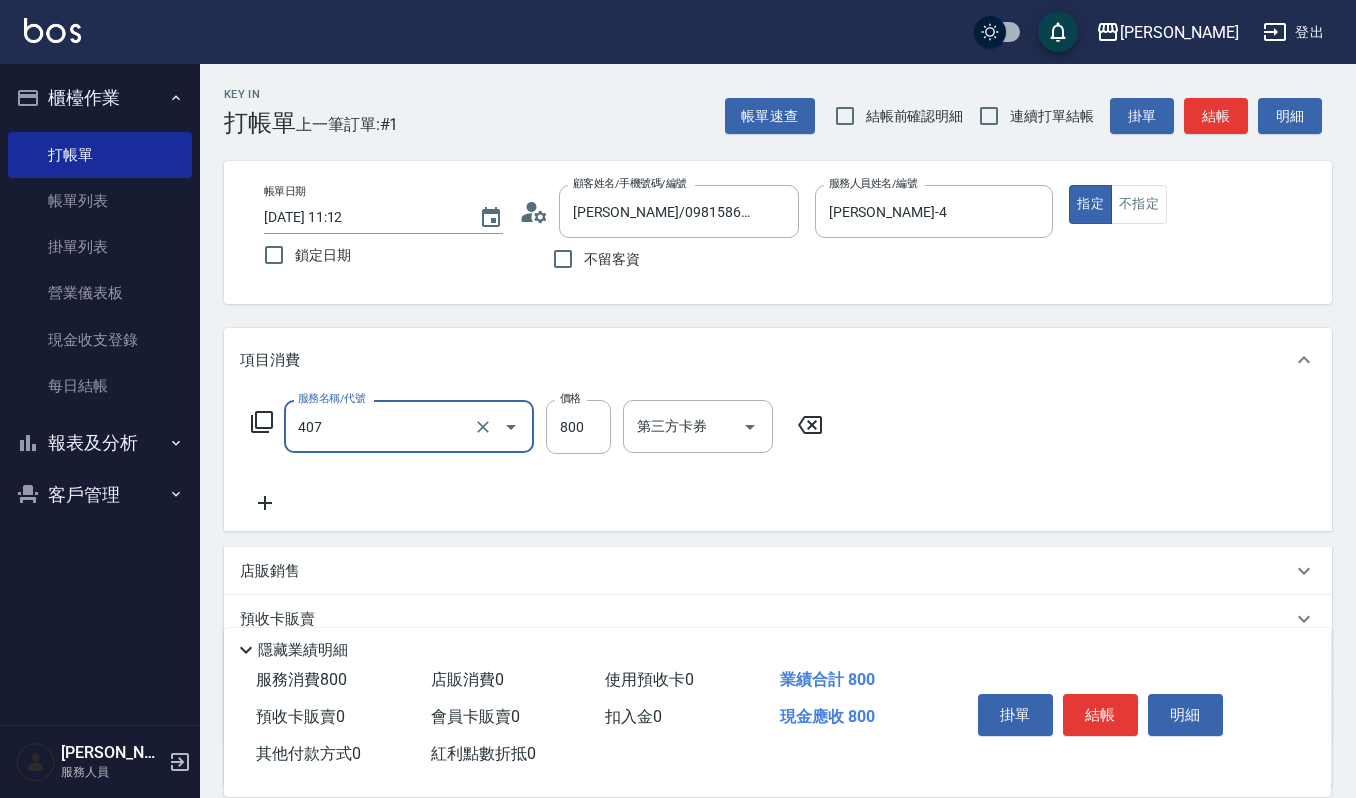 type on "補染(407)" 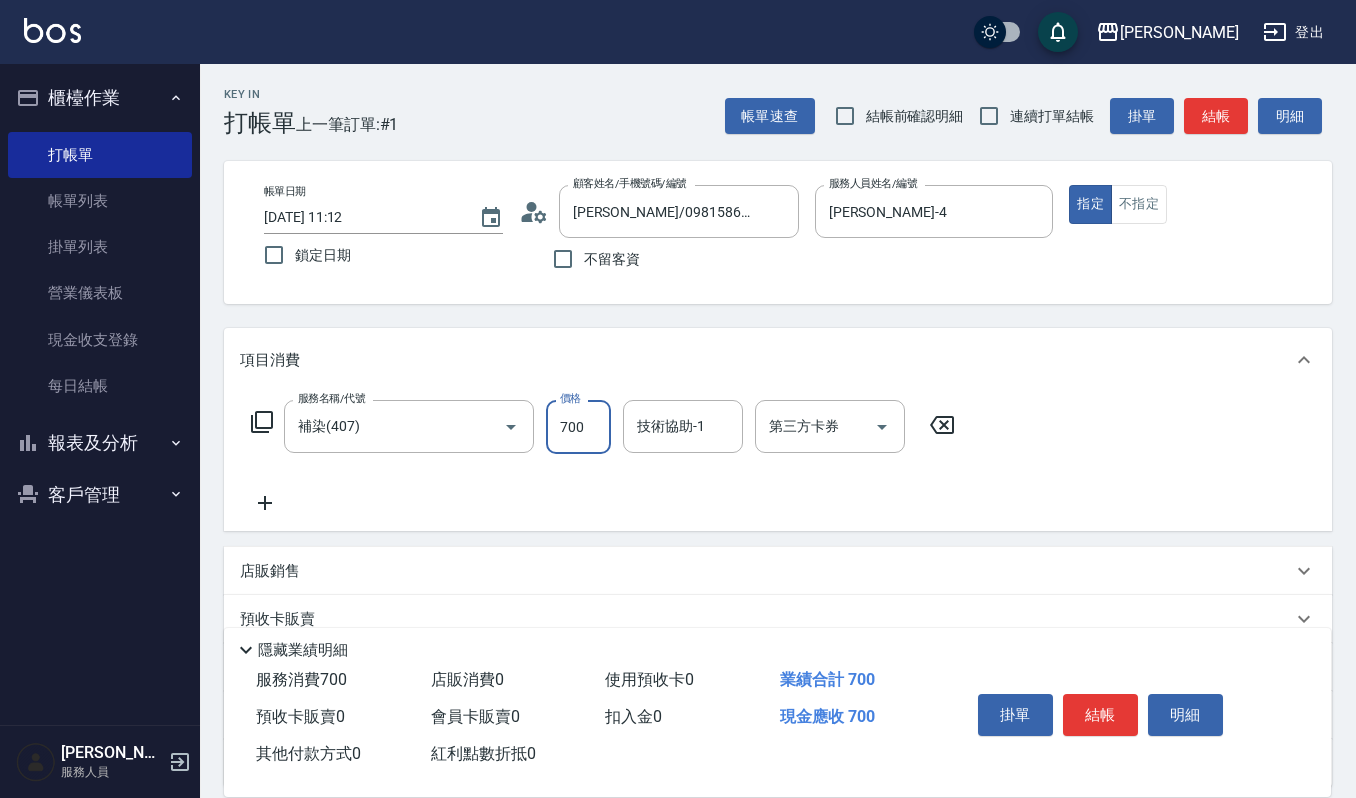 type on "700" 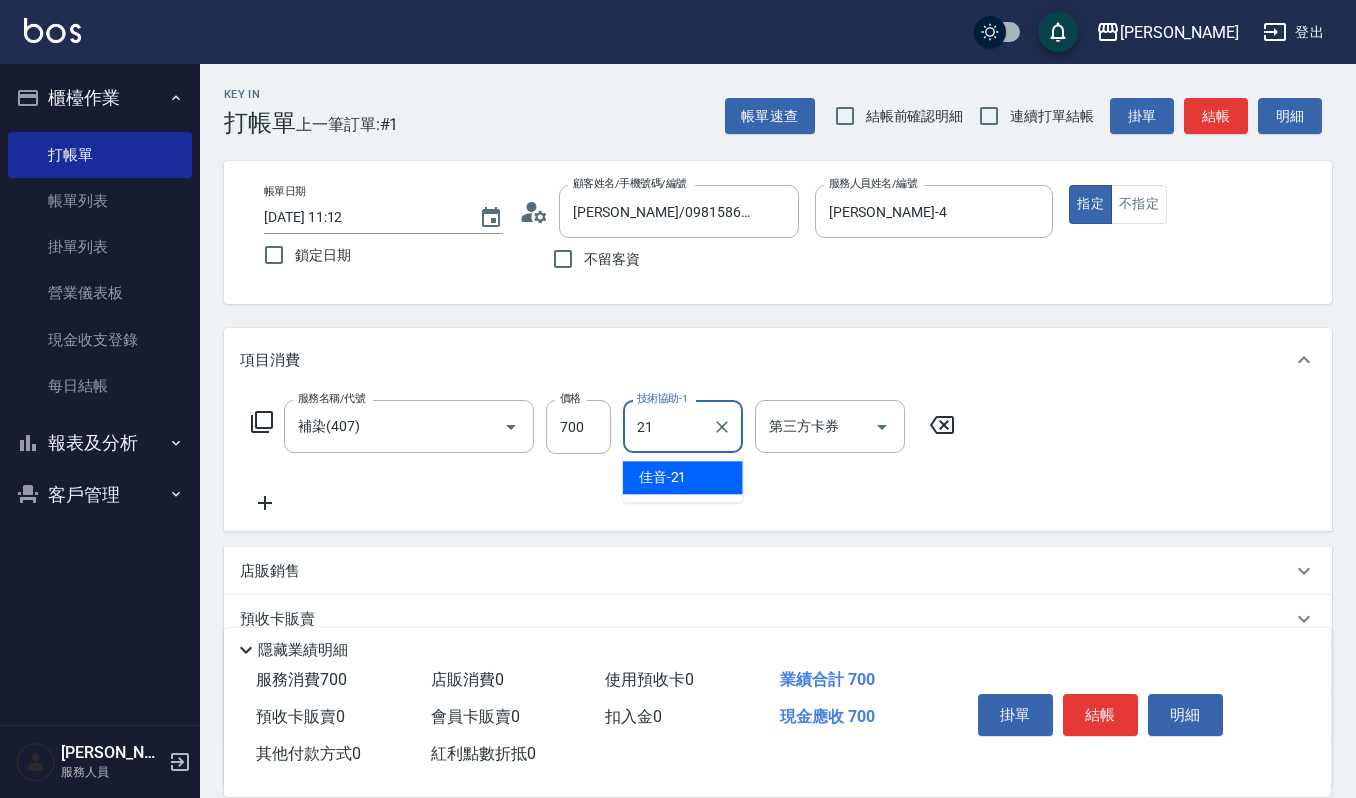 type on "2" 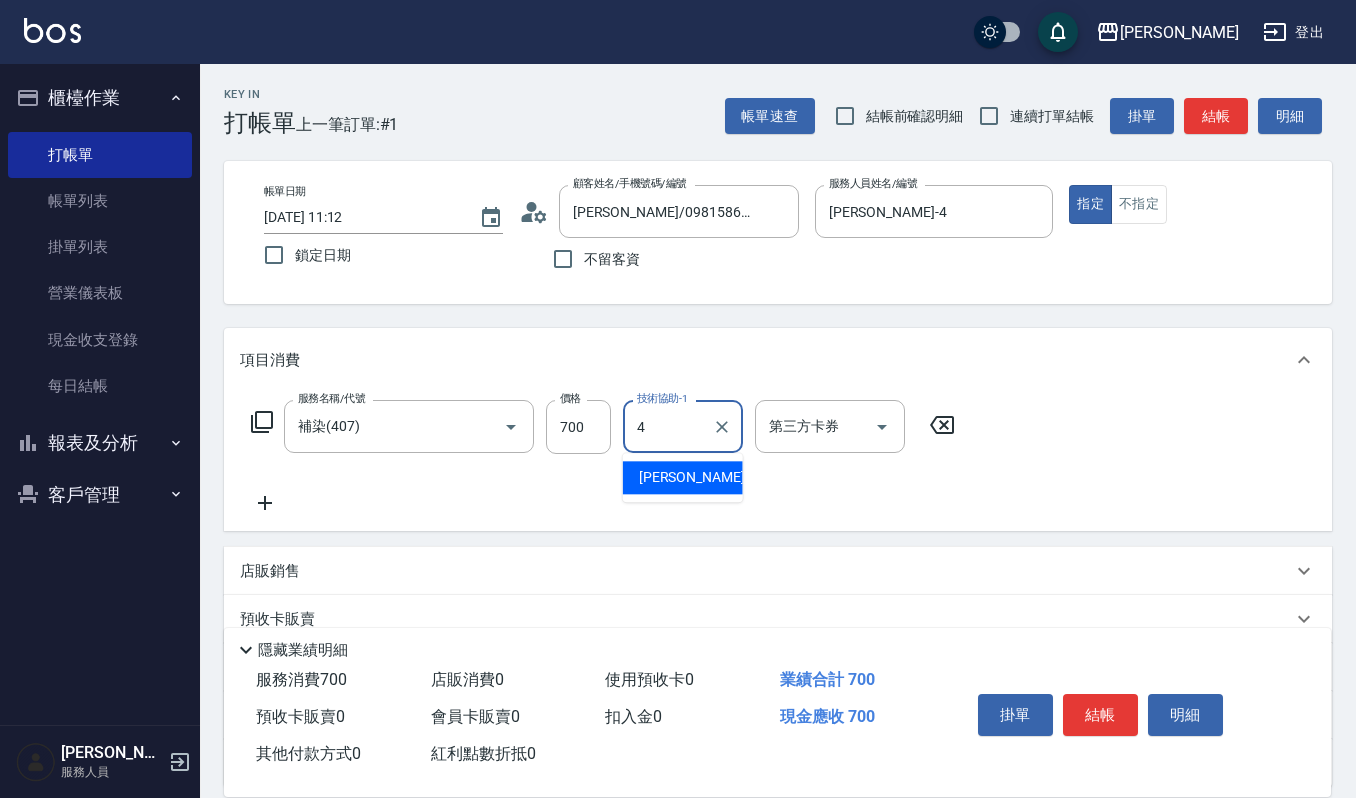 type on "[PERSON_NAME]-4" 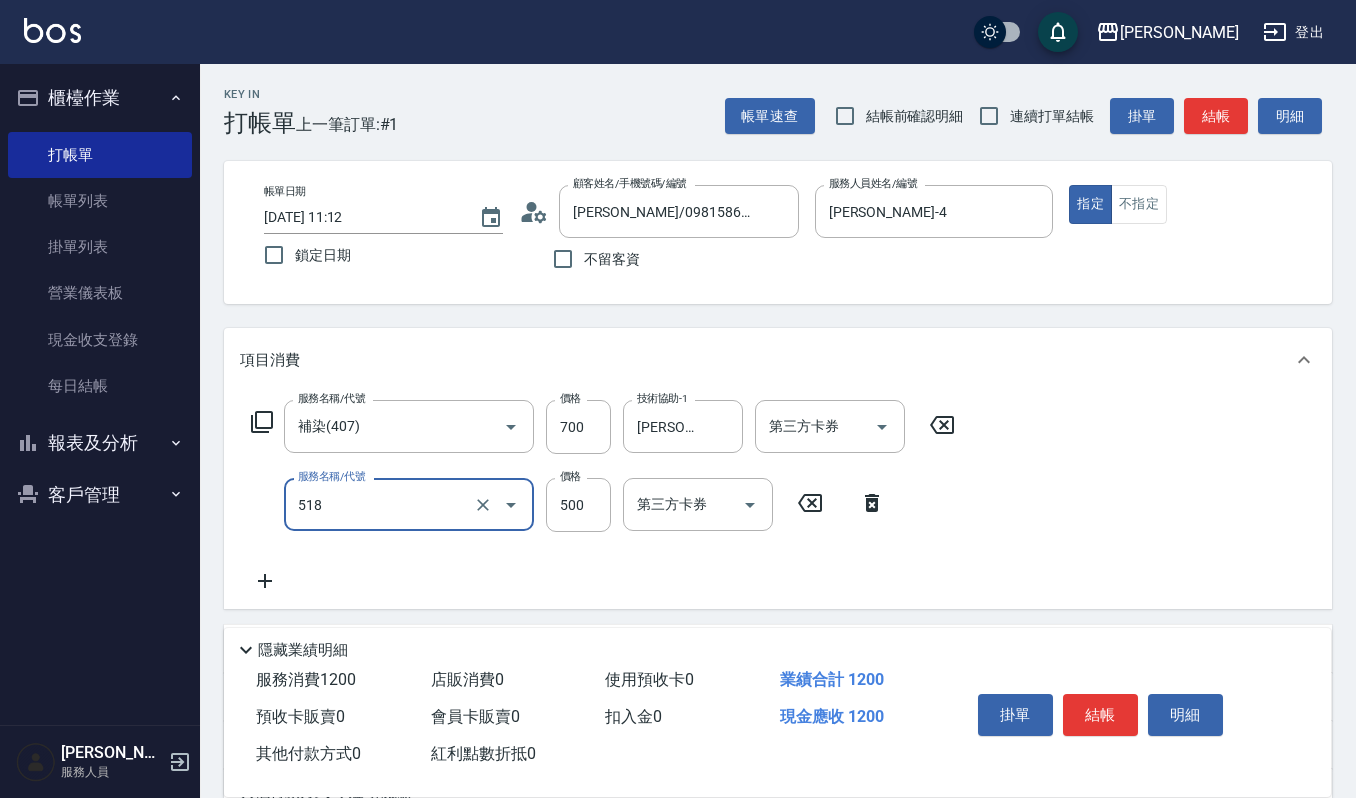 type on "(雲提)燙染前頭皮防護(518)" 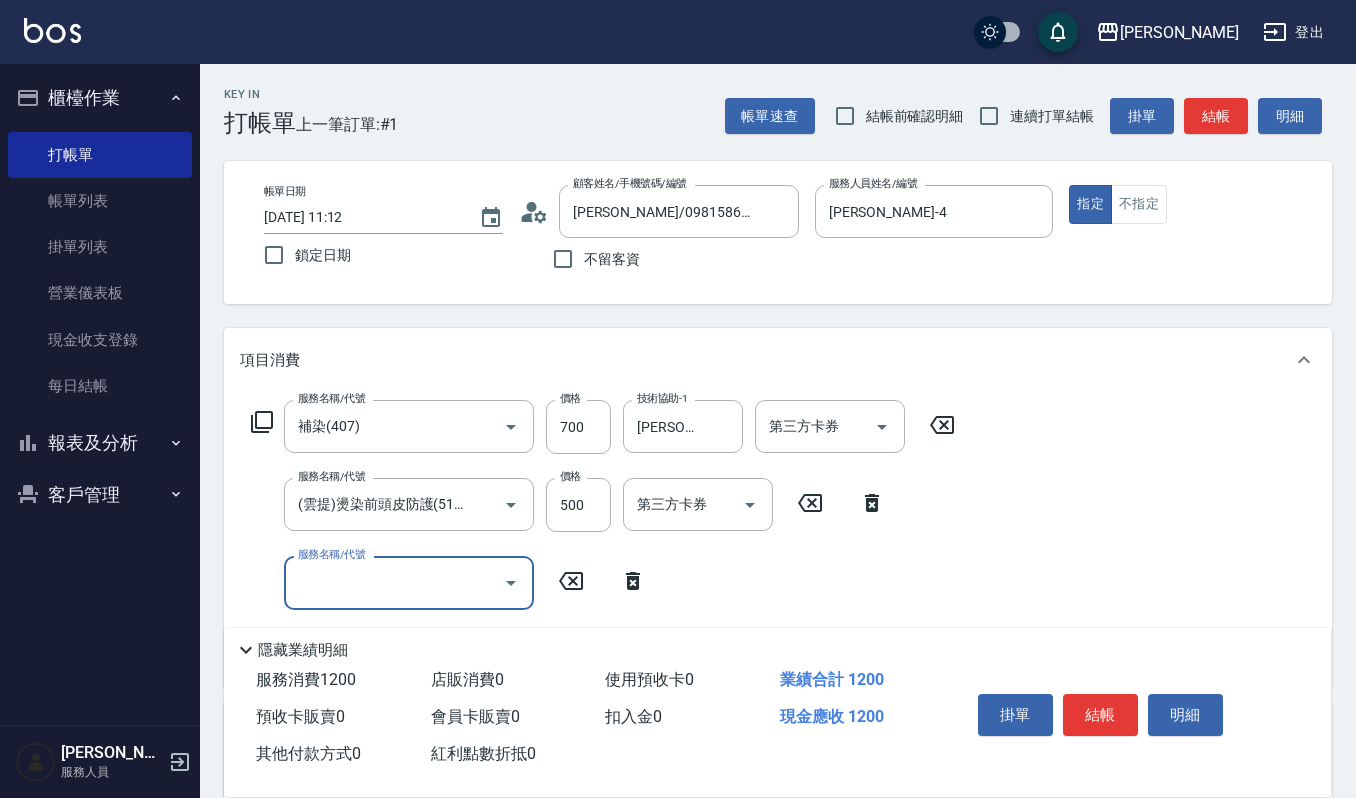 scroll, scrollTop: 0, scrollLeft: 0, axis: both 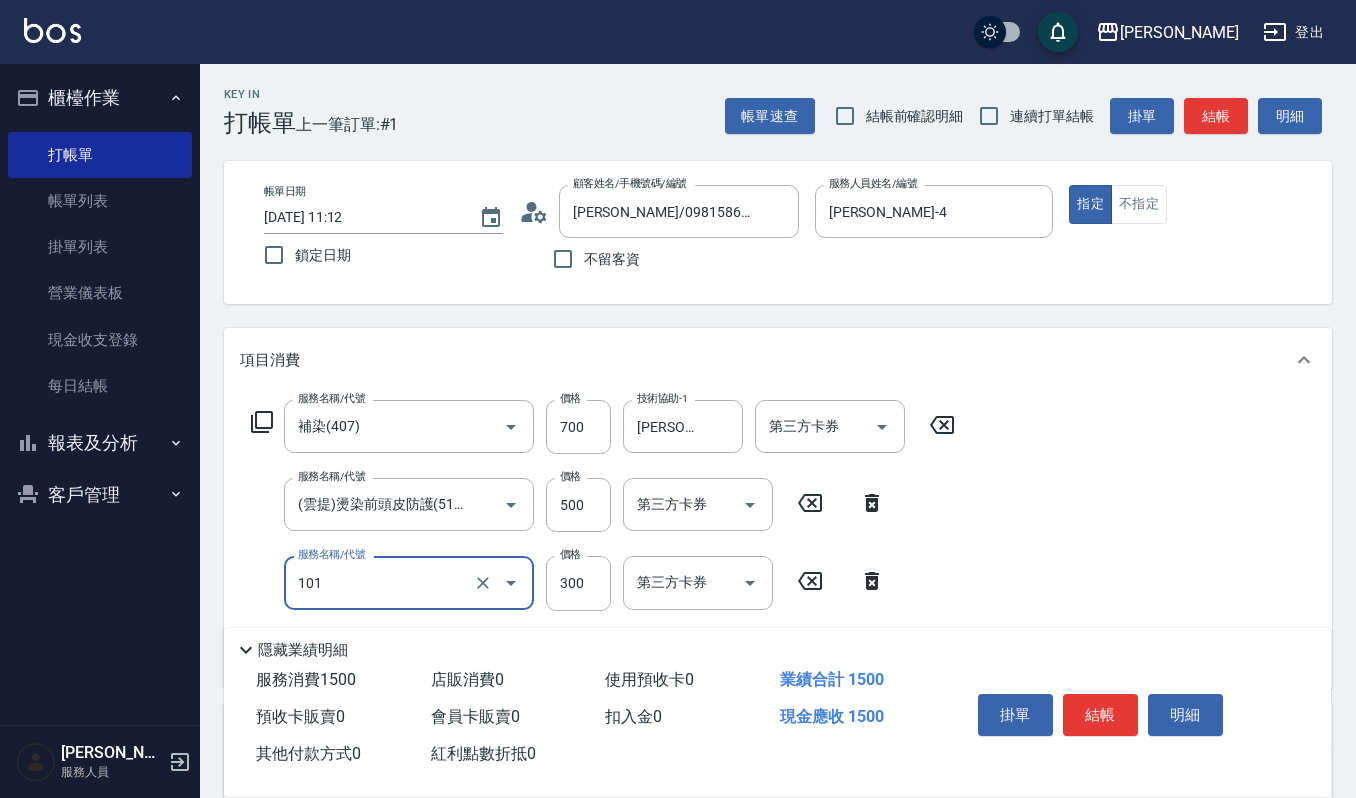 type on "一般洗髮(101)" 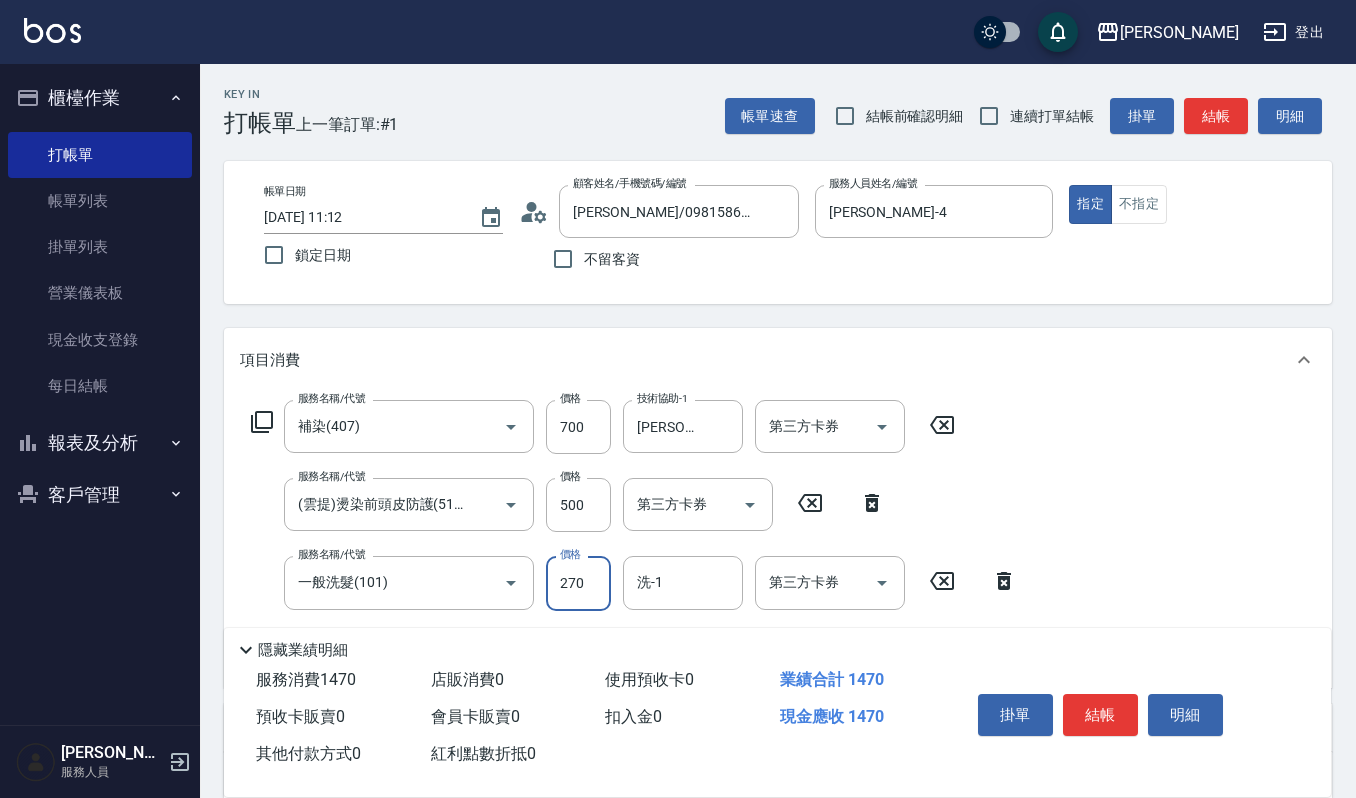type on "270" 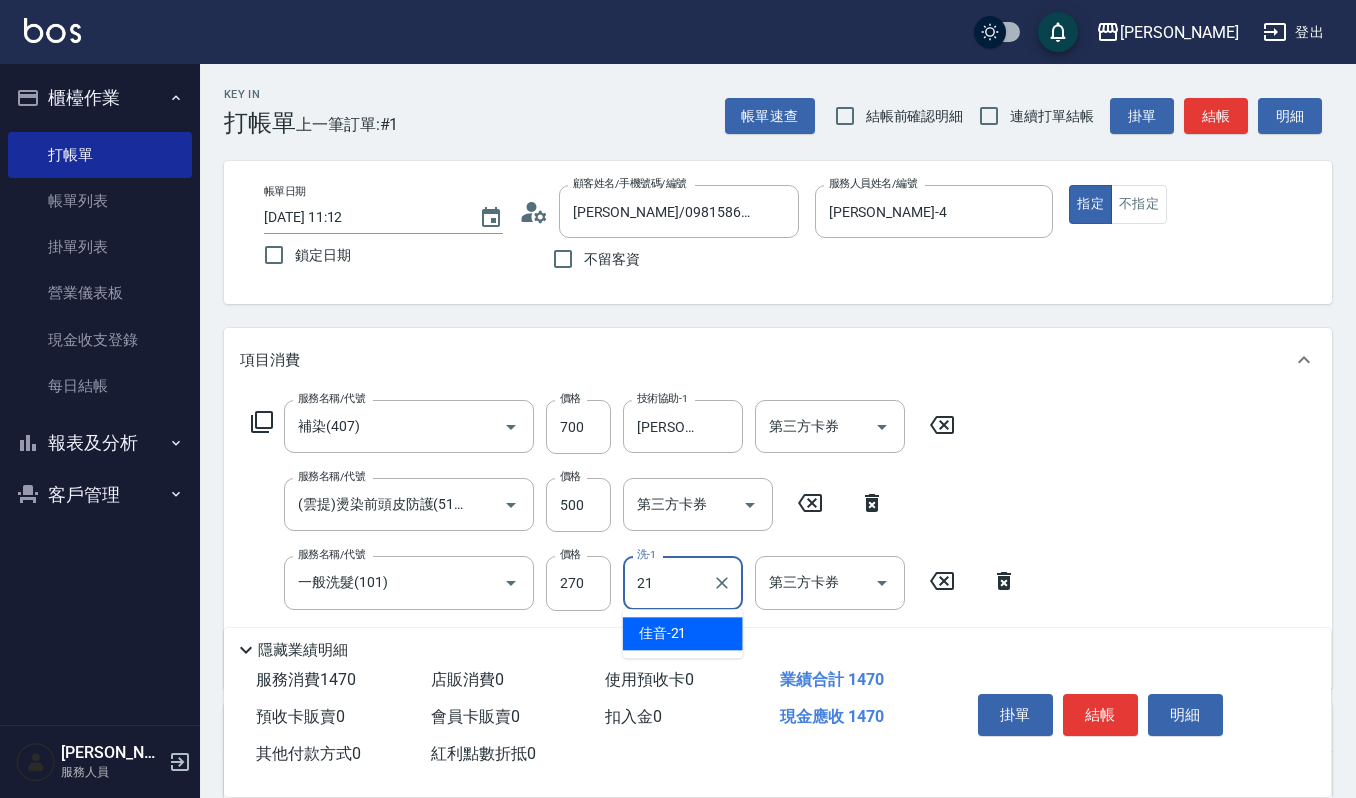 type on "佳音-21" 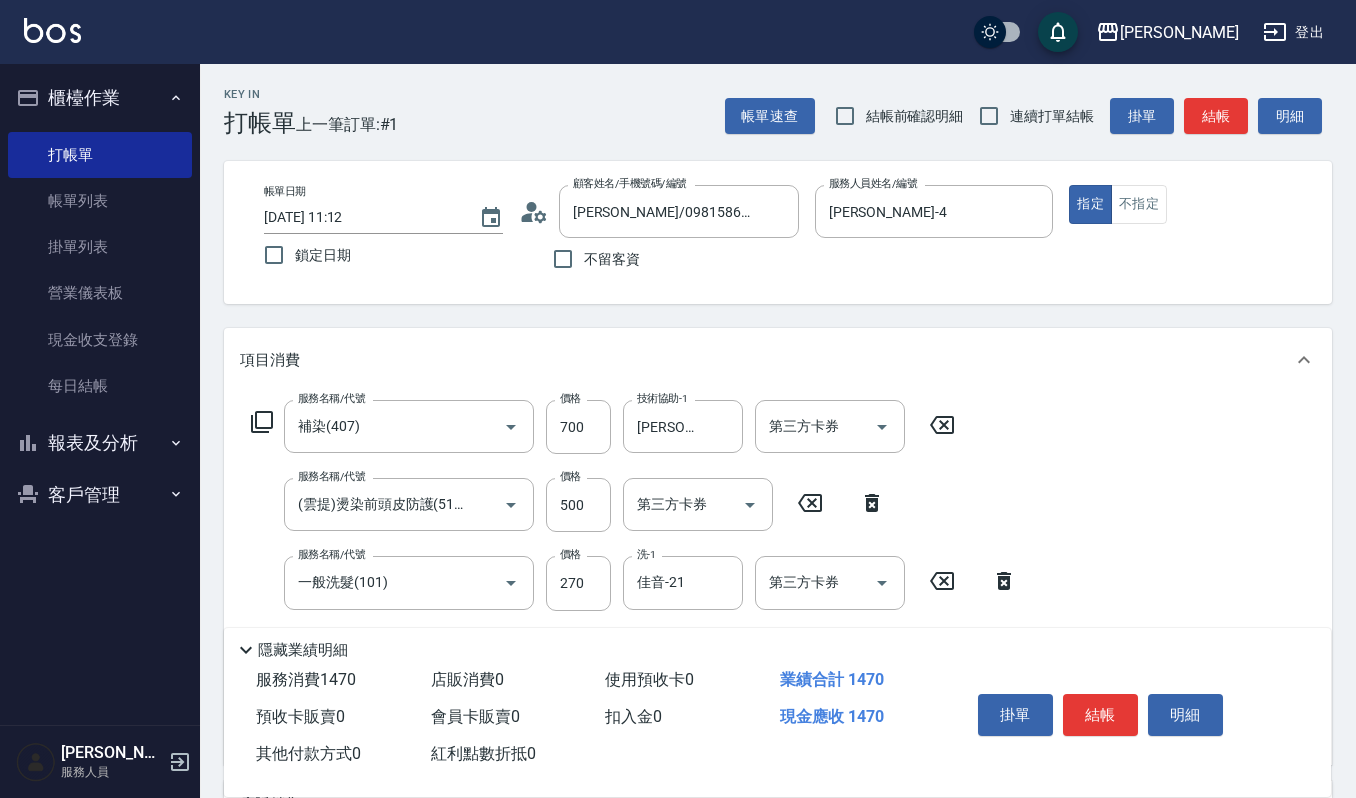 scroll, scrollTop: 0, scrollLeft: 0, axis: both 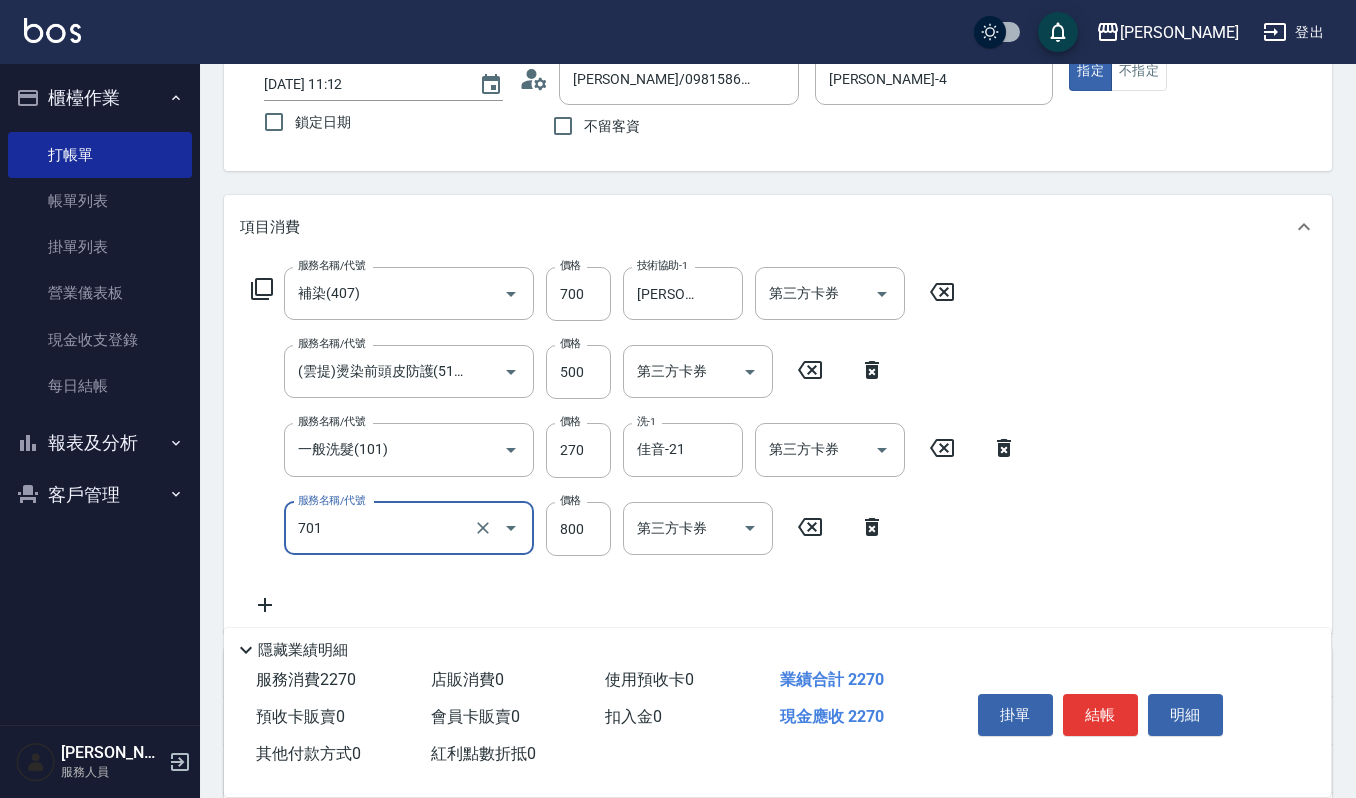 type on "CMC加購護(701)" 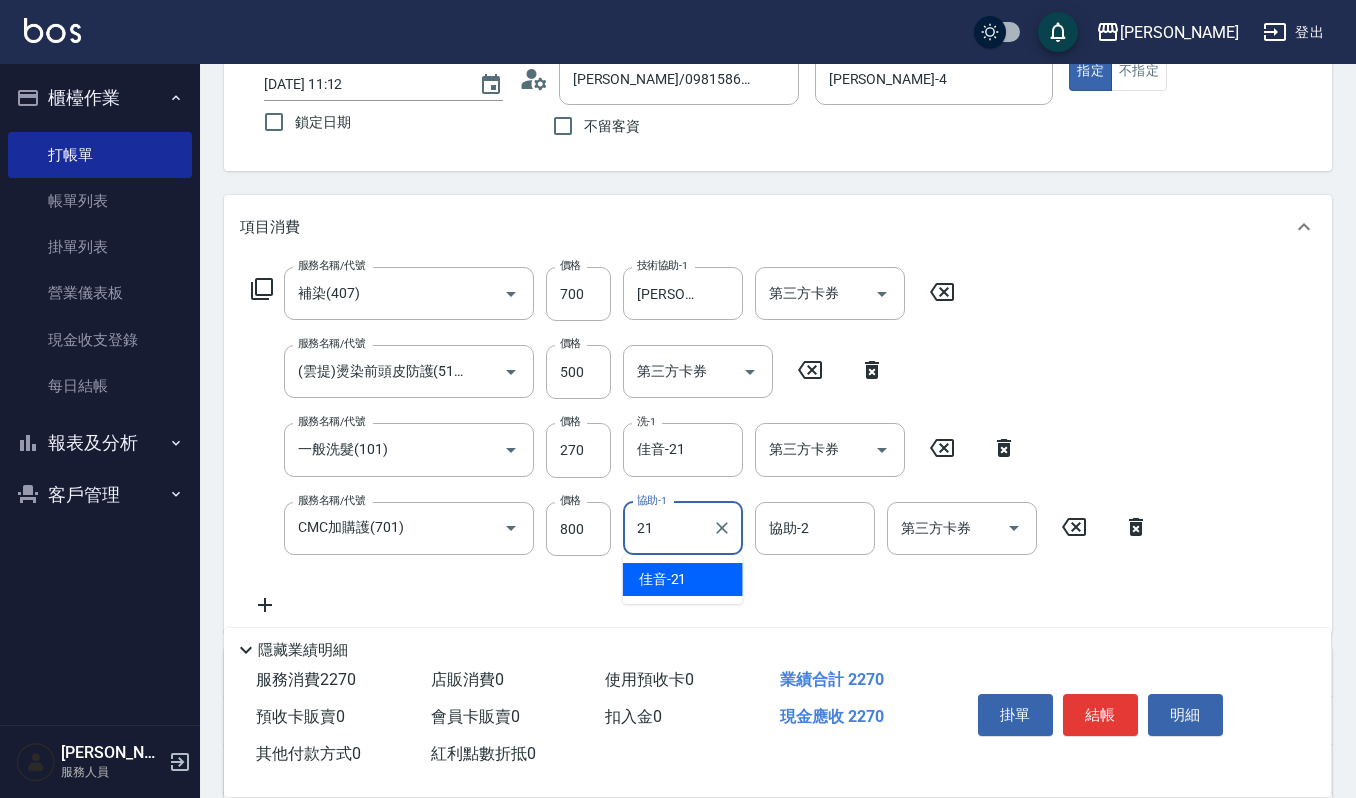 type on "佳音-21" 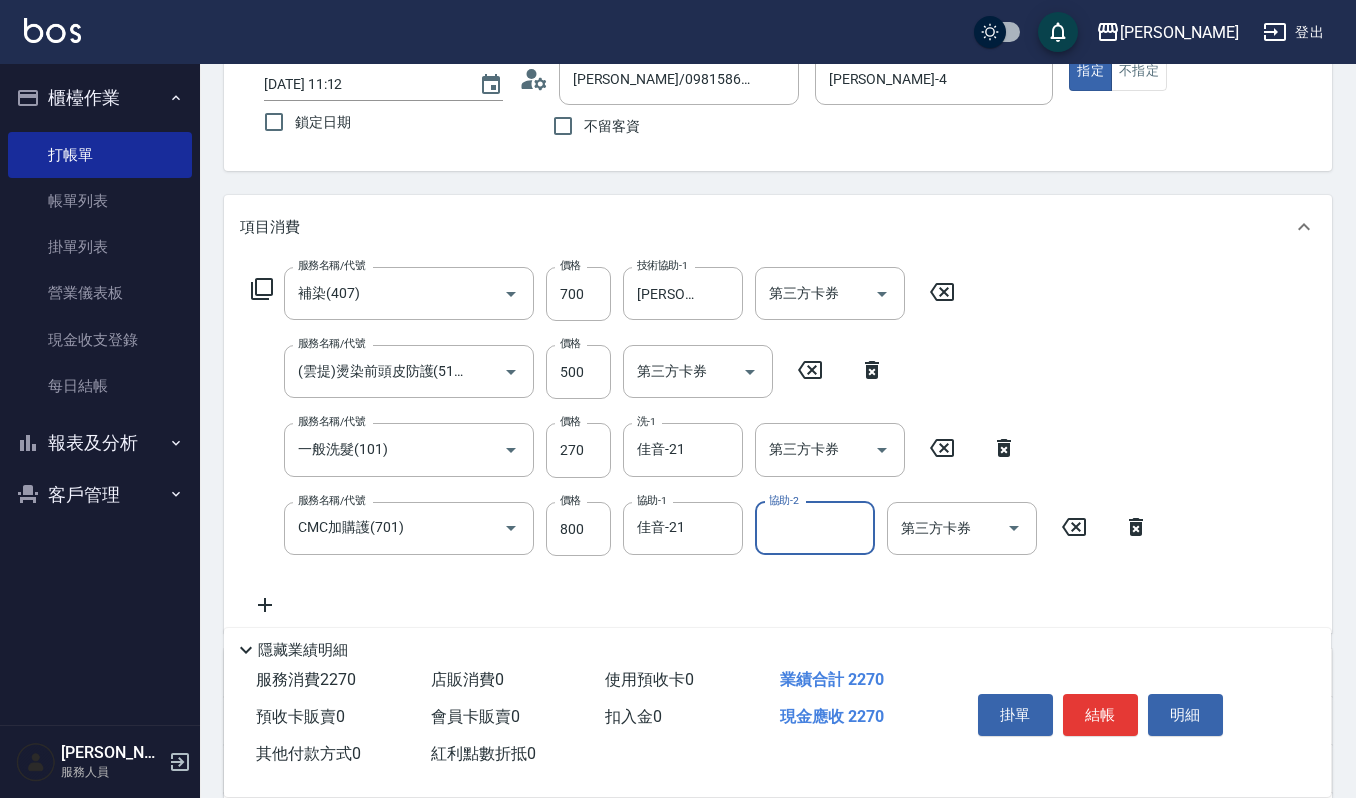 type on "0" 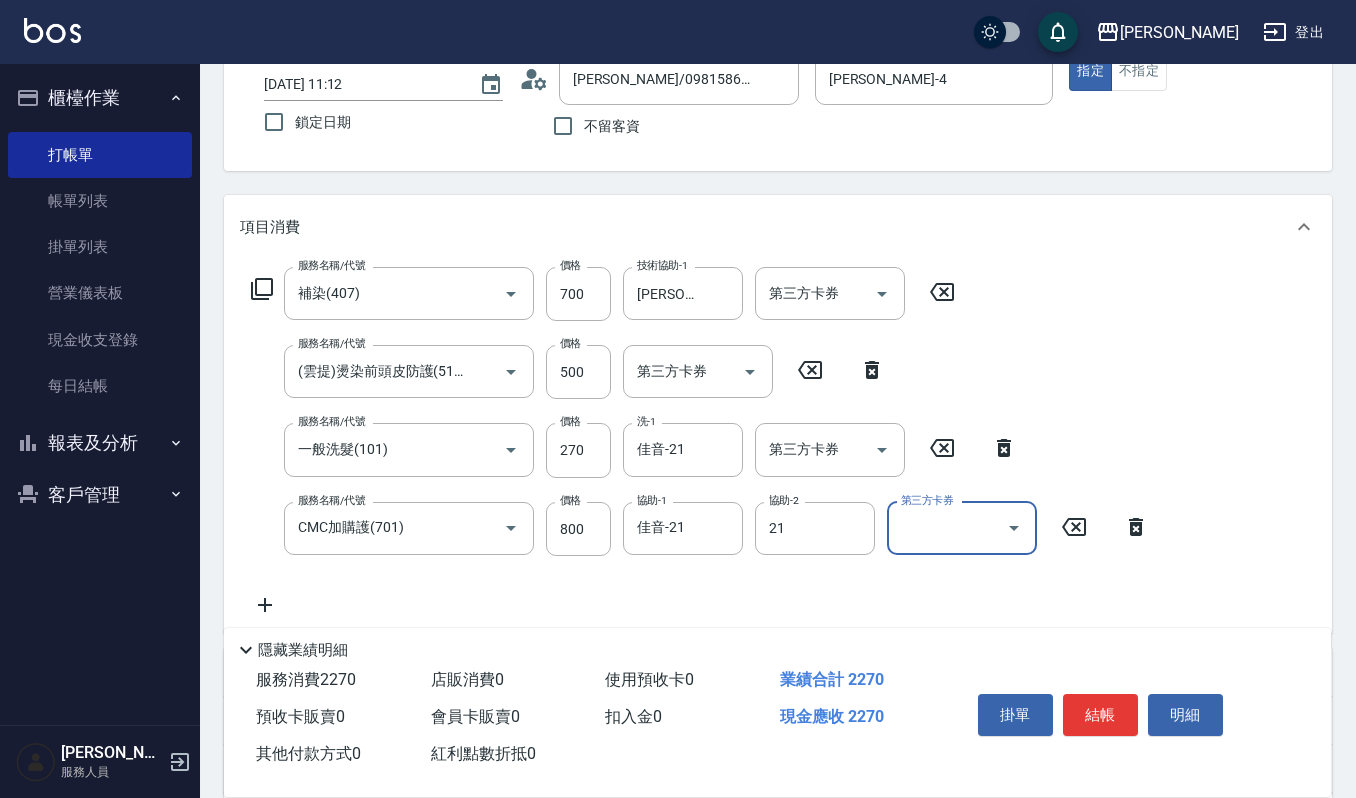 type on "佳音-21" 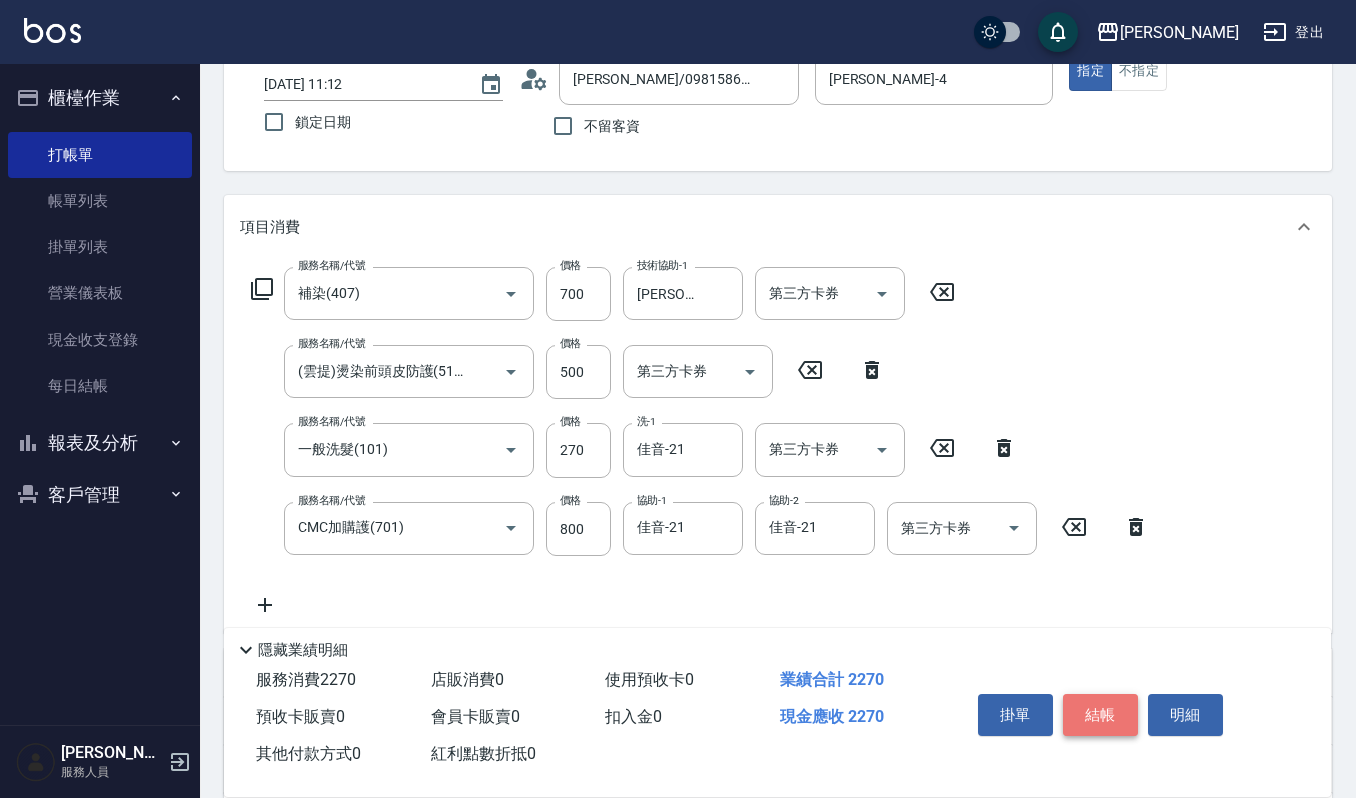 click on "結帳" at bounding box center (1100, 715) 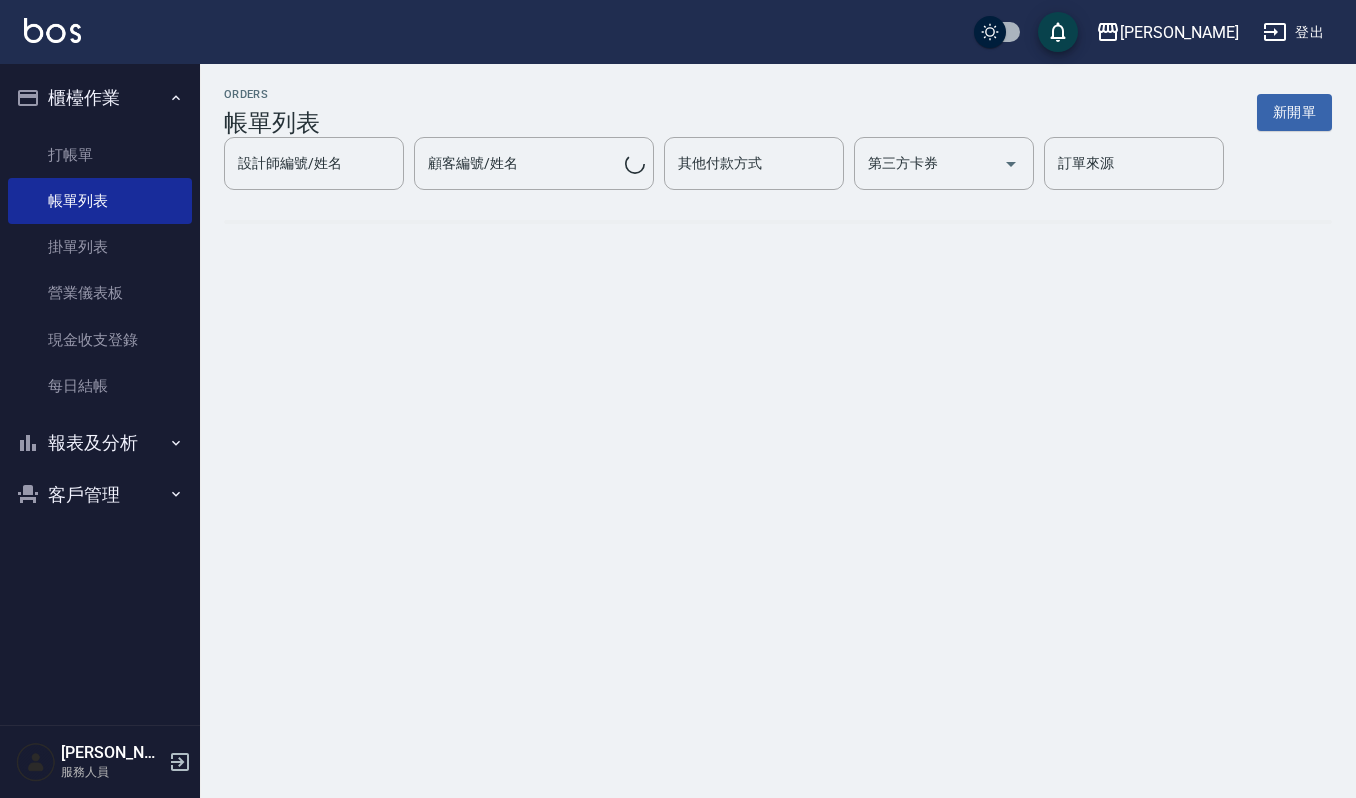 scroll, scrollTop: 0, scrollLeft: 0, axis: both 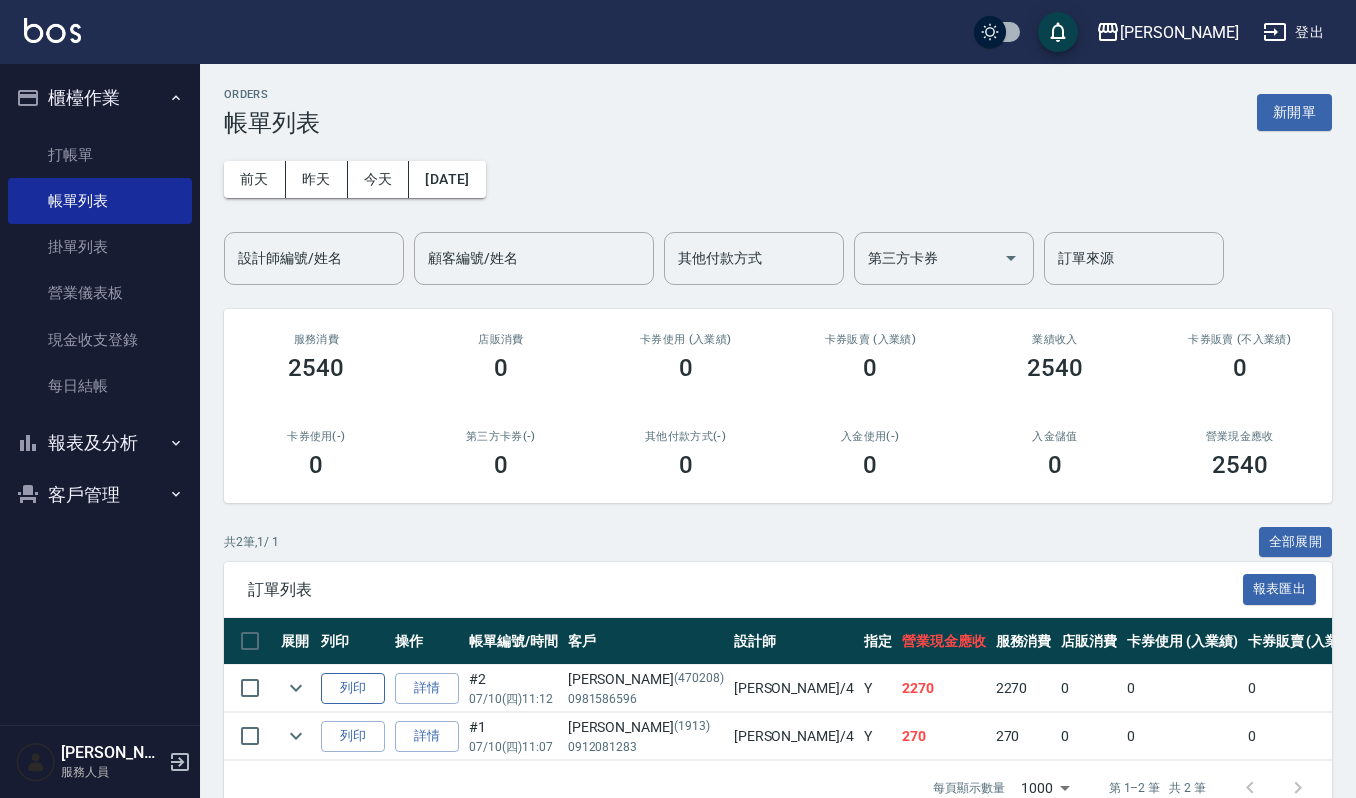click on "列印" at bounding box center [353, 688] 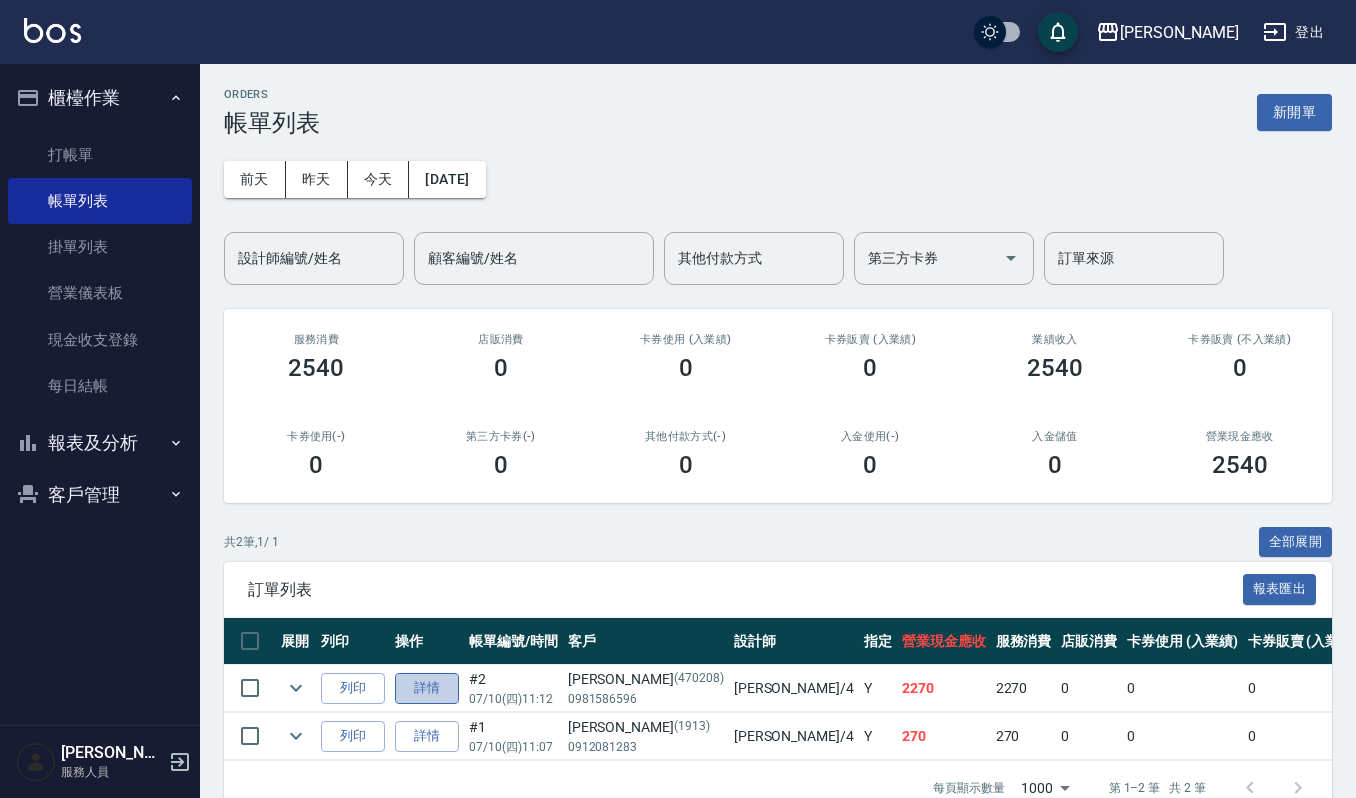 click on "詳情" at bounding box center [427, 688] 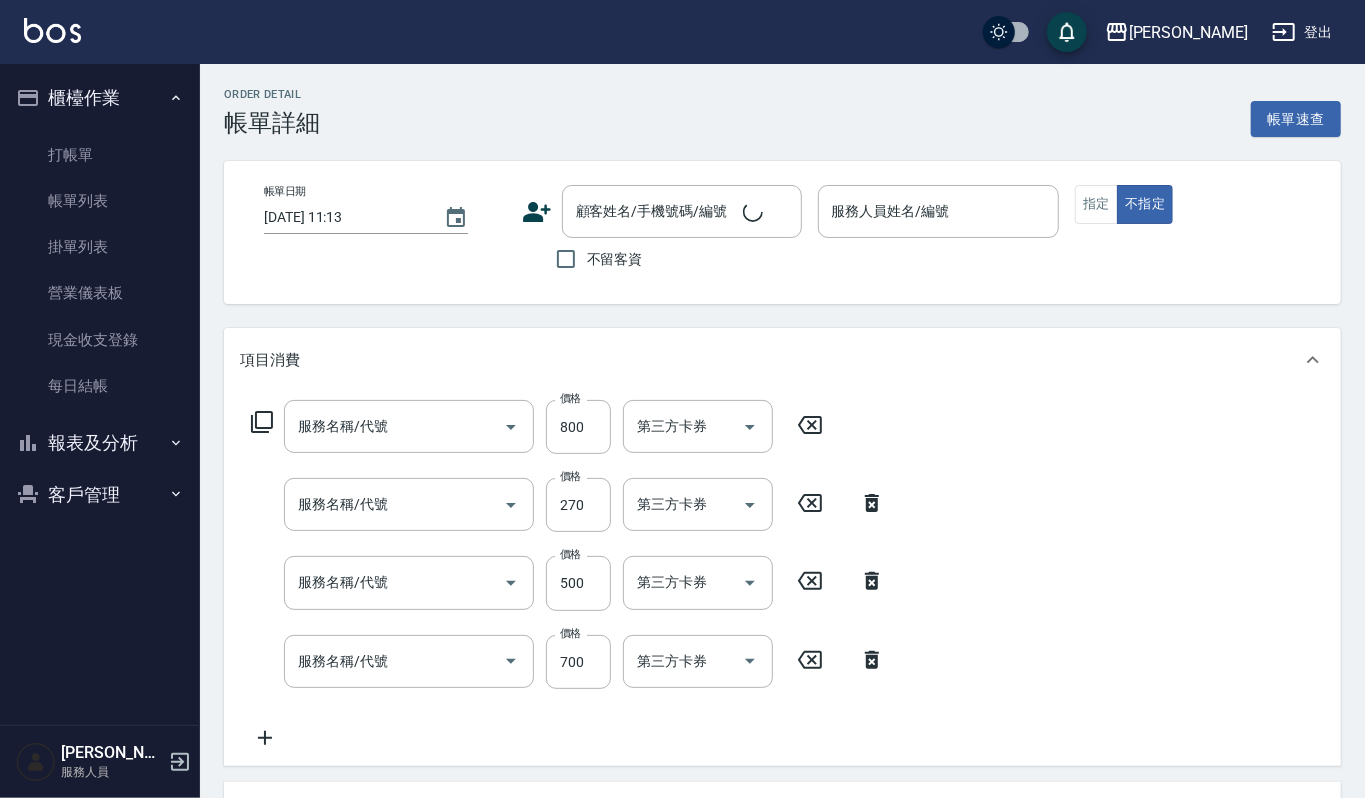 type on "[DATE] 11:12" 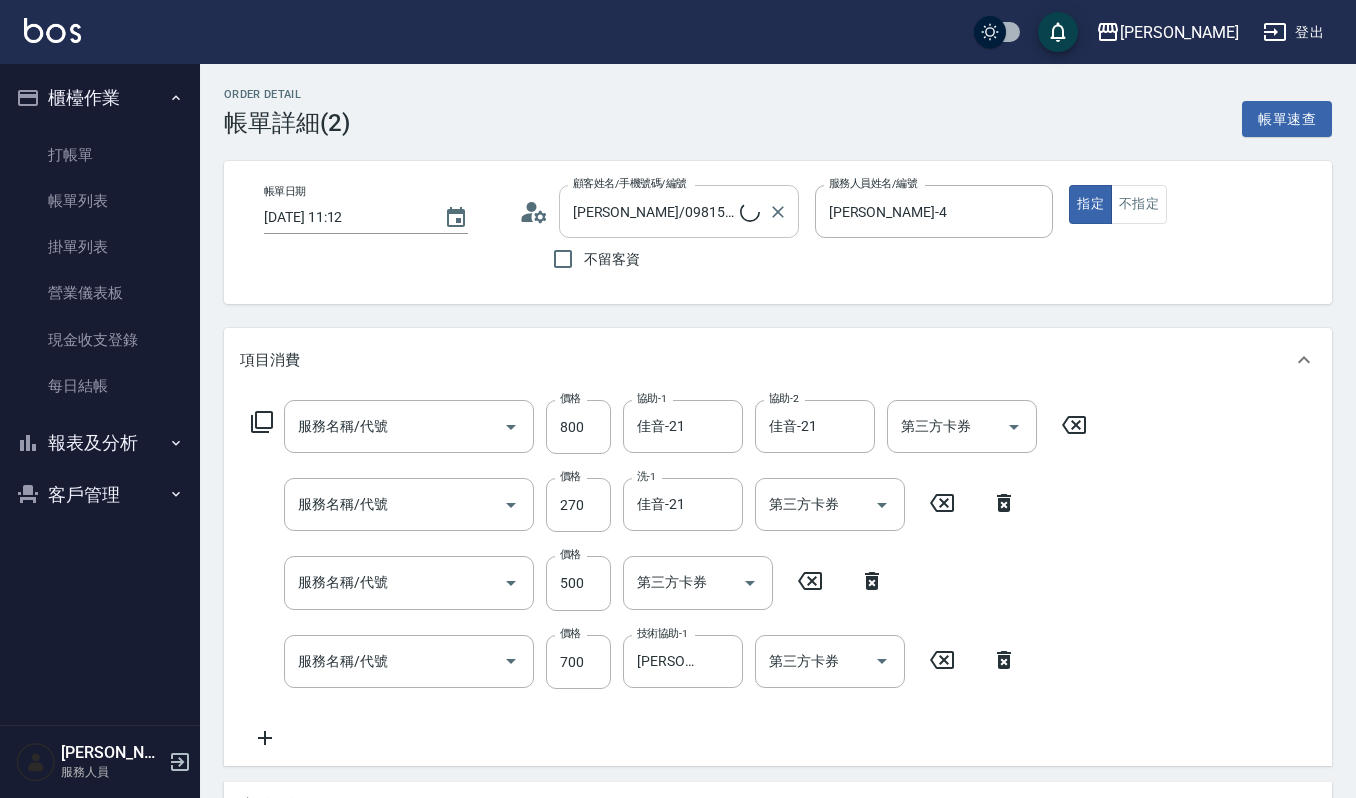 type on "[PERSON_NAME]/0981586596/470208" 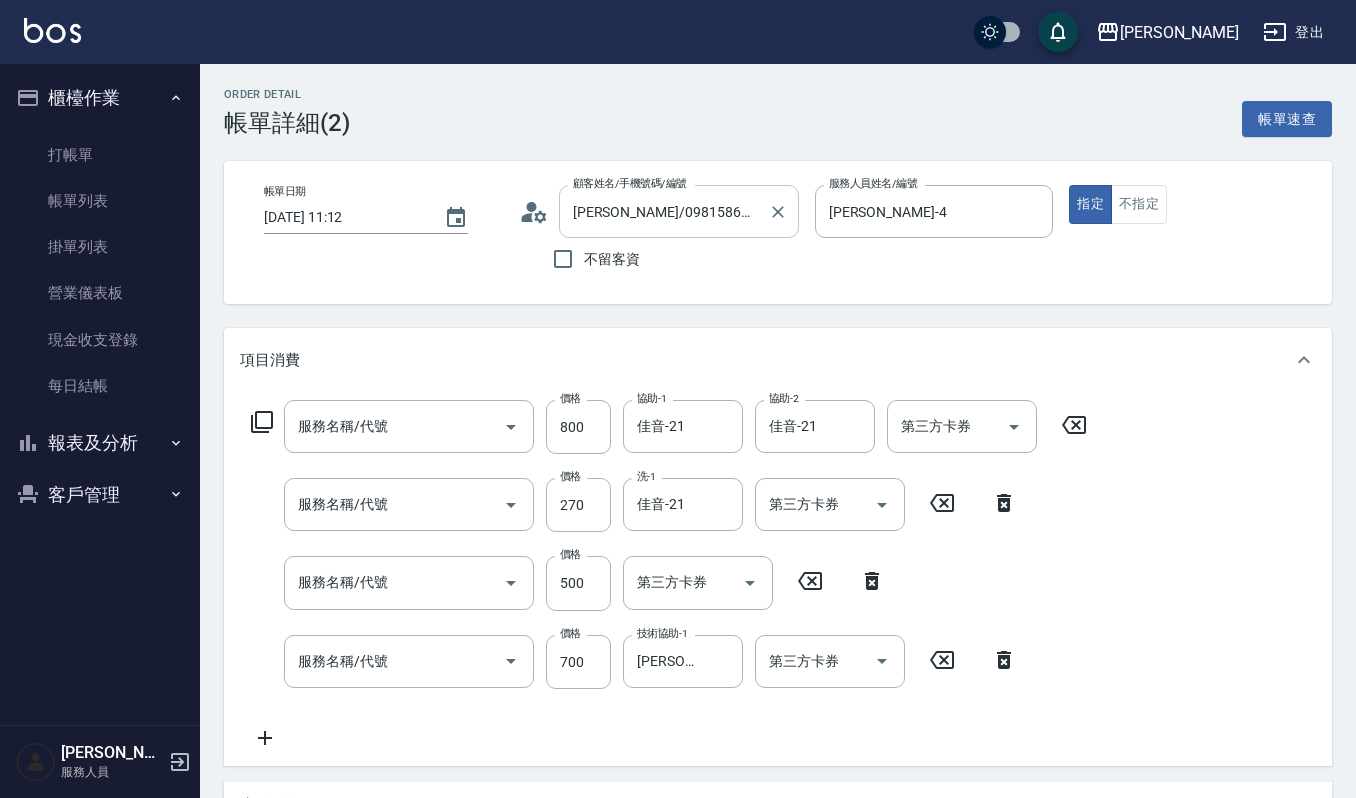 type on "CMC加購護(701)" 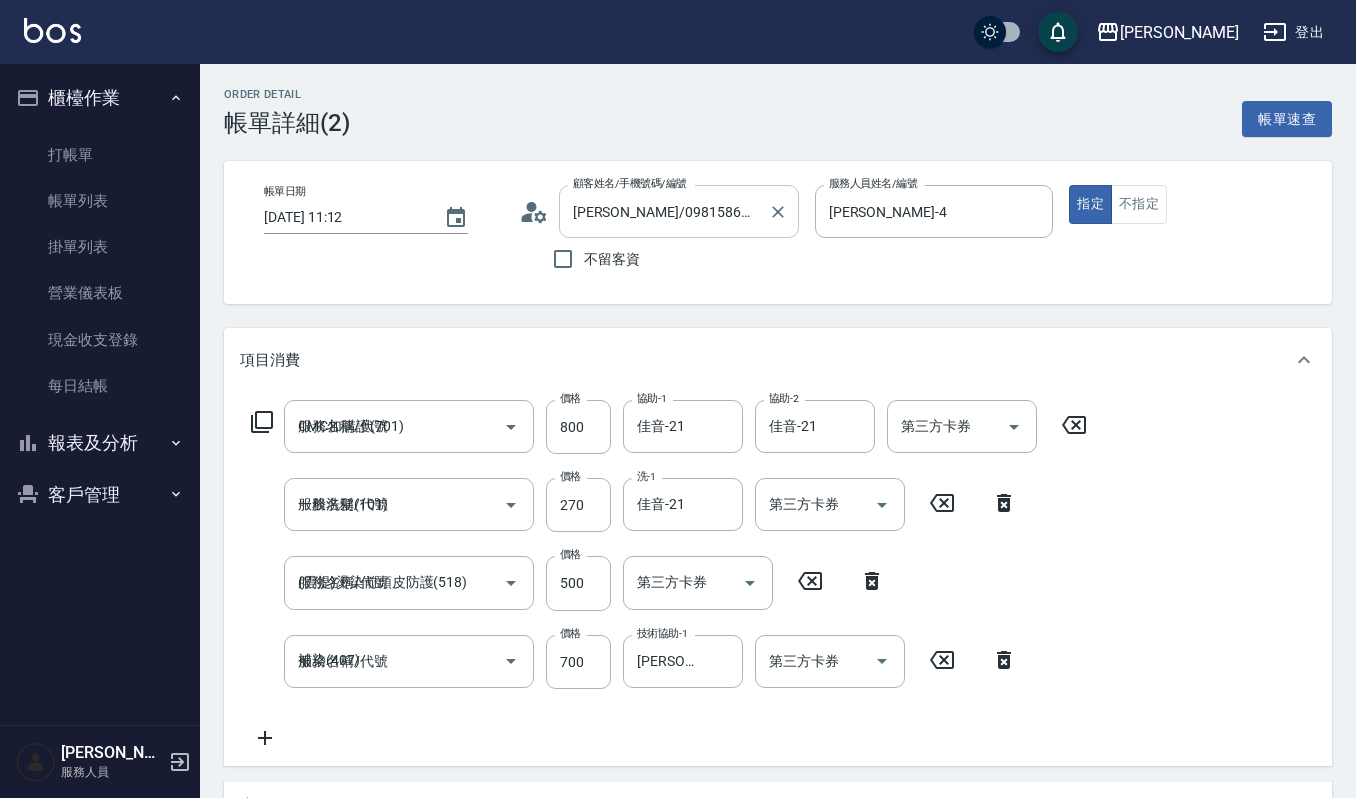 click on "[PERSON_NAME]/0981586596/470208" at bounding box center (664, 211) 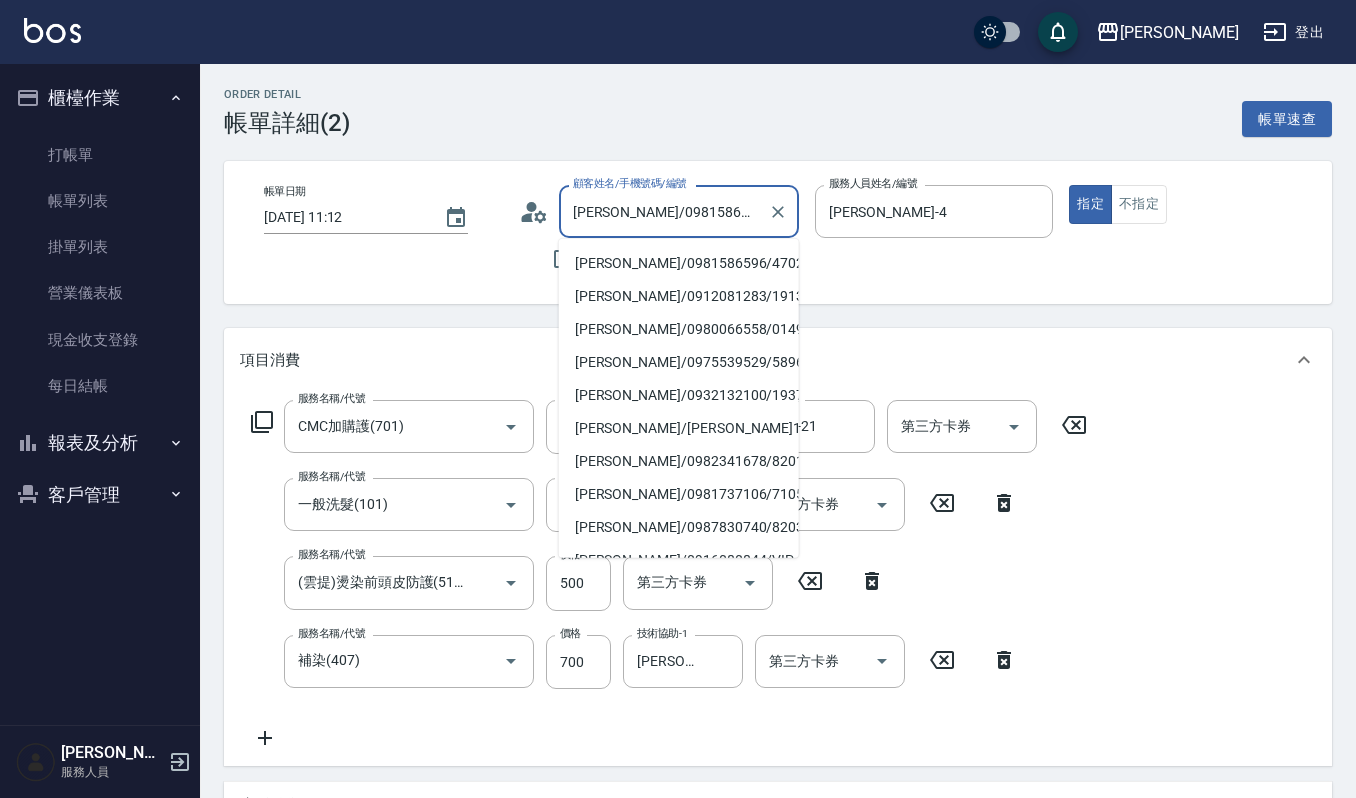 click on "[PERSON_NAME]/0981586596/470208" at bounding box center [664, 211] 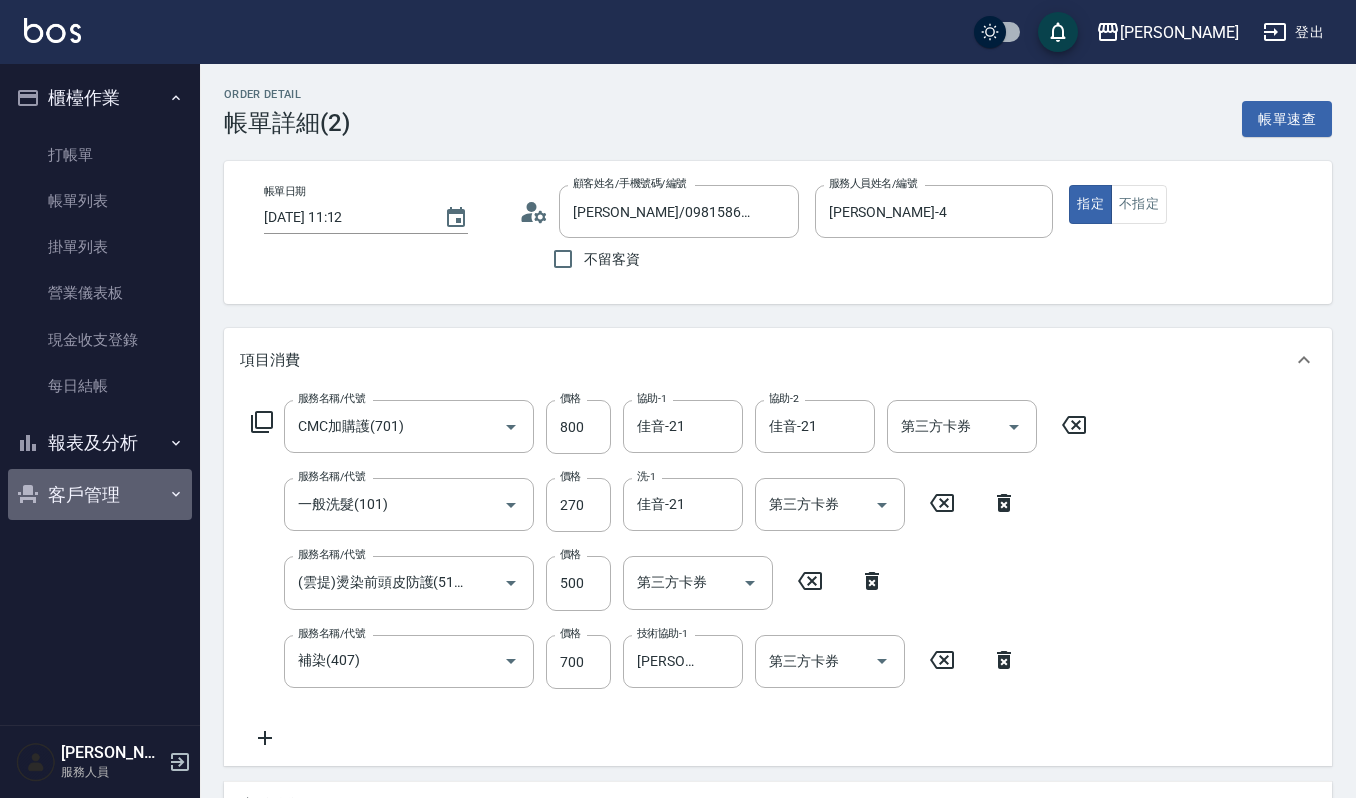click on "客戶管理" at bounding box center [100, 495] 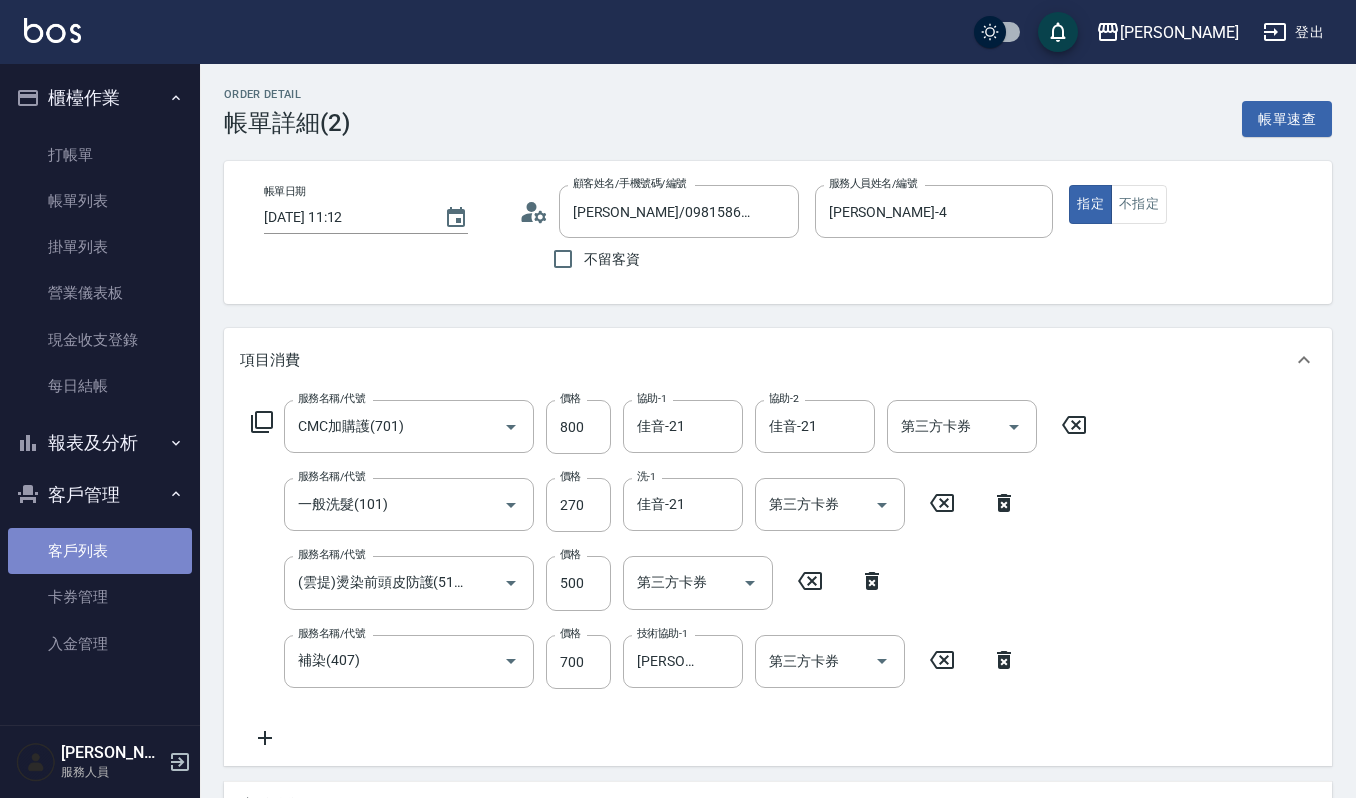 click on "客戶列表" at bounding box center [100, 551] 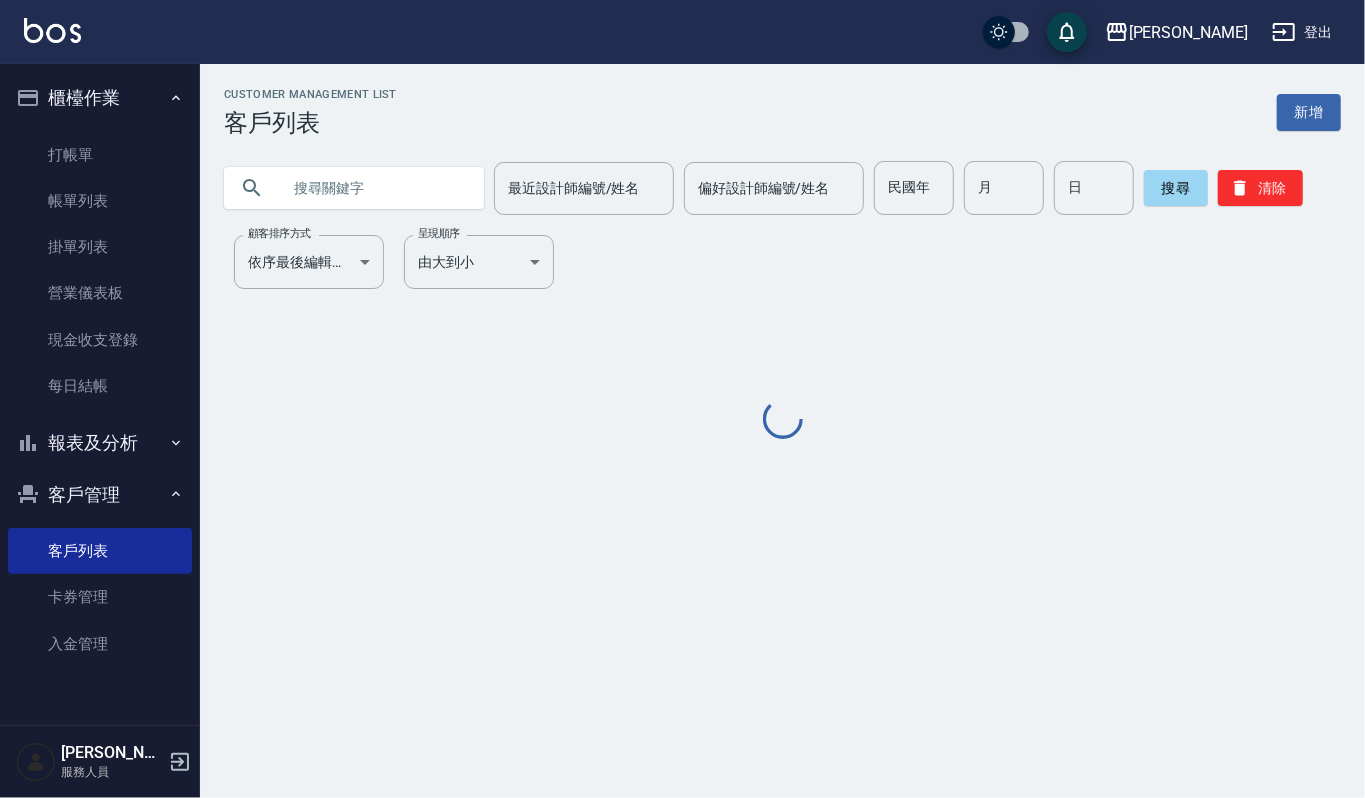 click at bounding box center [374, 188] 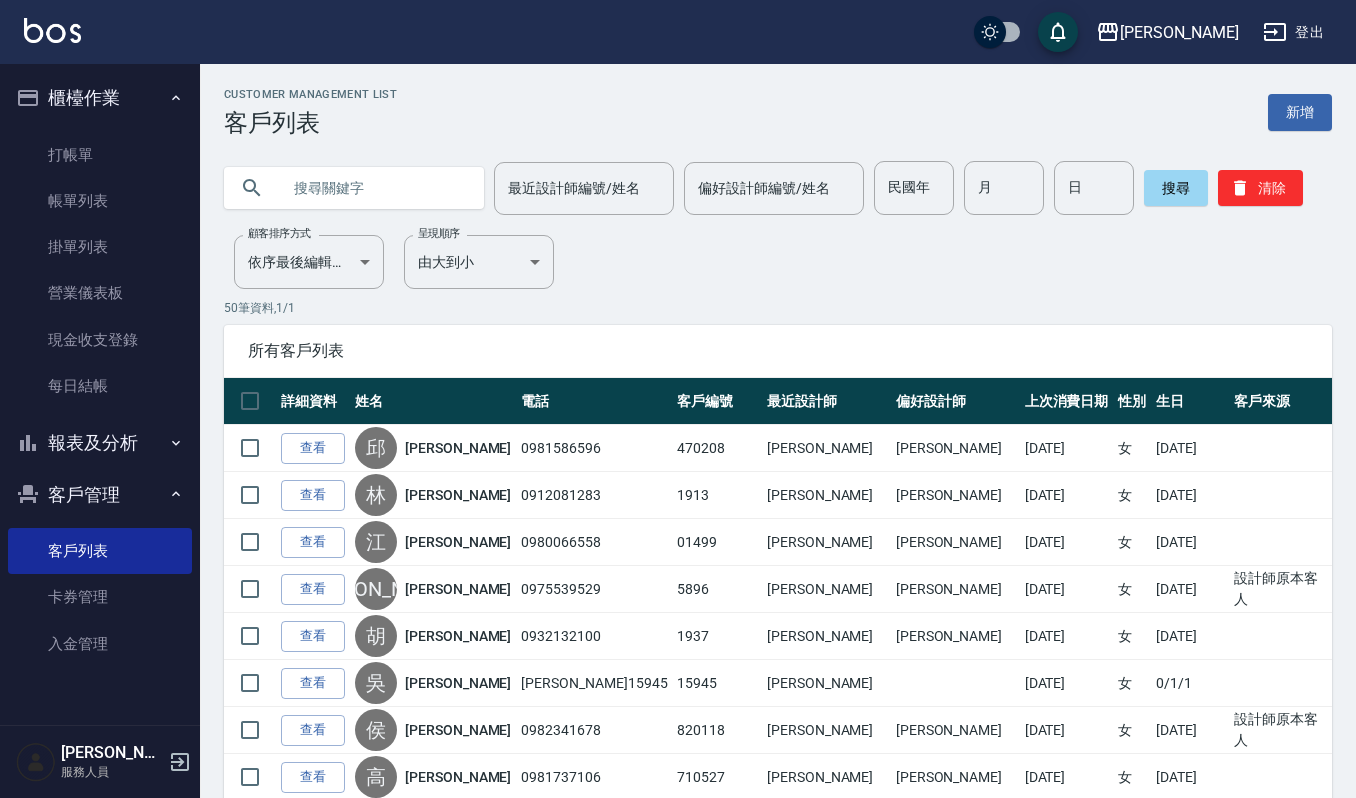 paste on "470208" 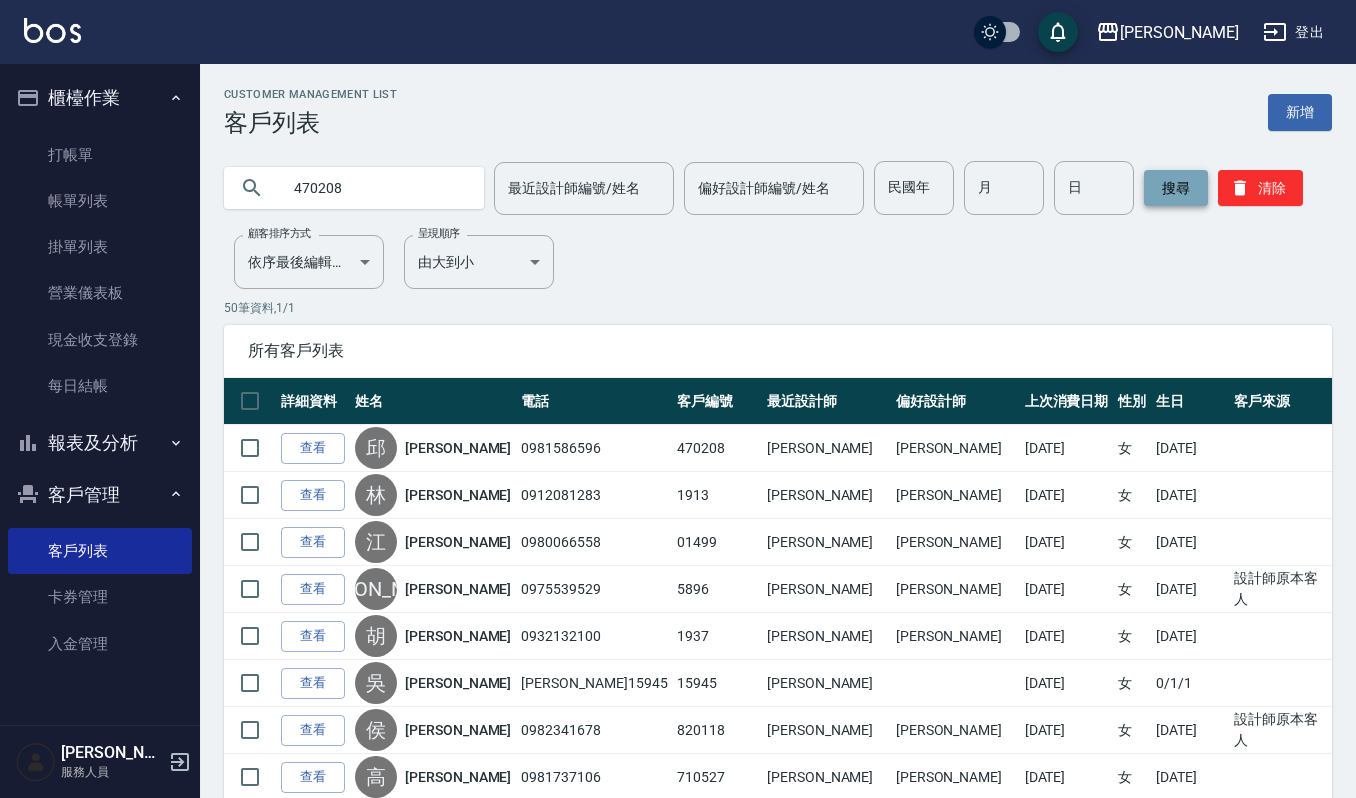 type on "470208" 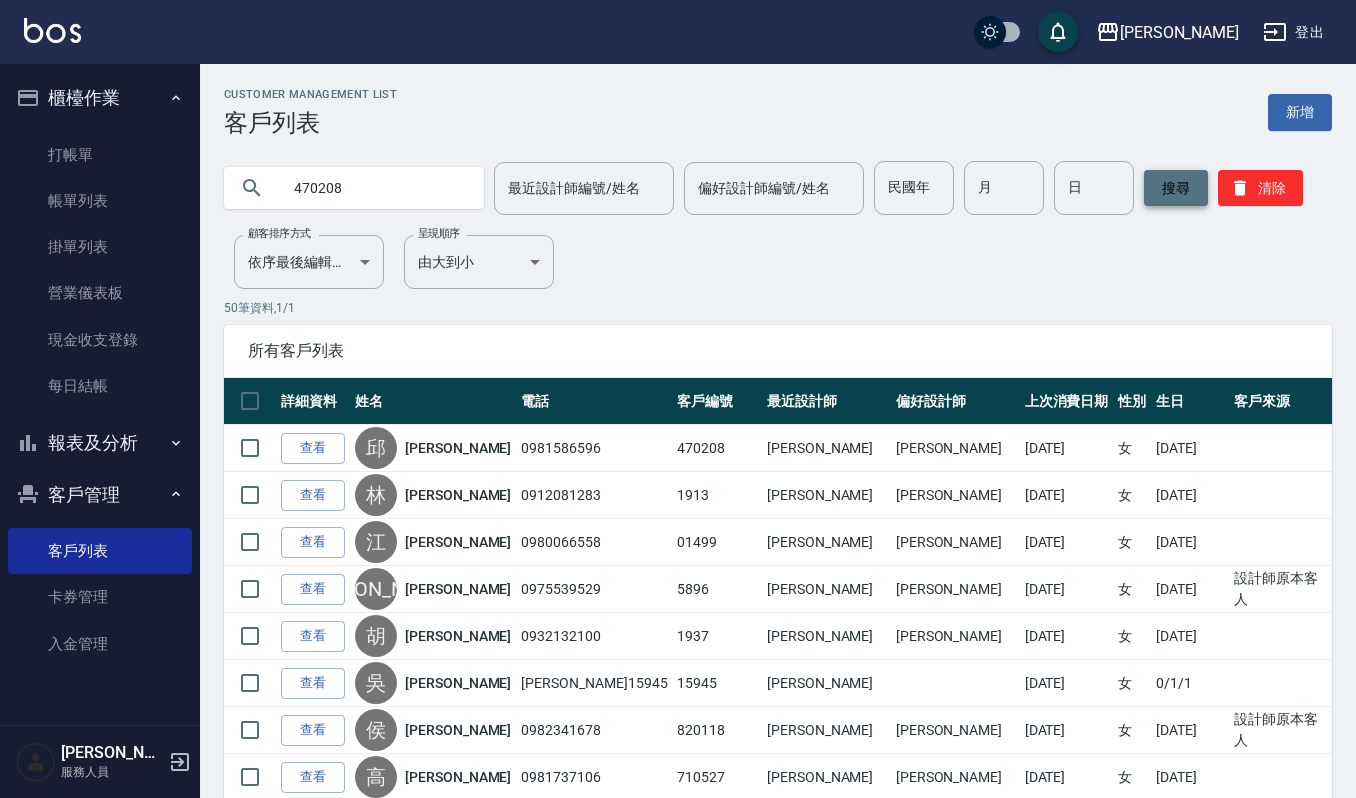 click on "搜尋" at bounding box center (1176, 188) 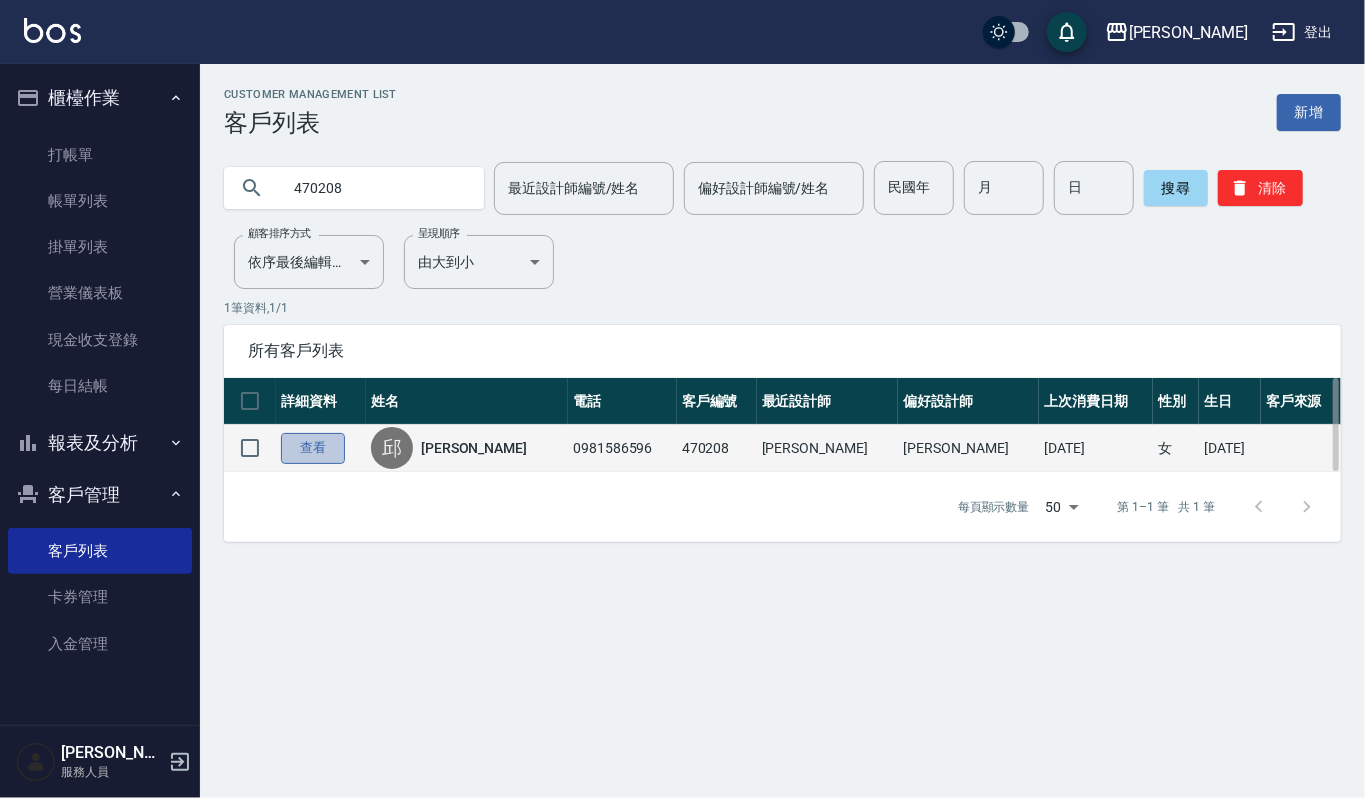 click on "查看" at bounding box center [313, 448] 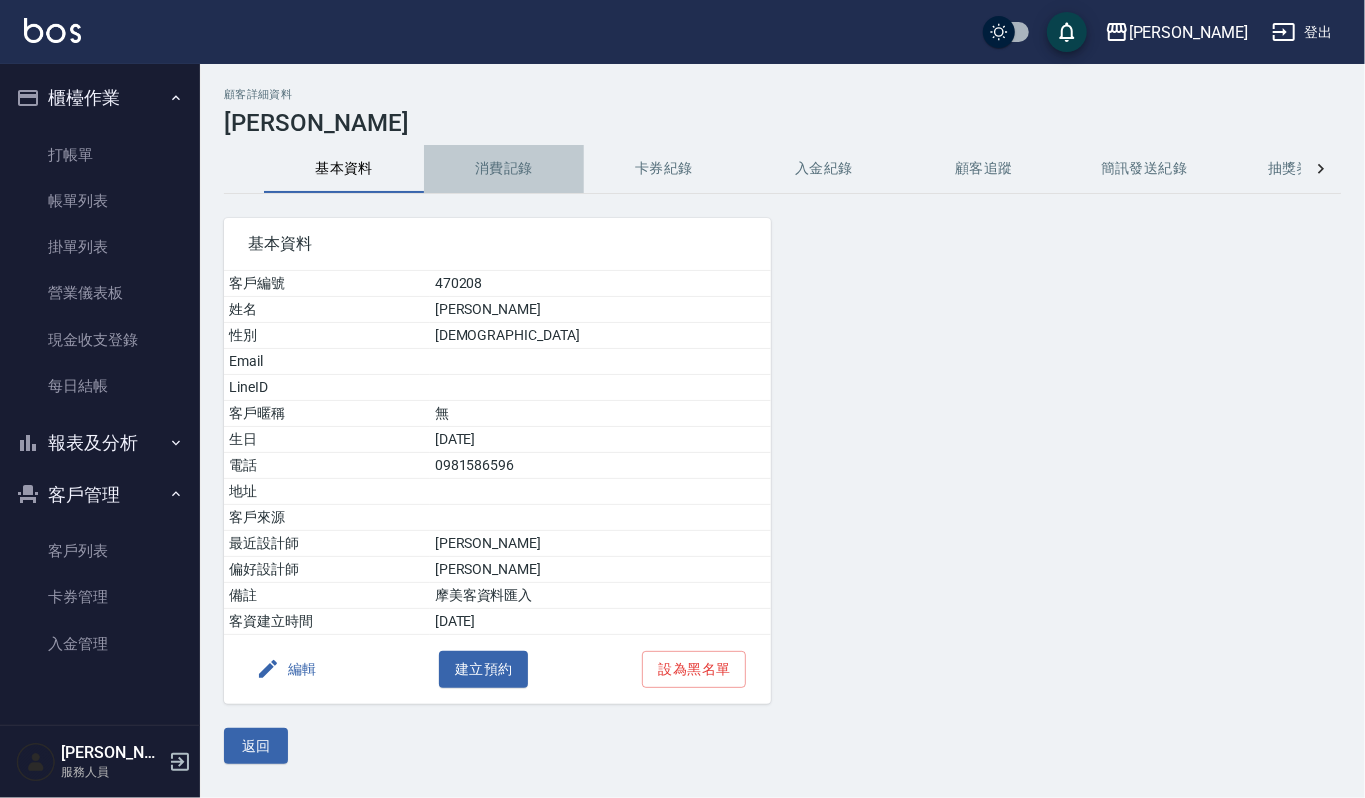click on "消費記錄" at bounding box center (504, 169) 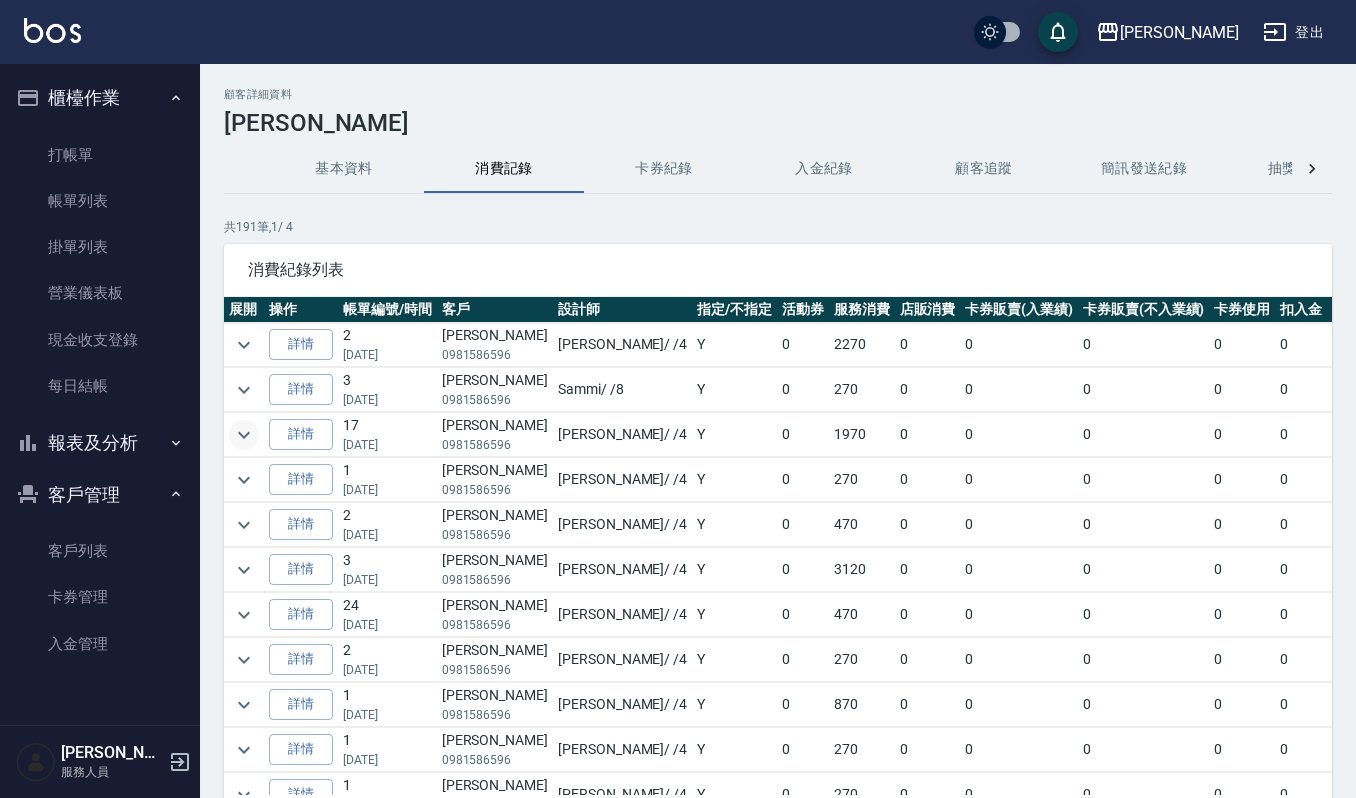 click 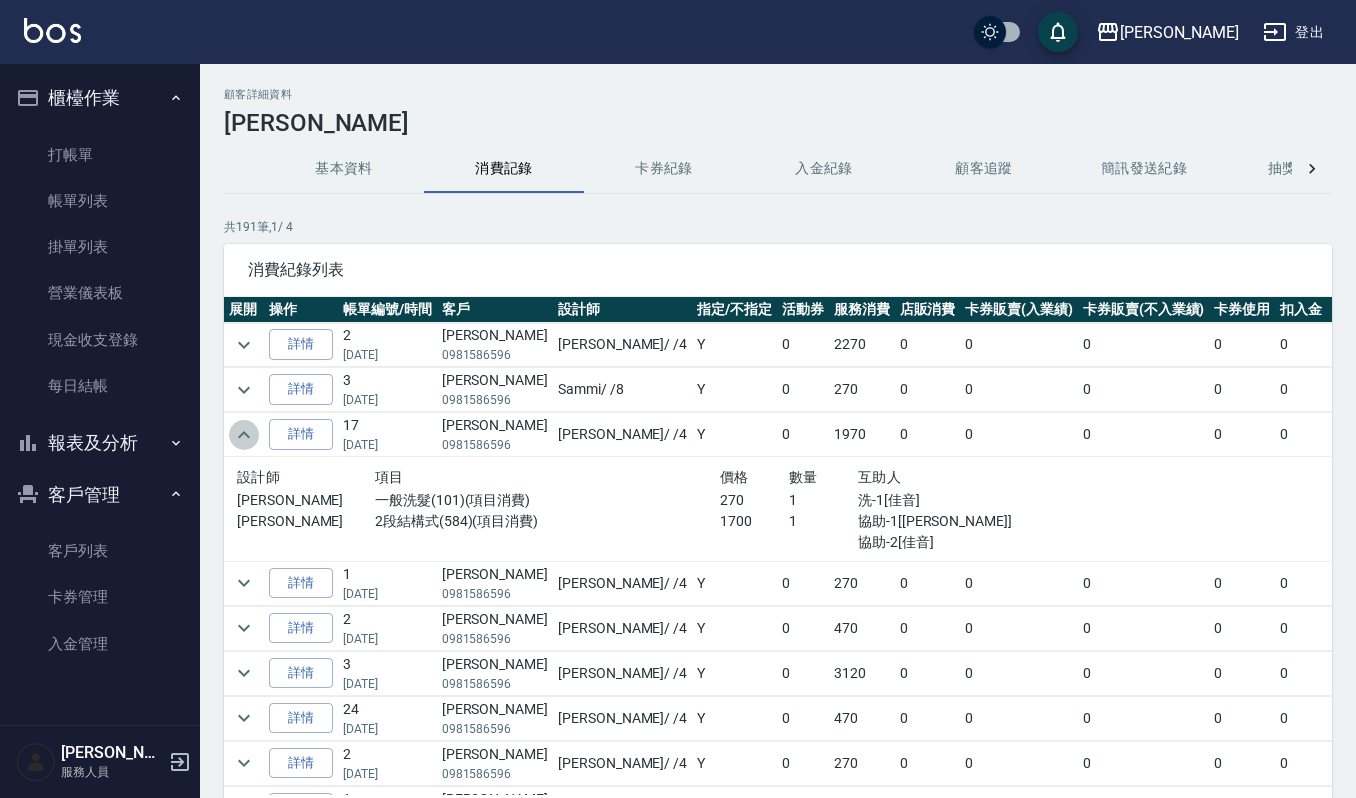 click 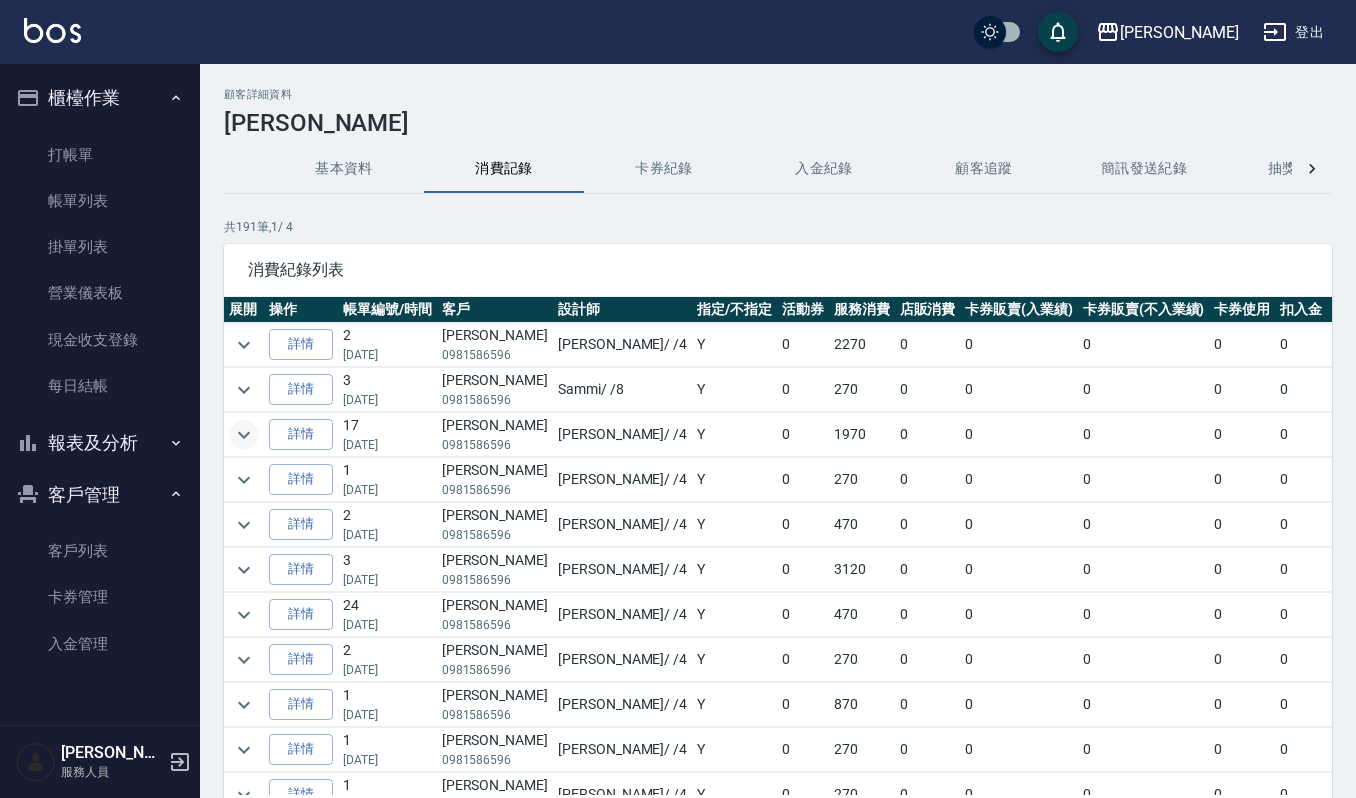 click at bounding box center [244, 525] 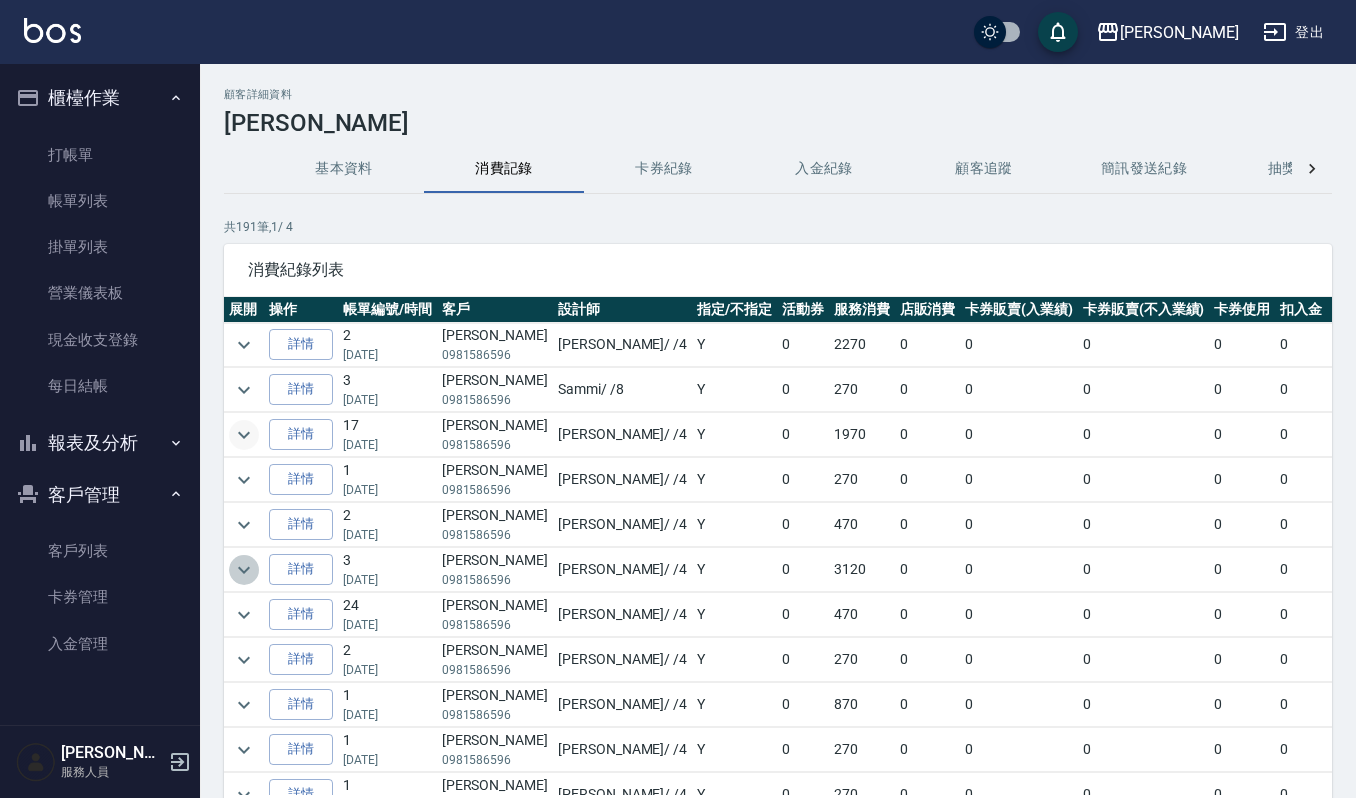 click 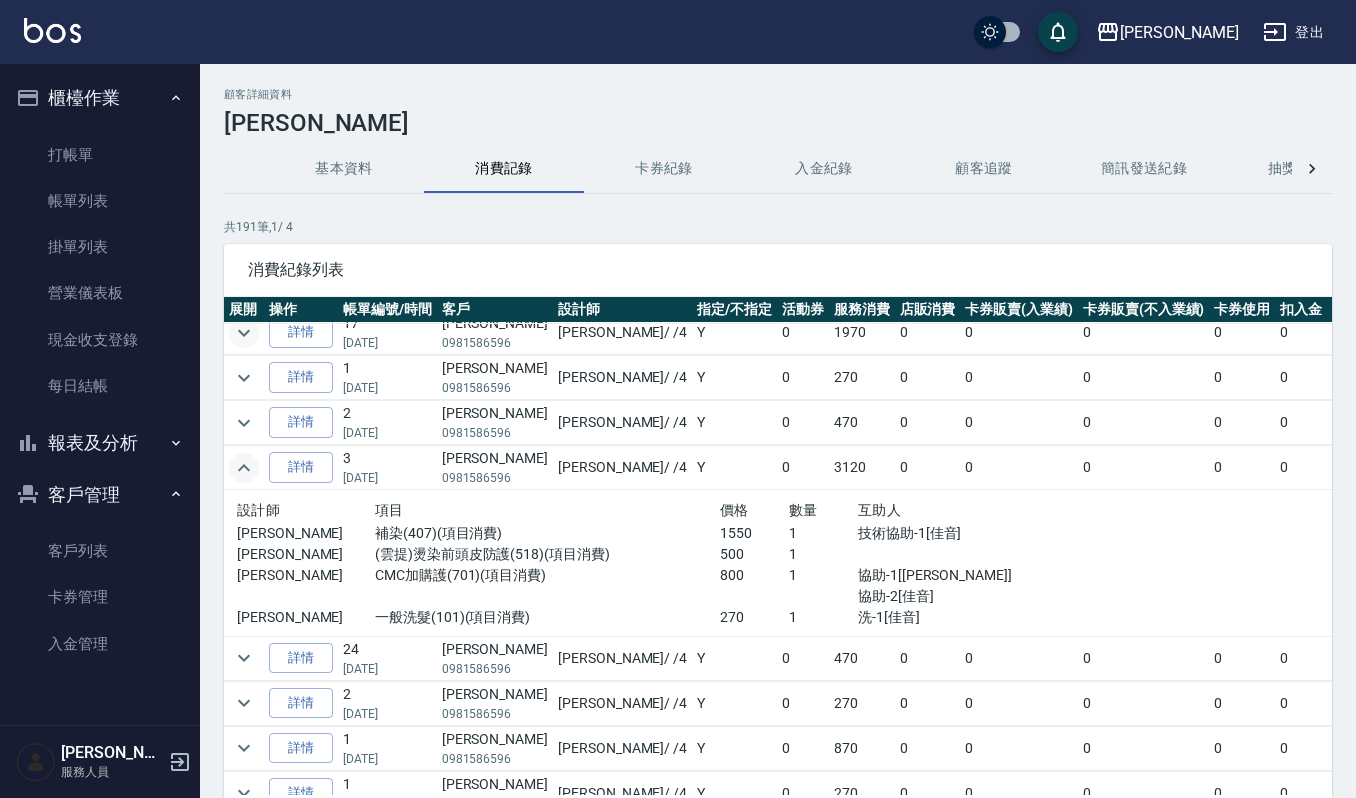 scroll, scrollTop: 133, scrollLeft: 0, axis: vertical 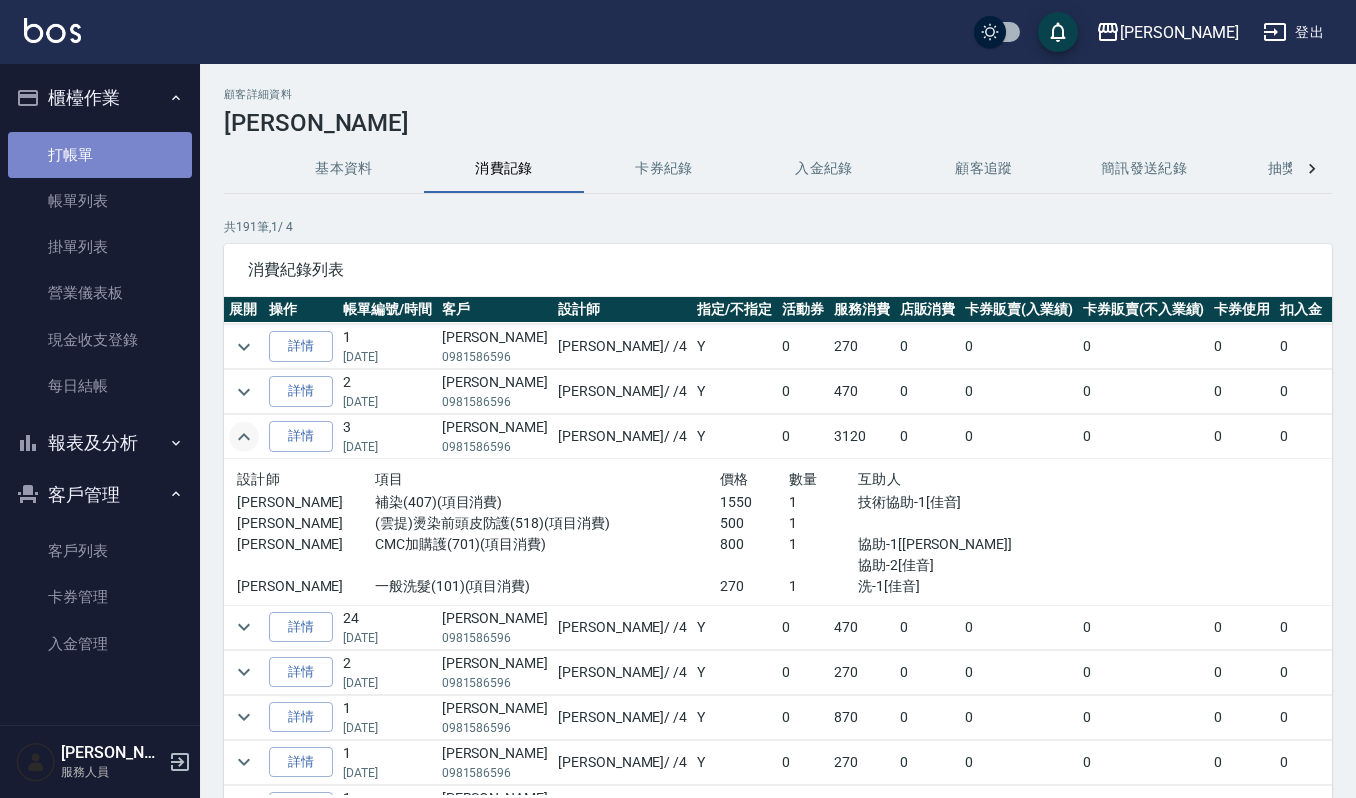 click on "打帳單" at bounding box center [100, 155] 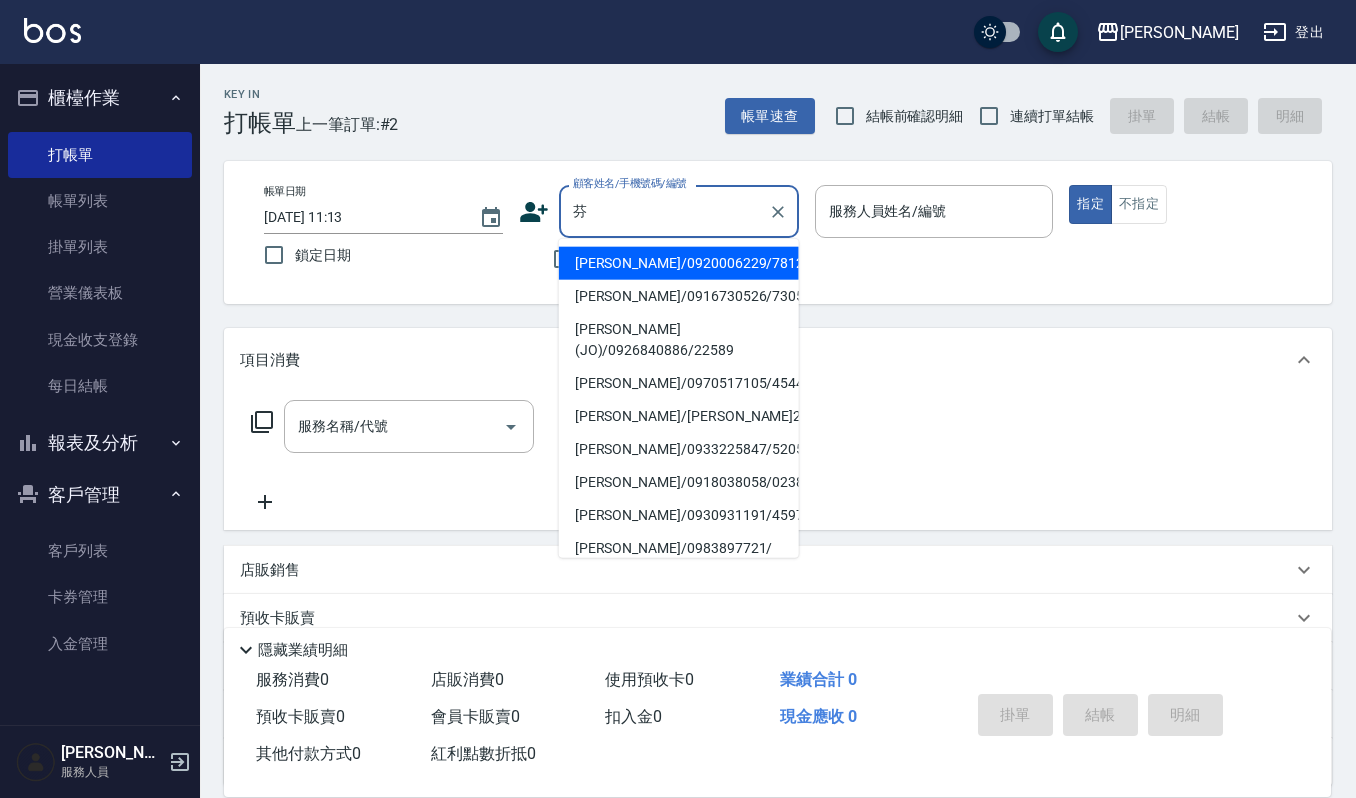click on "[PERSON_NAME](JO)/0926840886/22589" at bounding box center [679, 340] 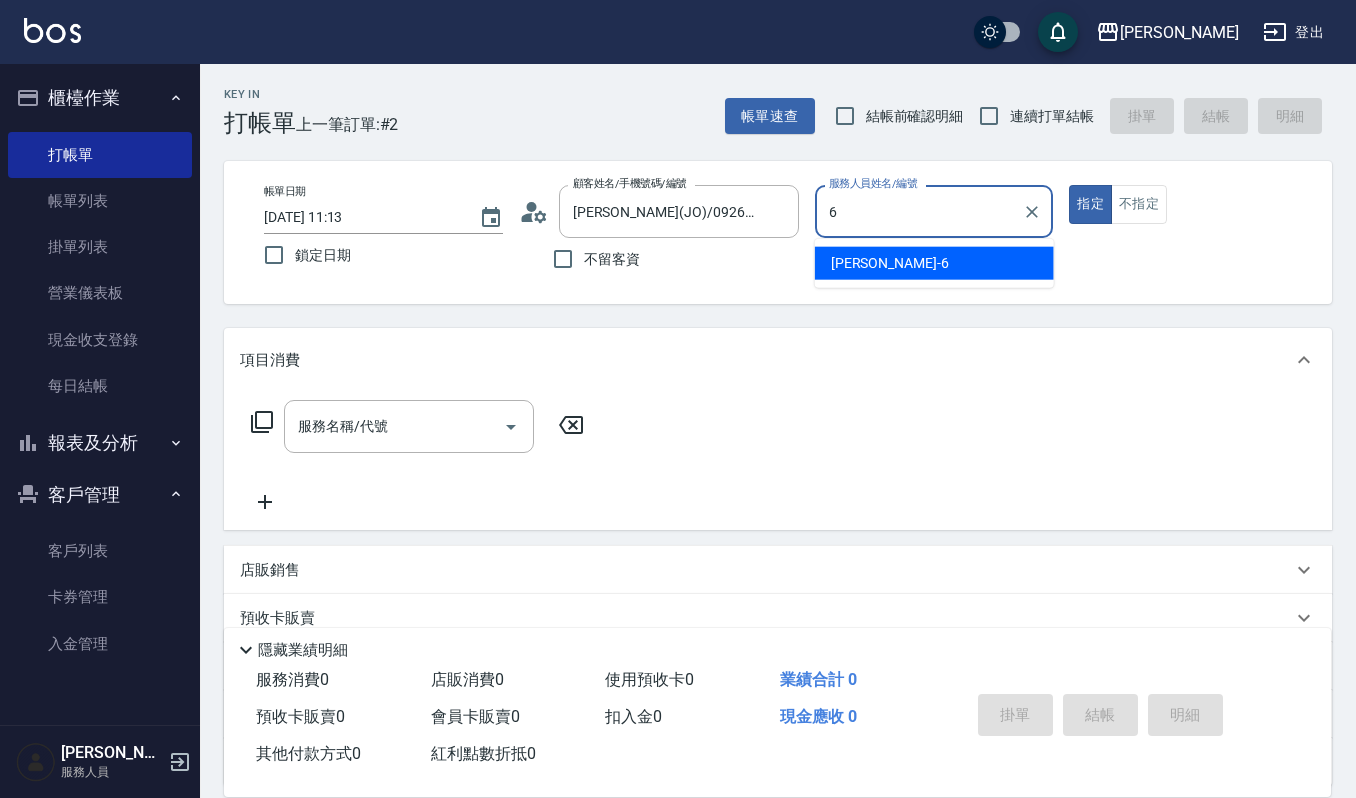 type on "Joalin-6" 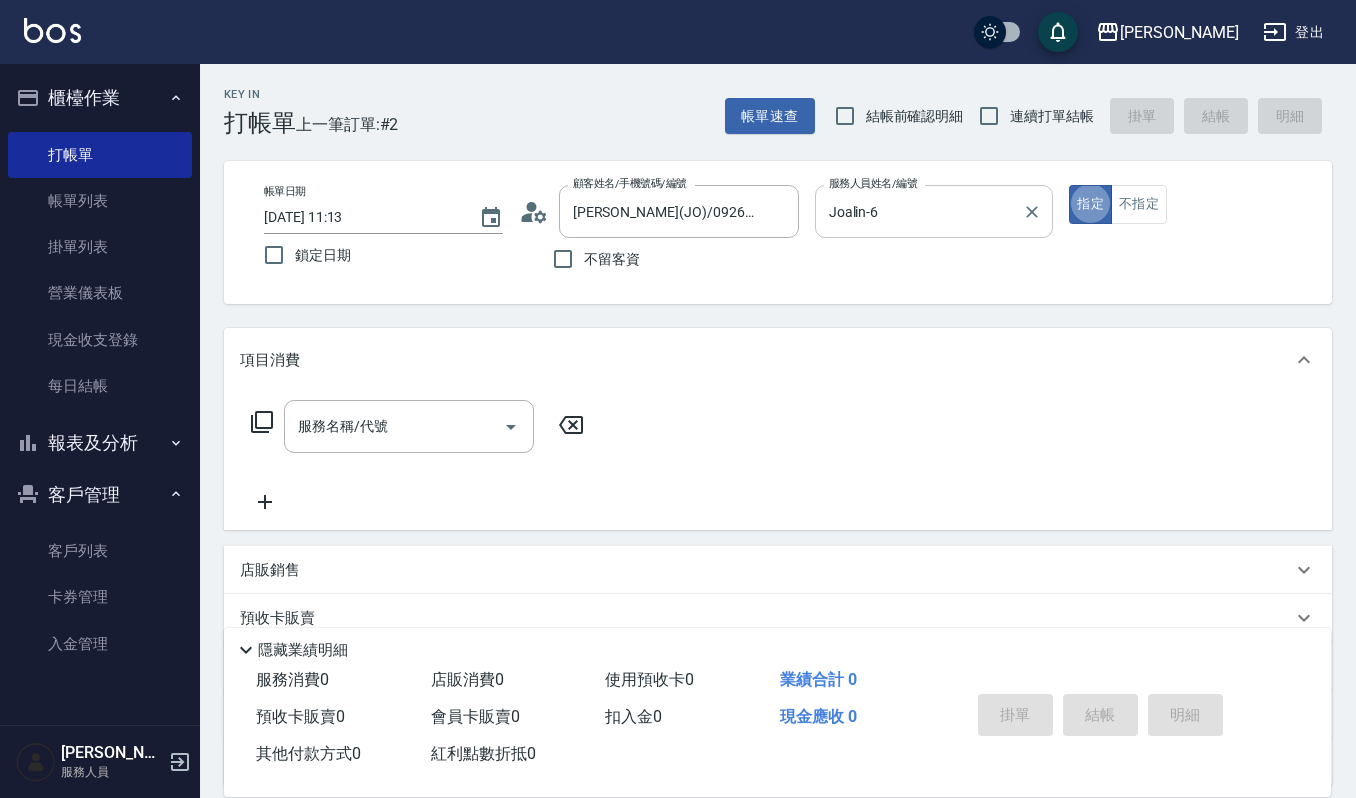 type on "true" 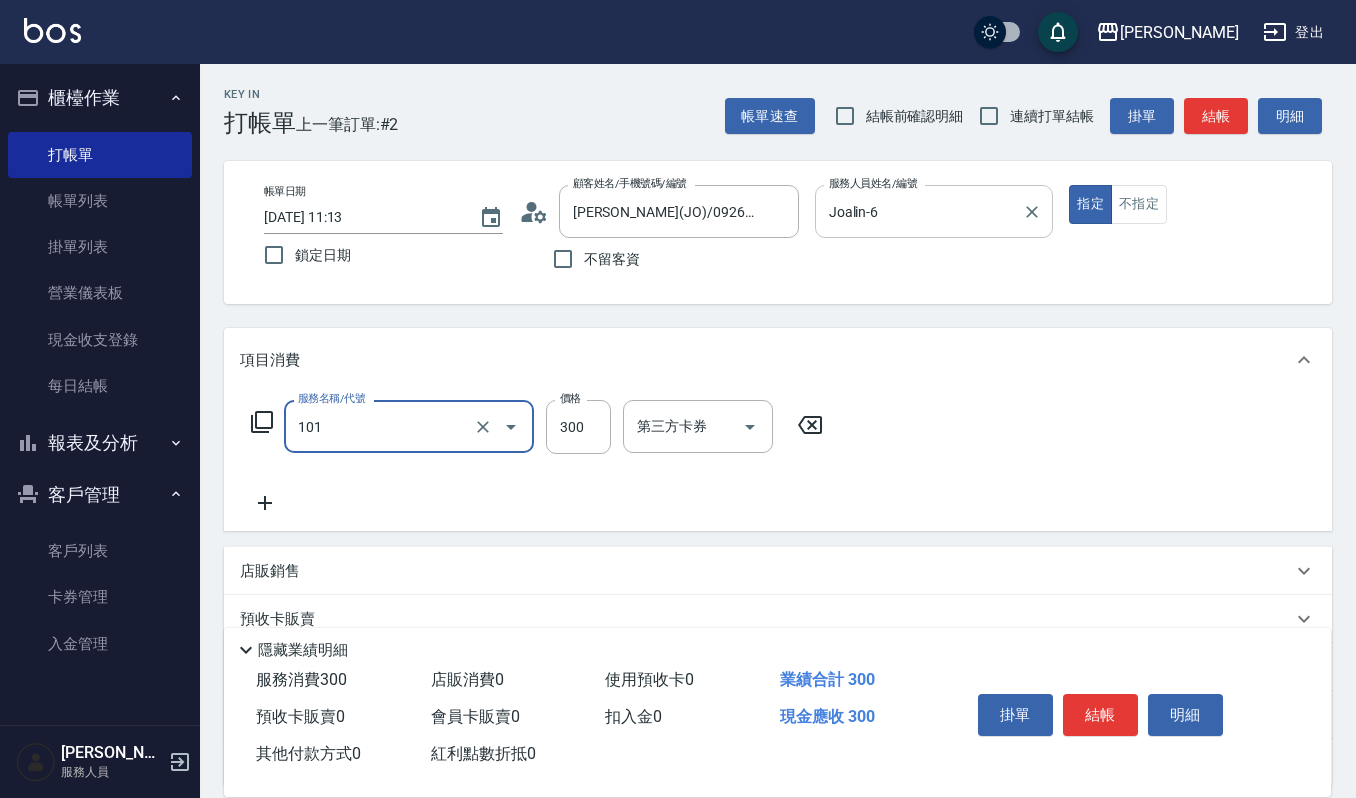 type on "一般洗髮(101)" 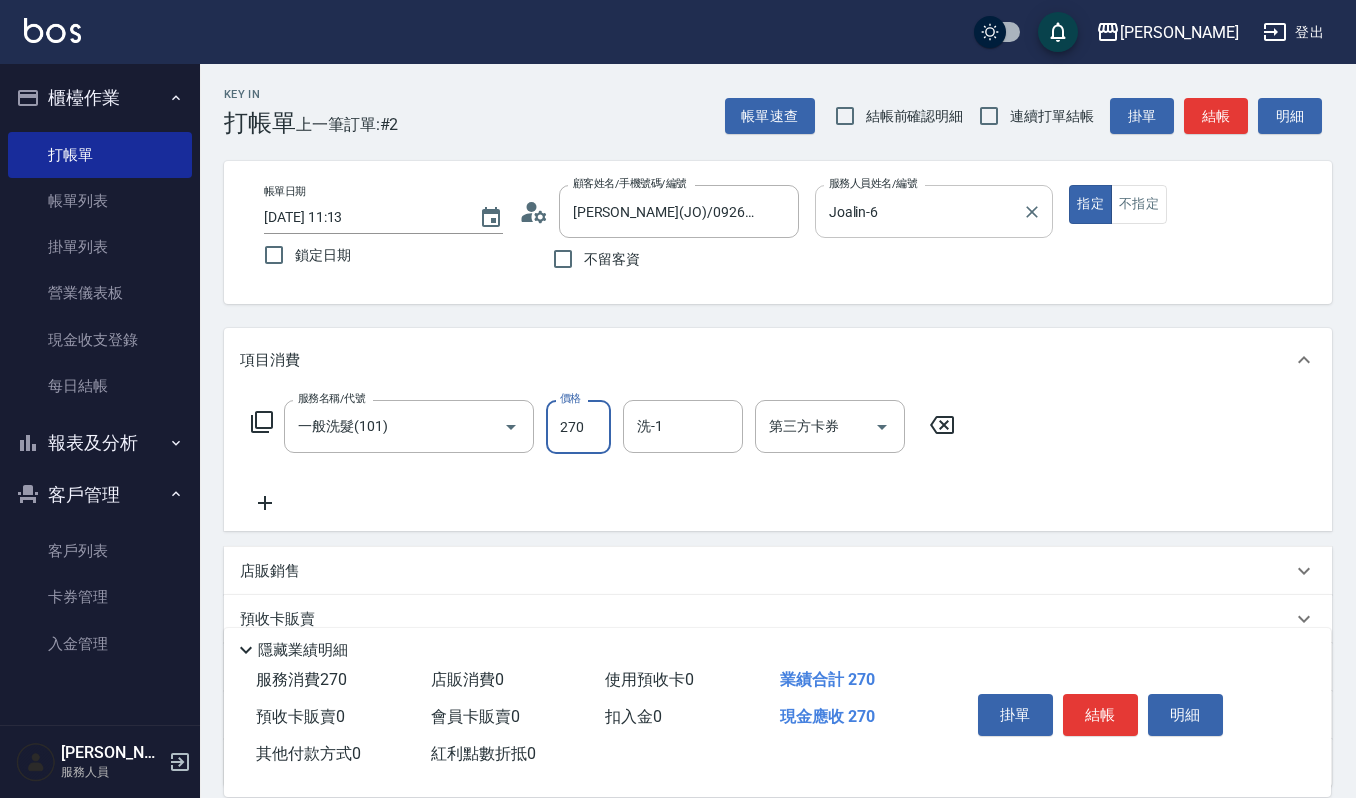 type on "270" 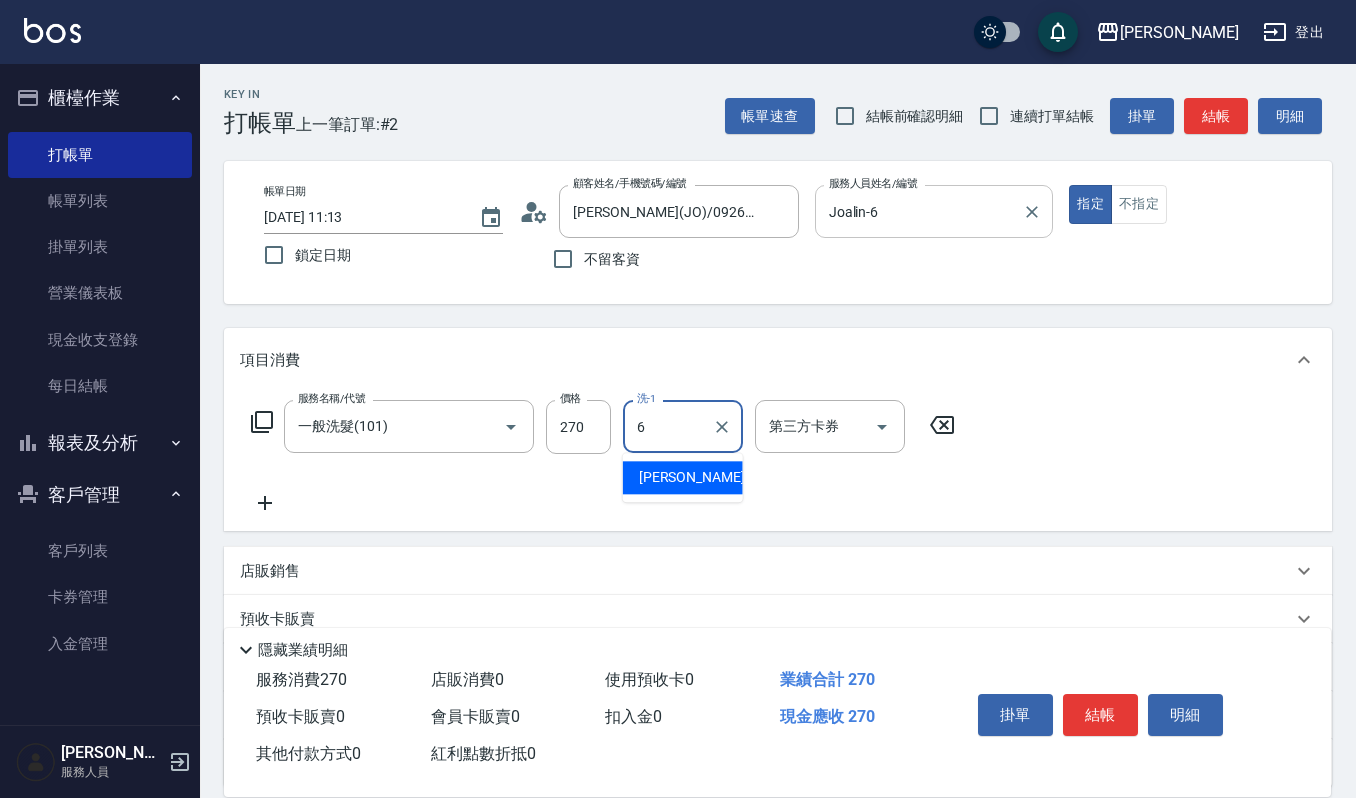 type on "Joalin-6" 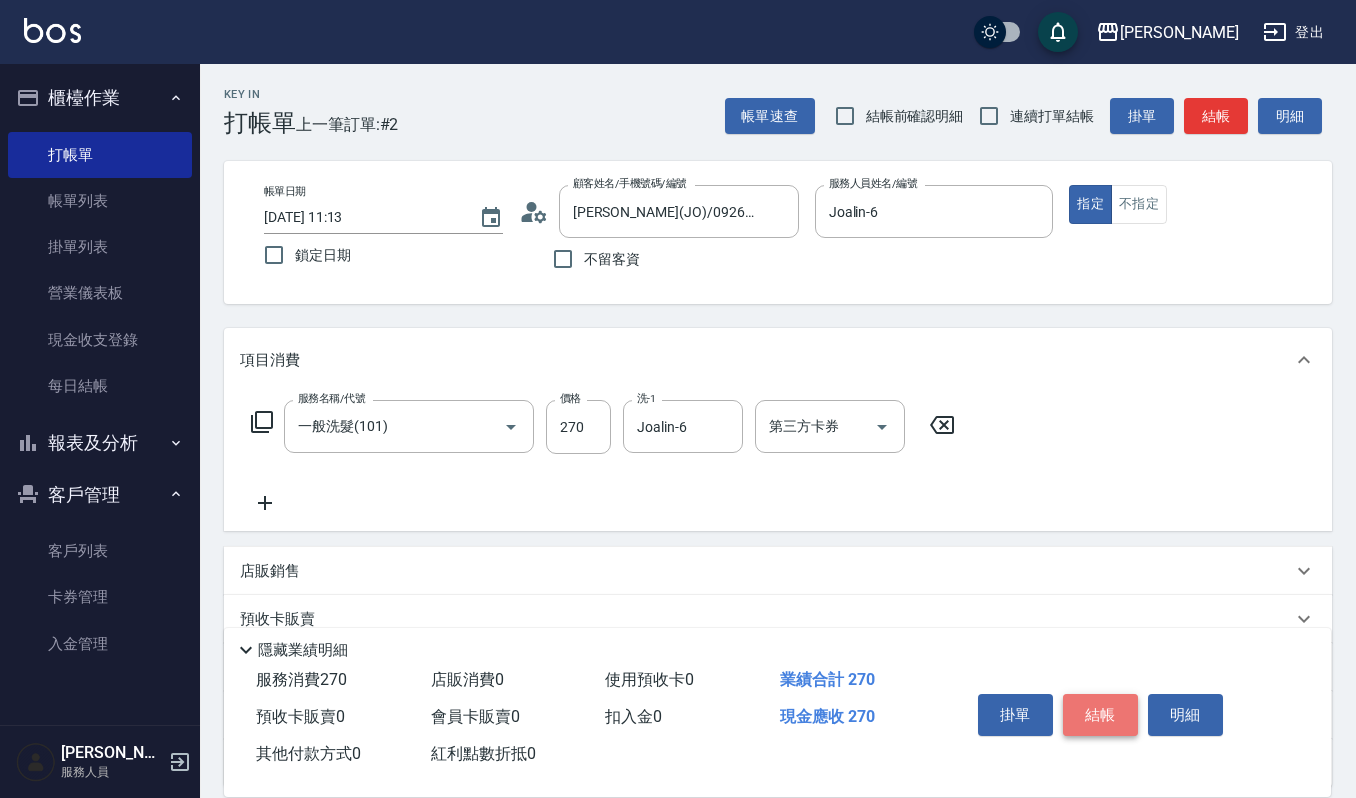 click on "結帳" at bounding box center (1100, 715) 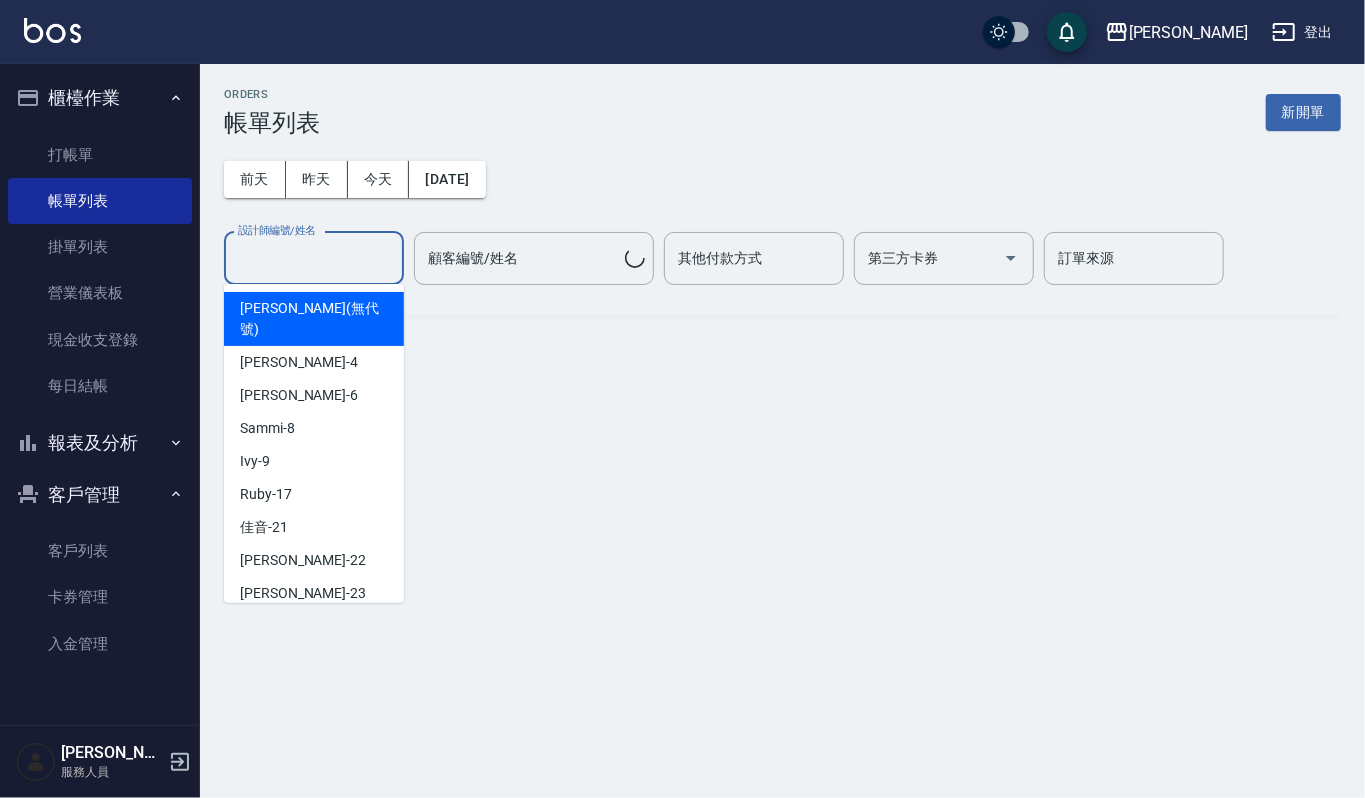 click on "設計師編號/姓名" at bounding box center (314, 258) 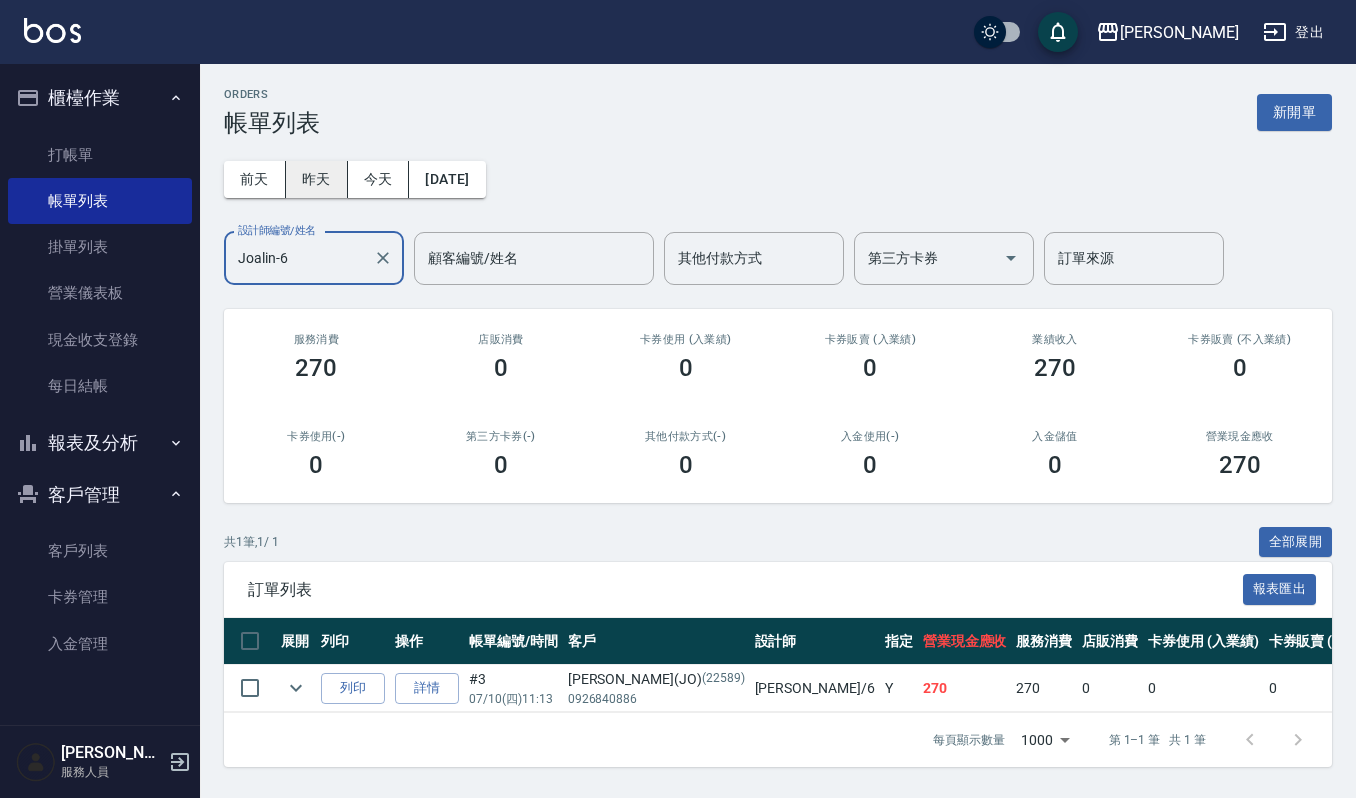 type on "Joalin-6" 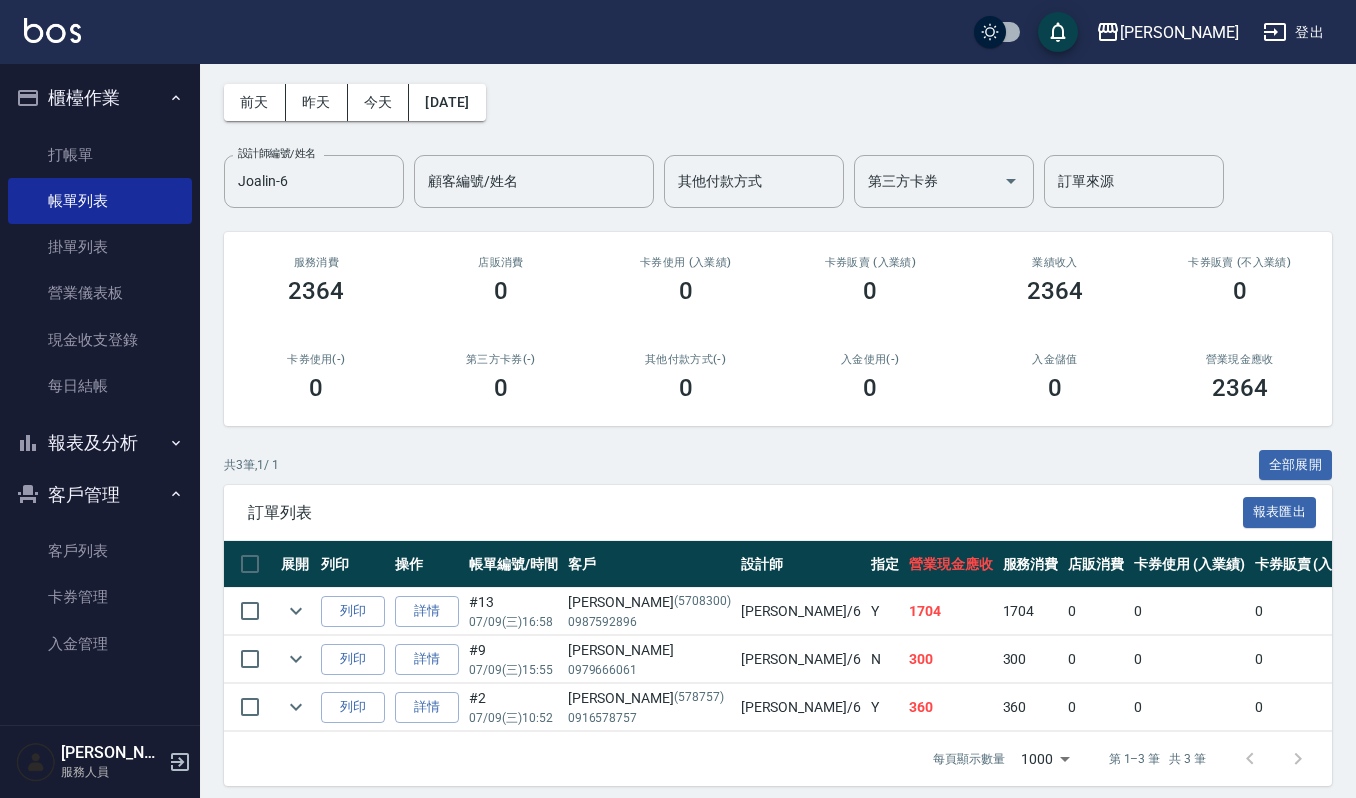 scroll, scrollTop: 110, scrollLeft: 0, axis: vertical 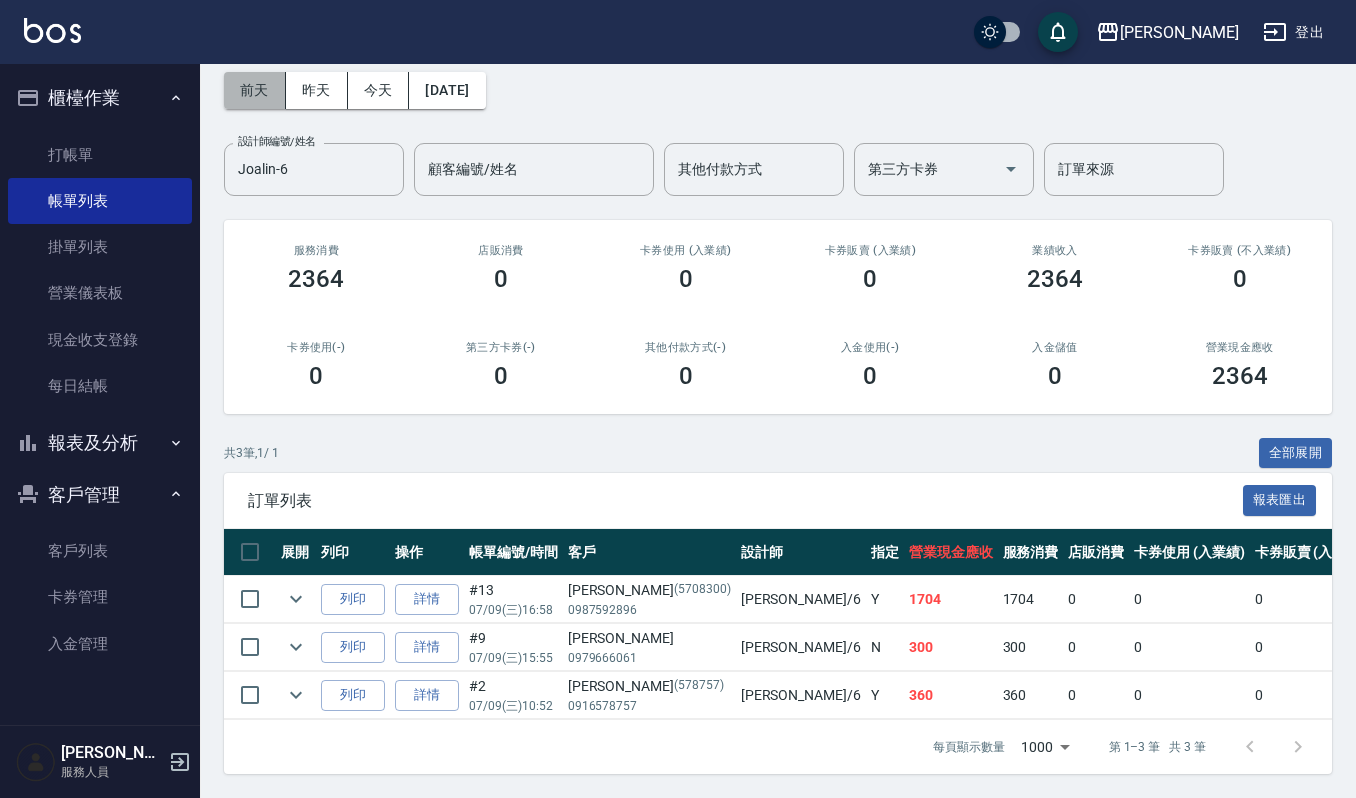 click on "前天" at bounding box center (255, 90) 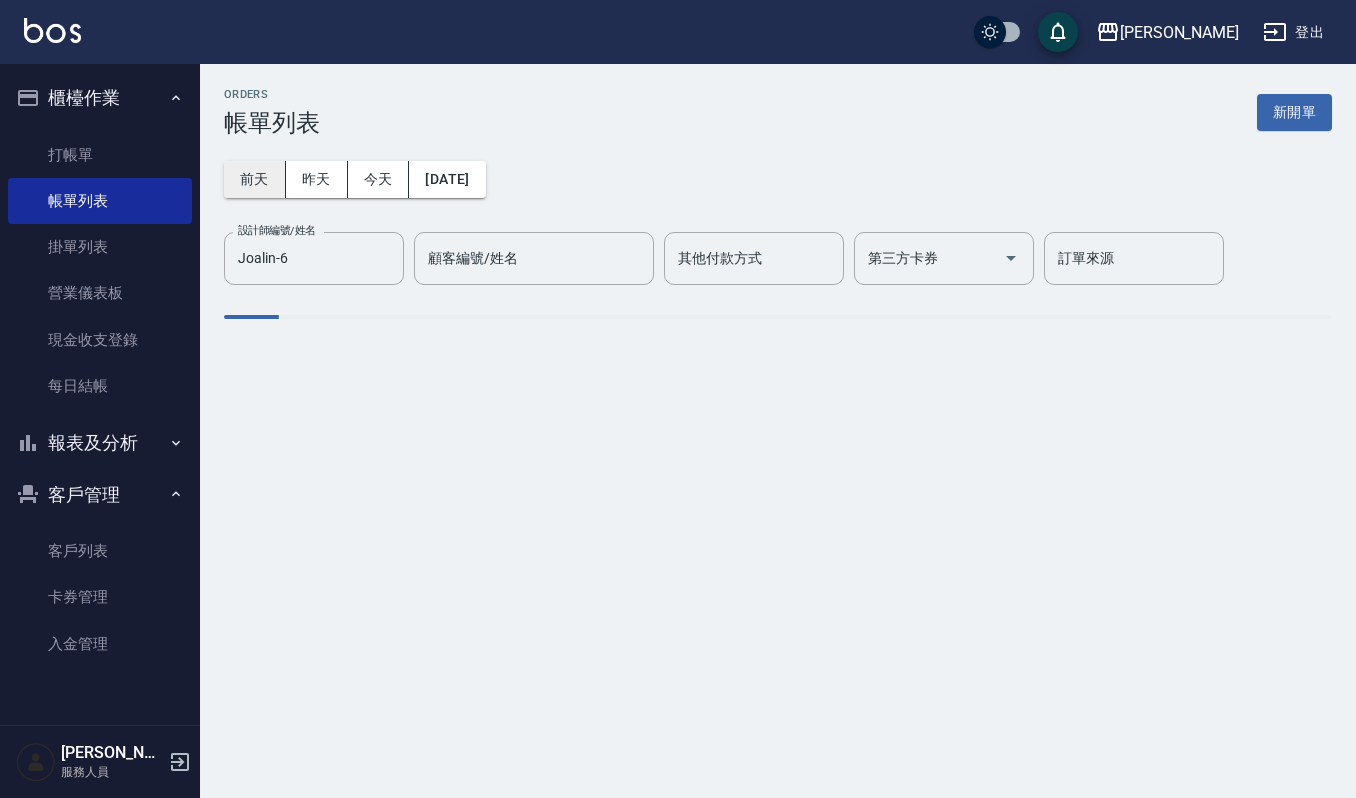 scroll, scrollTop: 0, scrollLeft: 0, axis: both 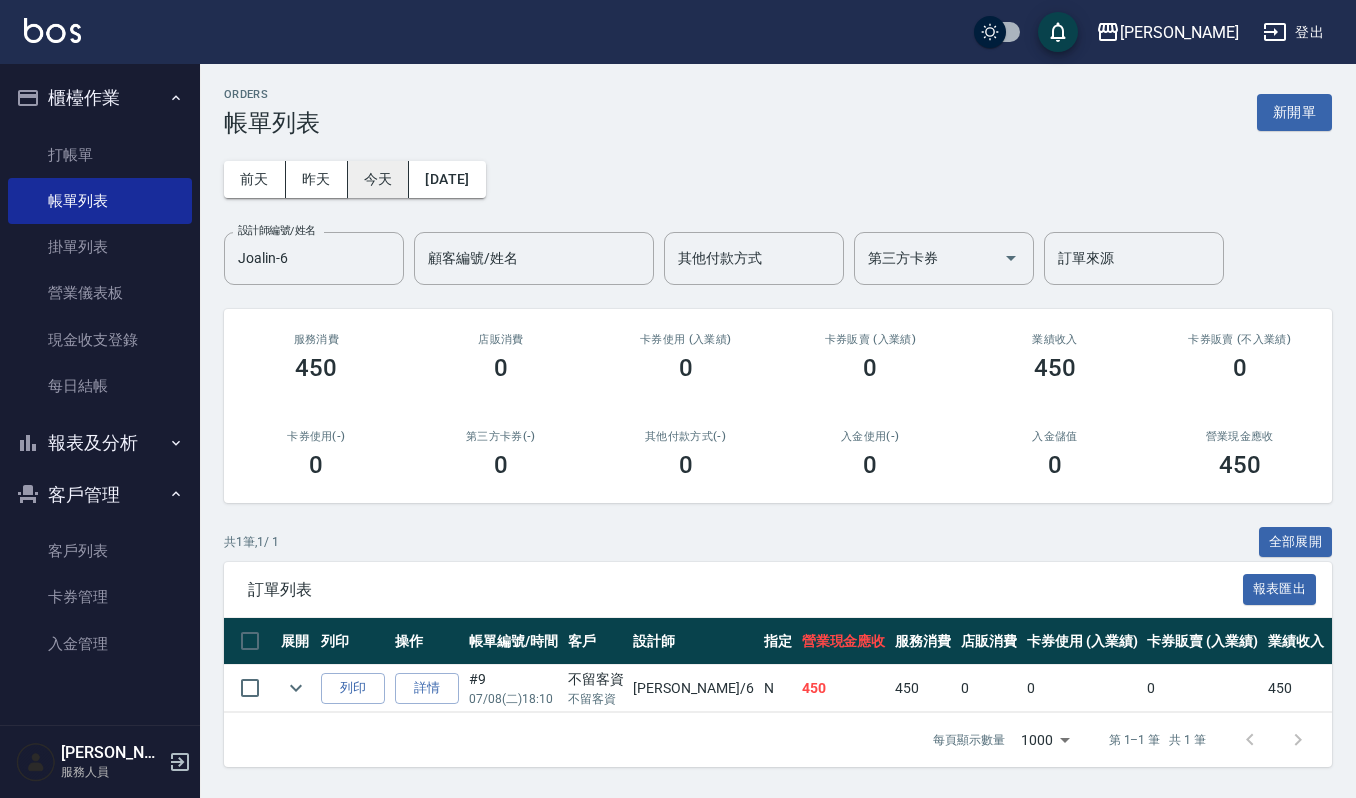 click on "今天" at bounding box center (379, 179) 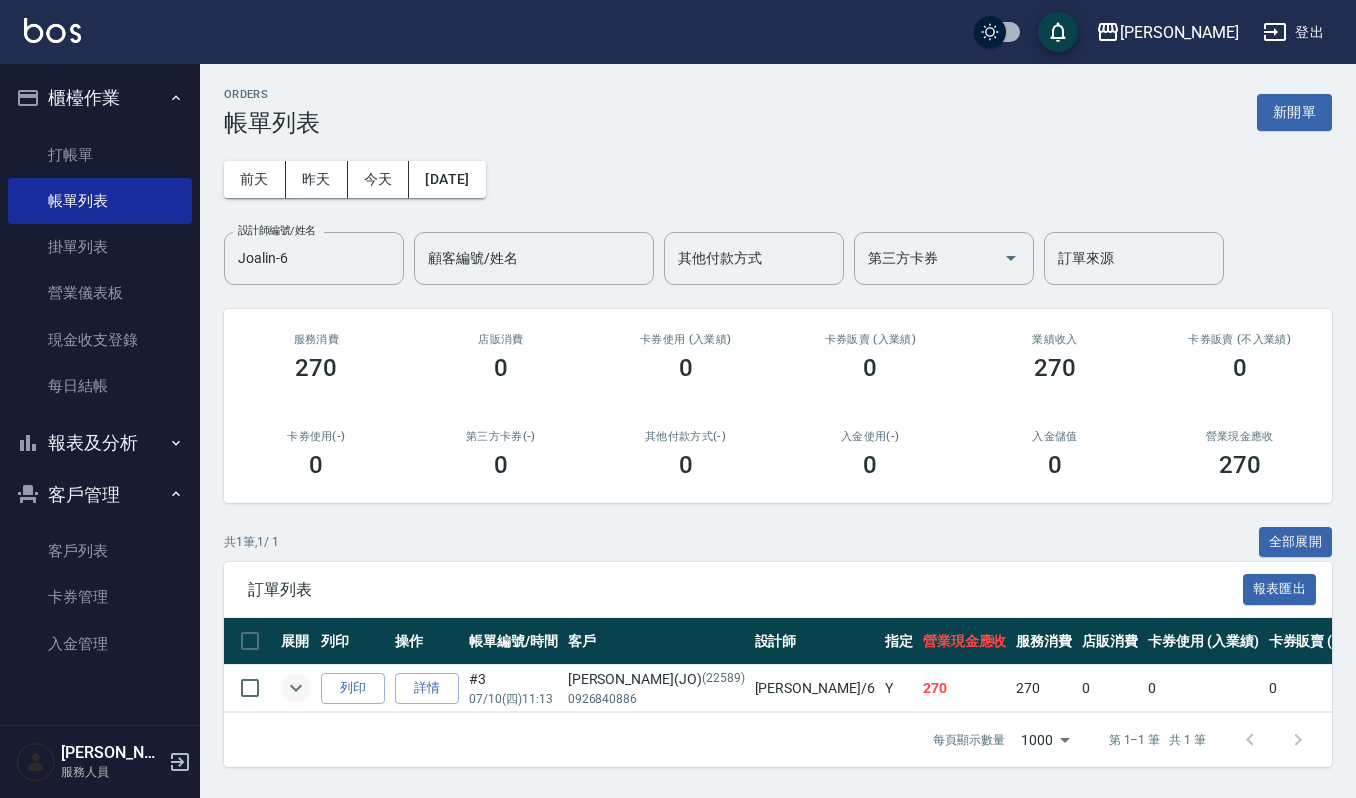 click 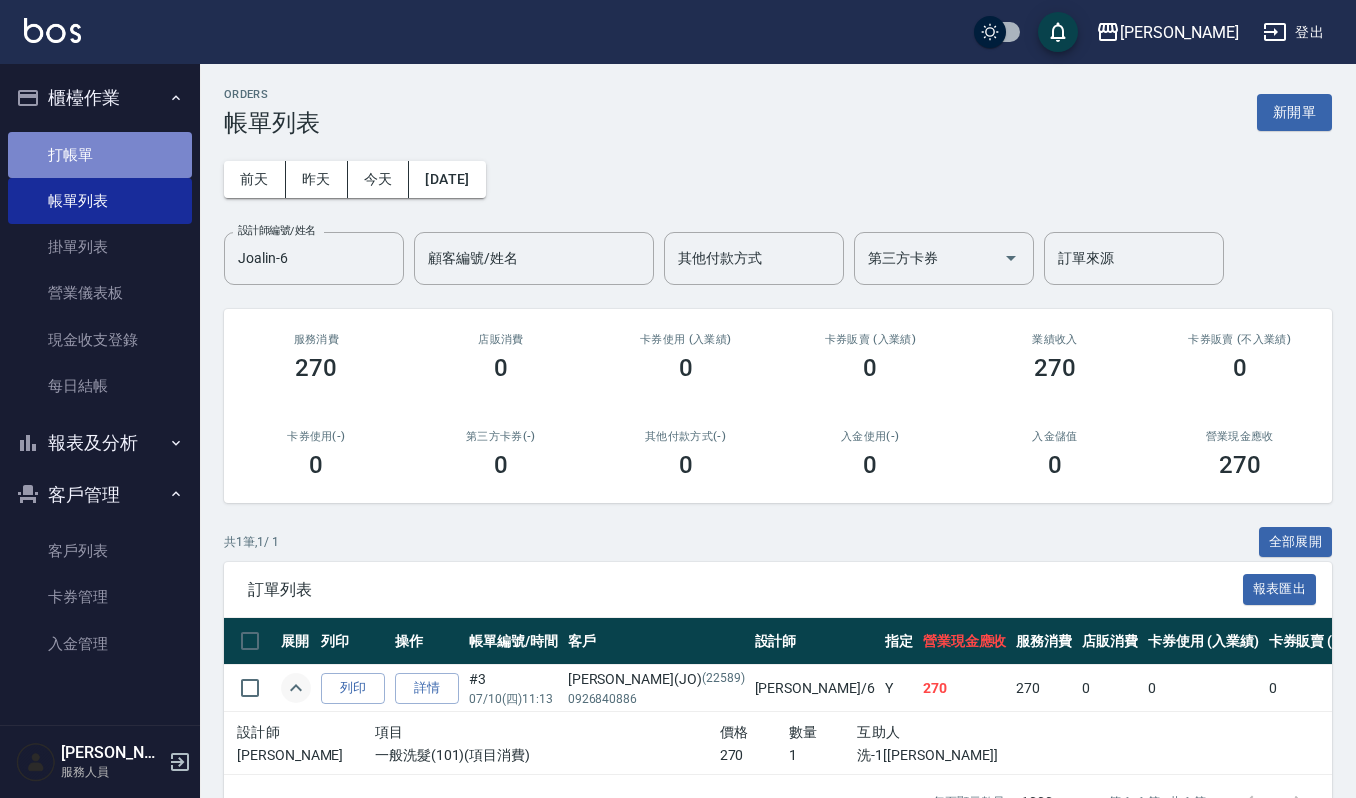 click on "打帳單" at bounding box center (100, 155) 